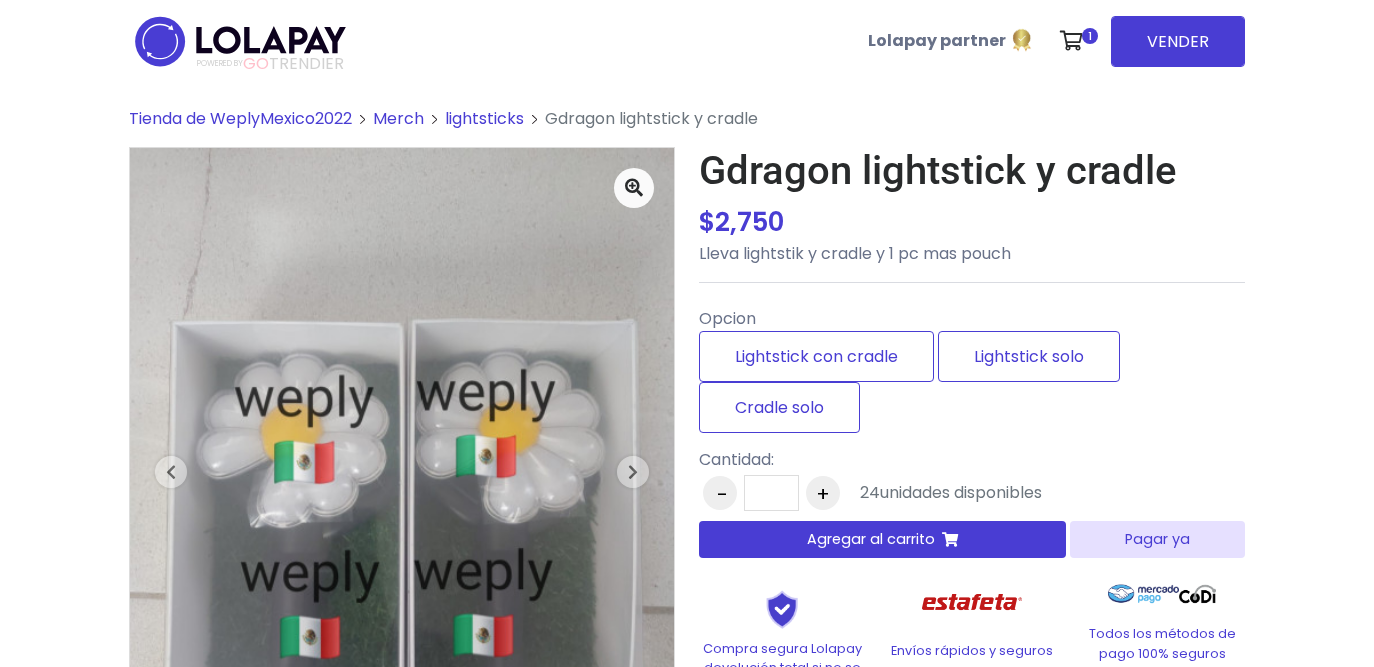 scroll, scrollTop: 0, scrollLeft: 0, axis: both 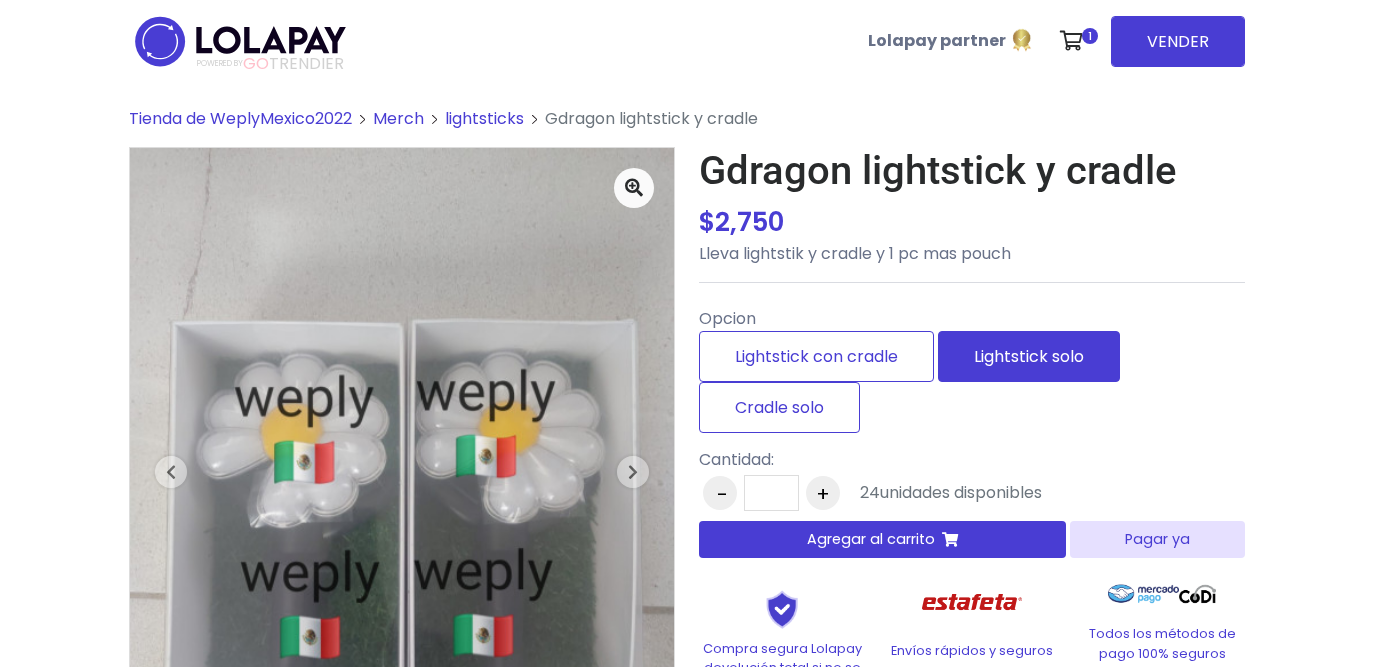 click on "Lightstick solo" at bounding box center (1029, 356) 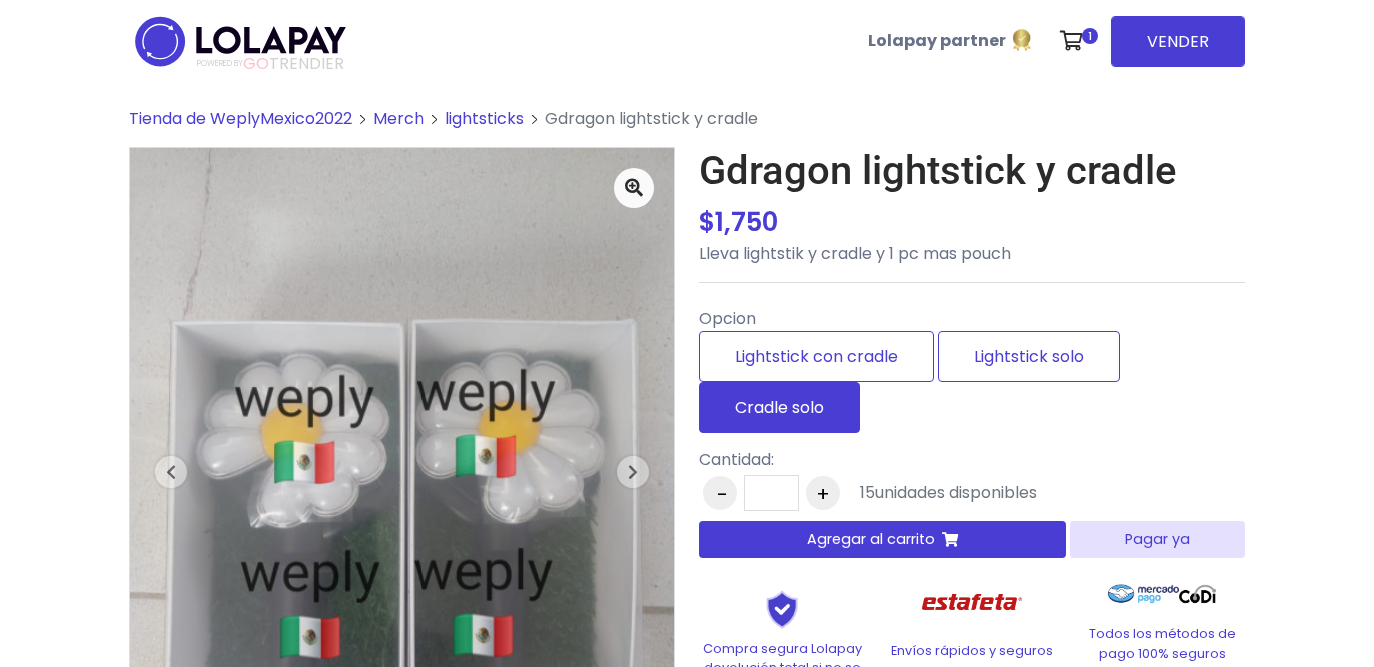 click on "Cradle solo" at bounding box center [779, 407] 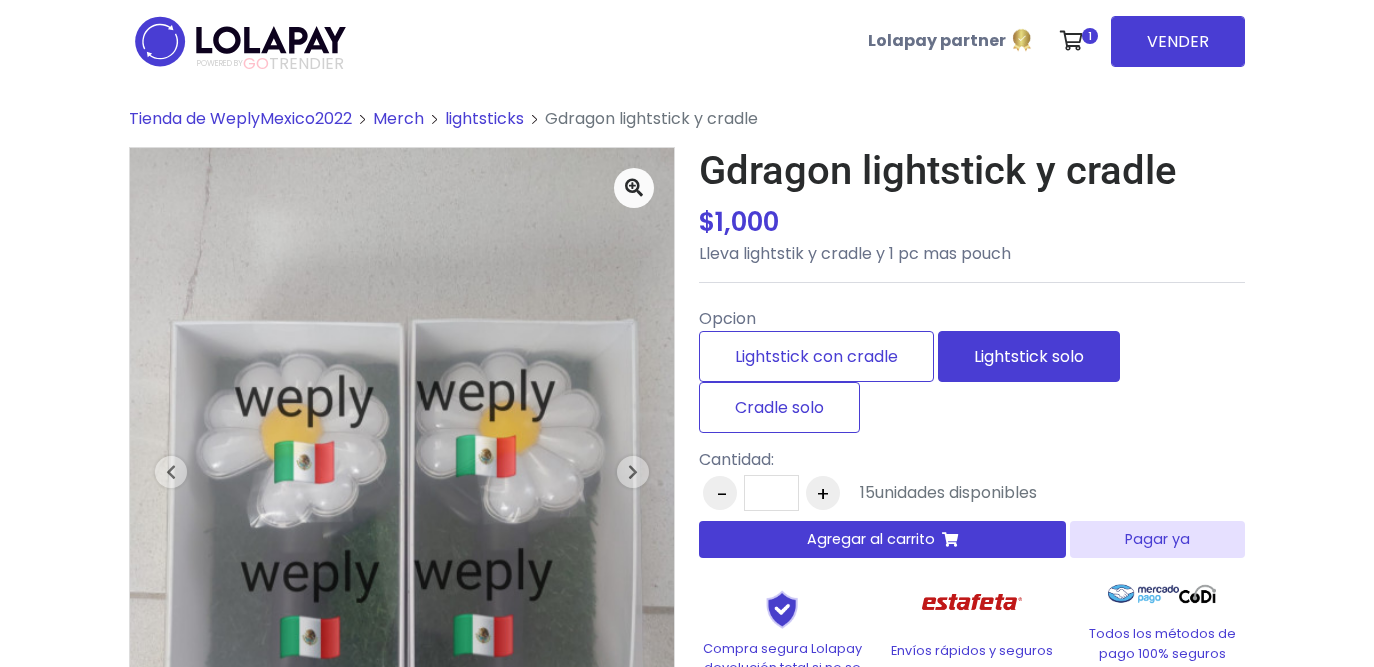 click on "Lightstick solo" at bounding box center (1029, 356) 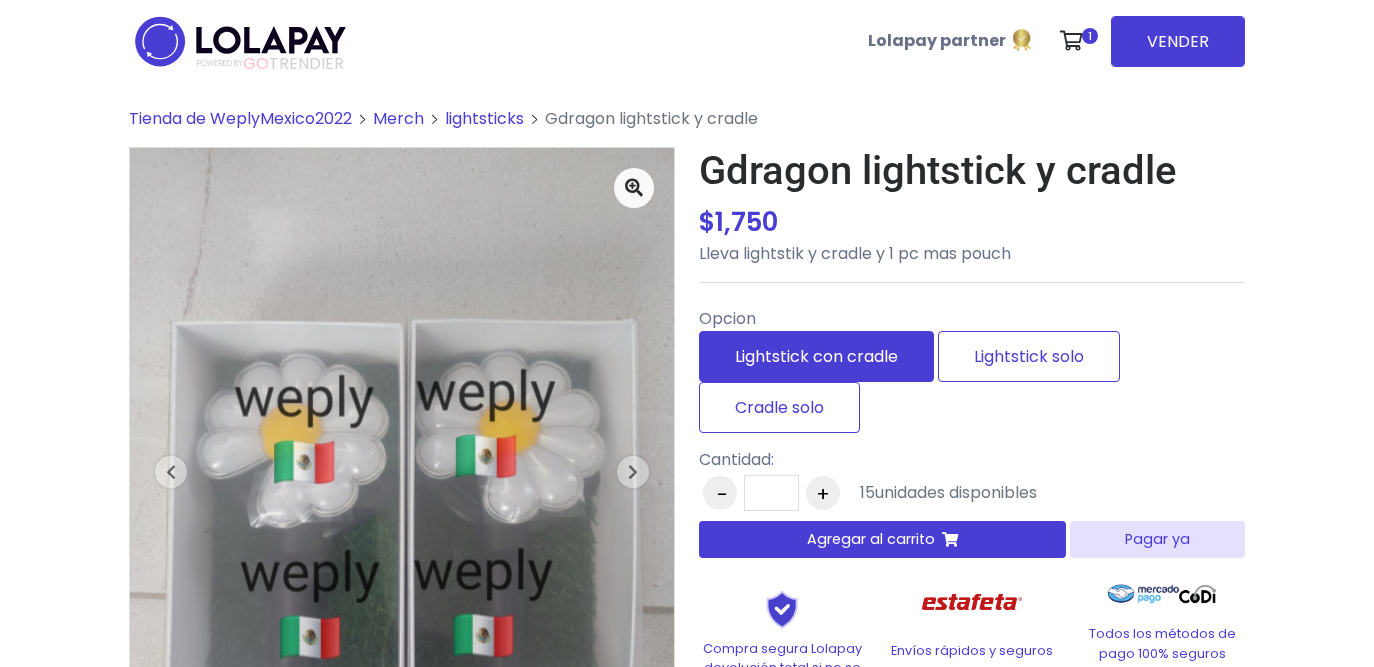 click on "Lightstick con cradle" at bounding box center (816, 356) 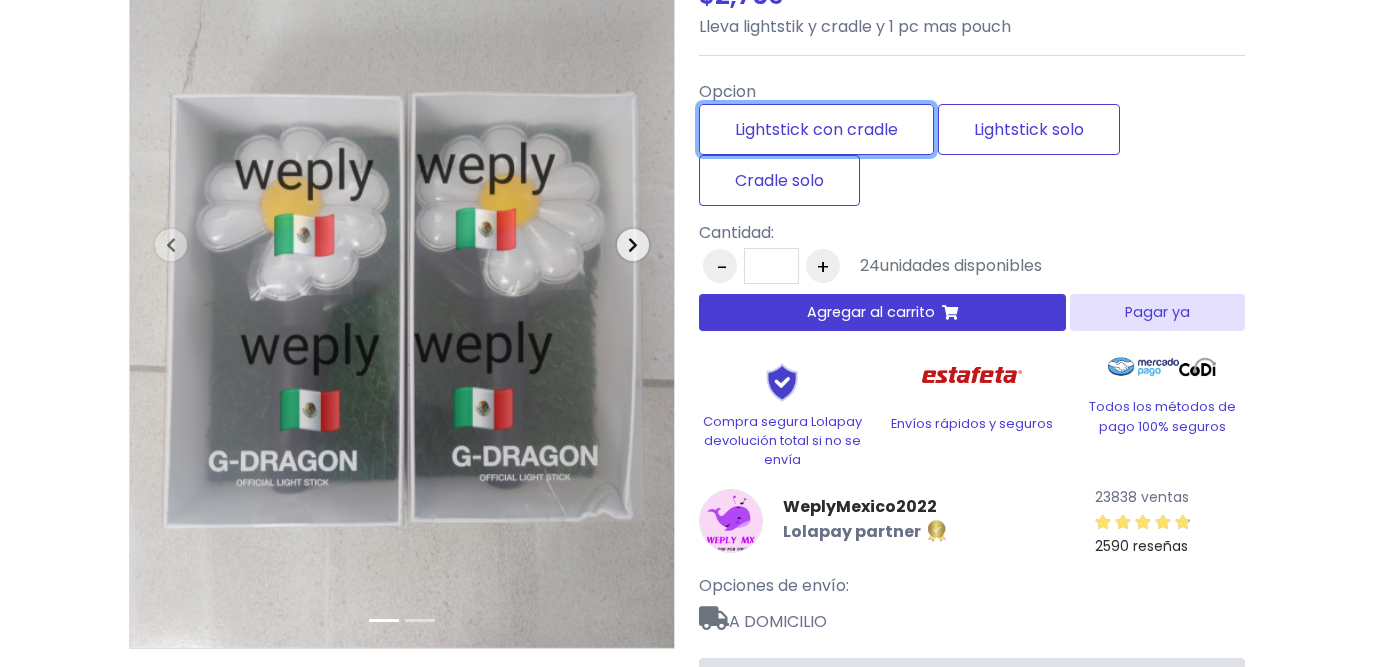 scroll, scrollTop: 212, scrollLeft: 0, axis: vertical 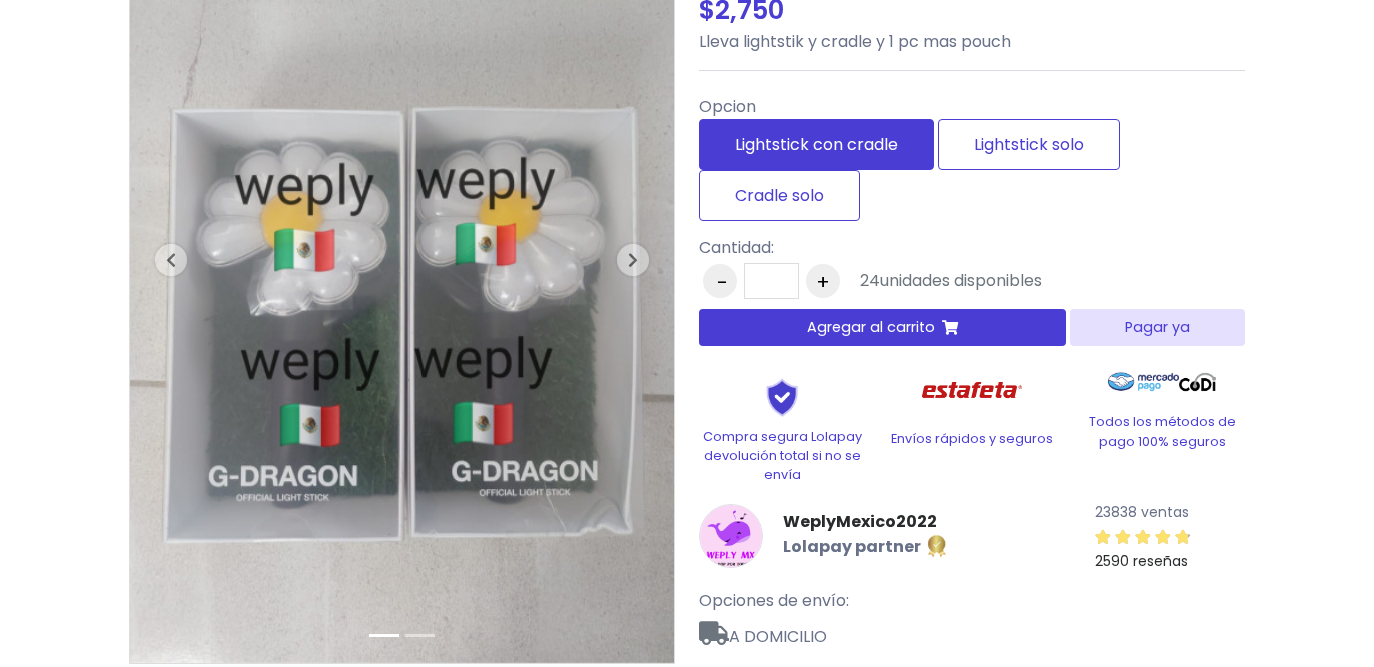 click on "Lightstick con cradle" at bounding box center [816, 144] 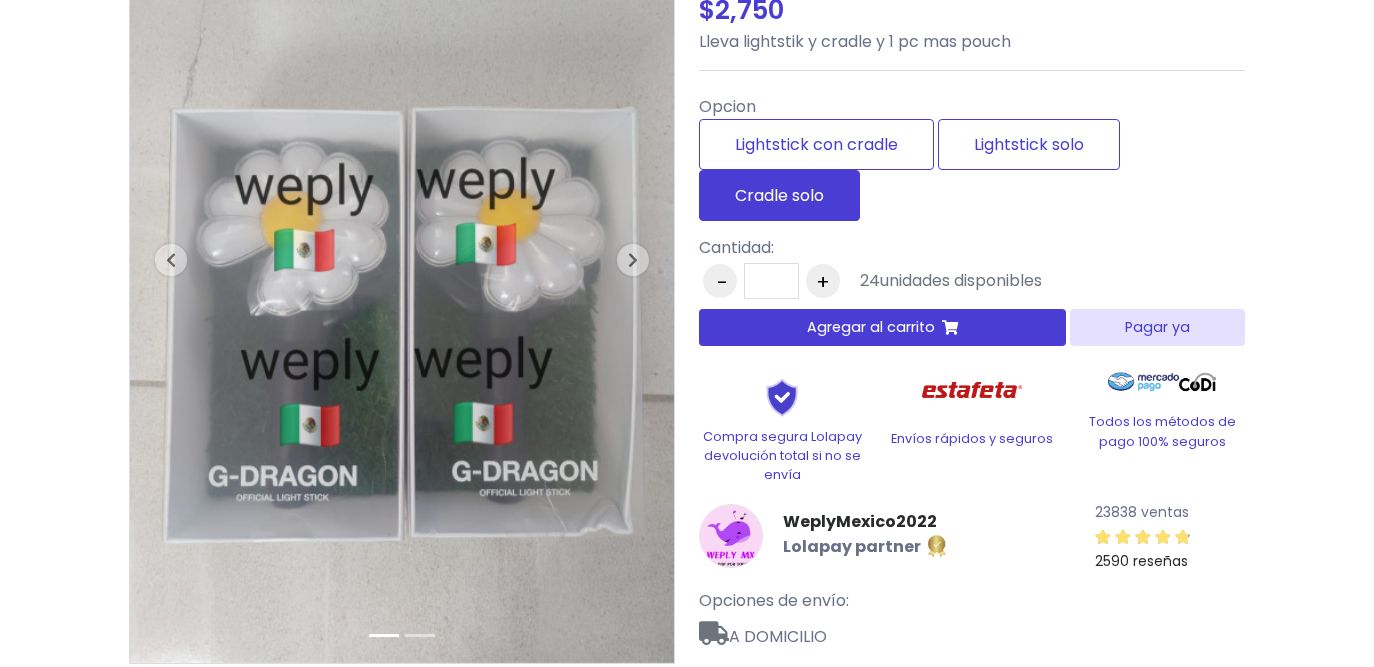 click on "Cradle solo" at bounding box center (779, 195) 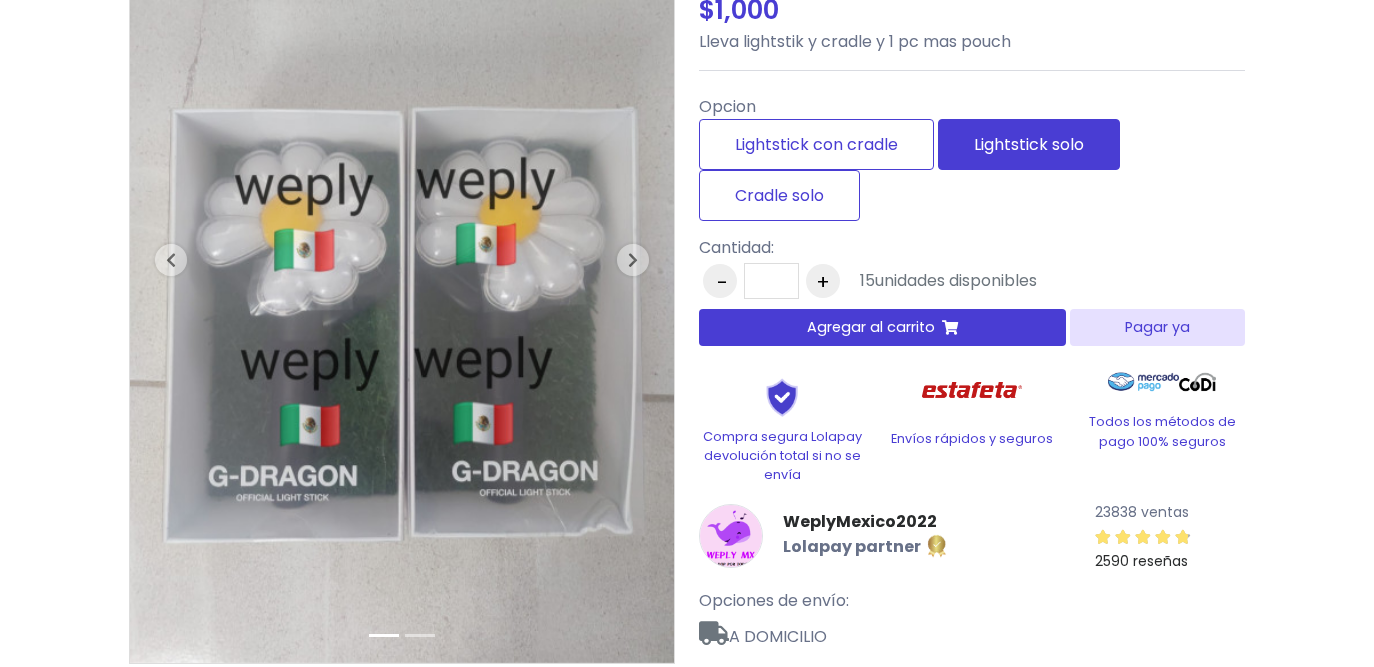 click on "Lightstick solo" at bounding box center (1029, 144) 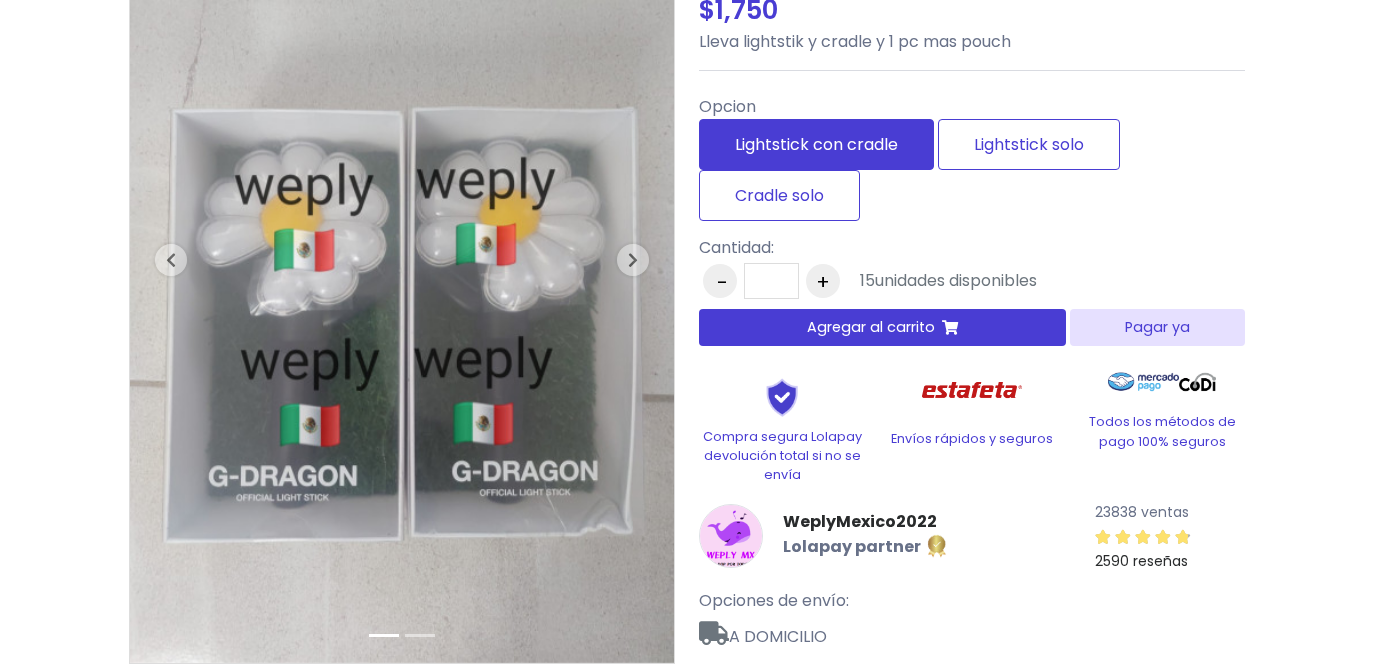 click on "Lightstick con cradle" at bounding box center [816, 144] 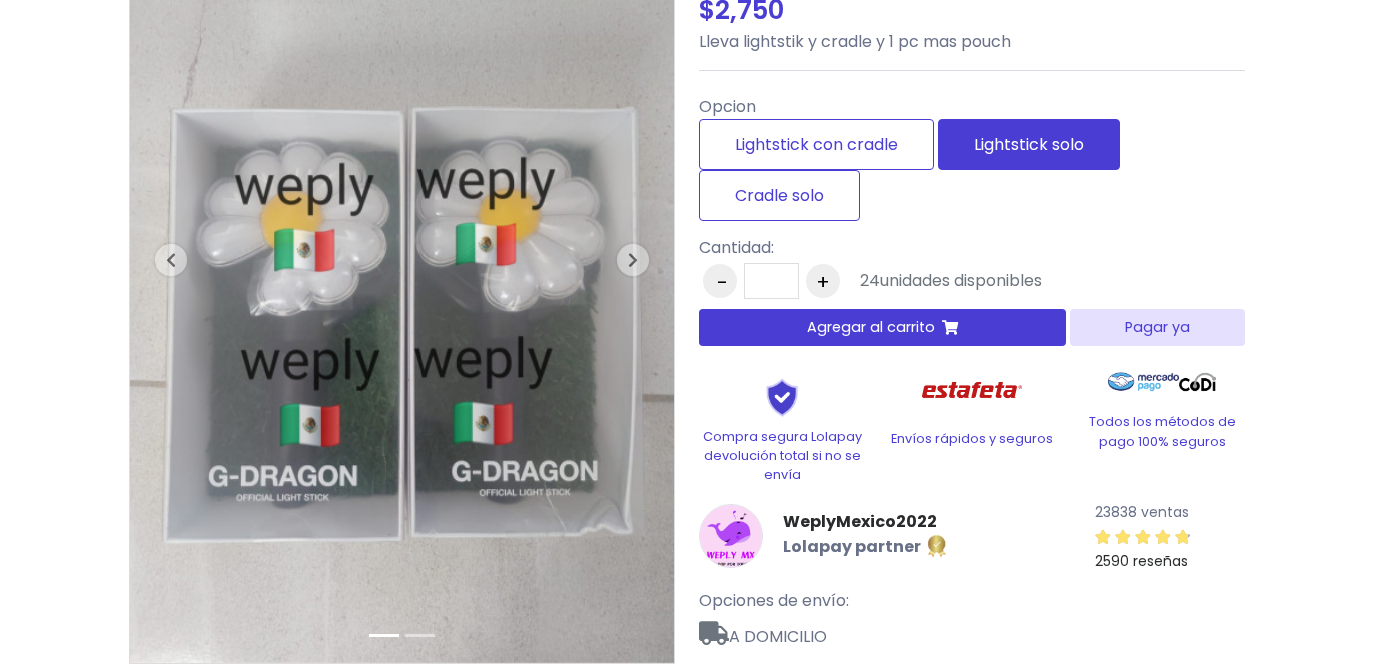 click on "Lightstick solo" at bounding box center [1029, 144] 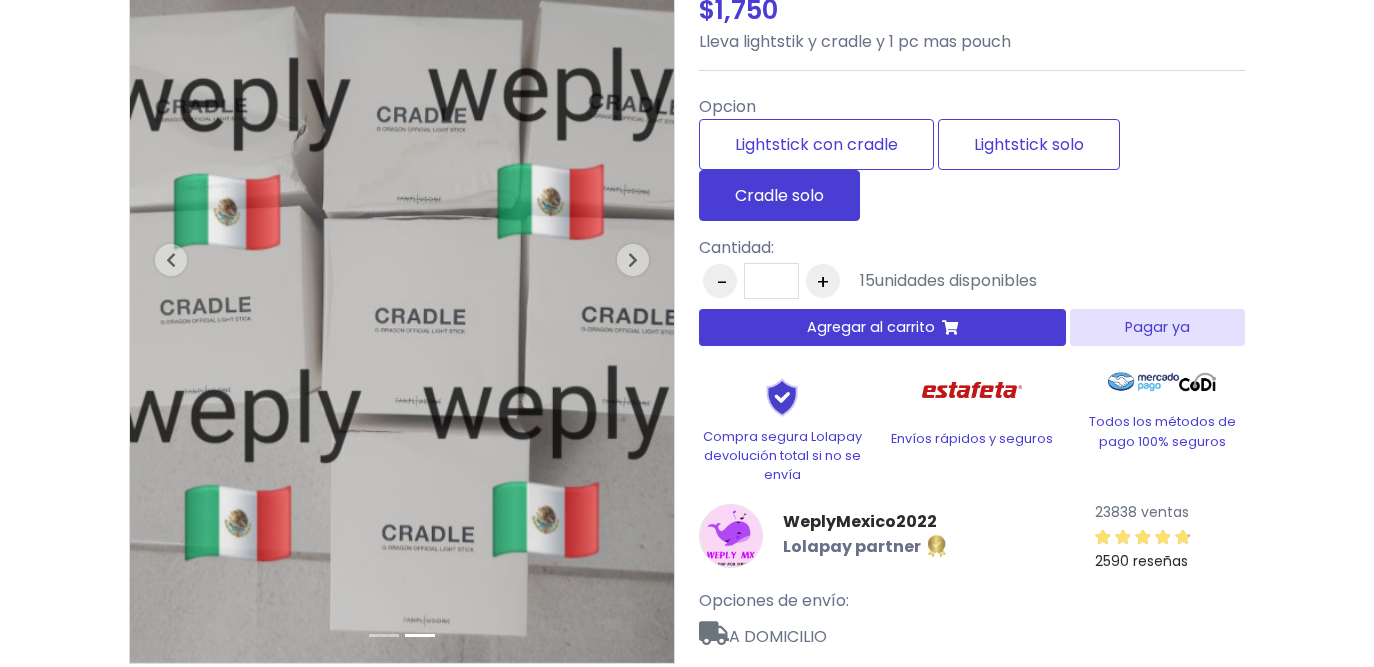 click on "Cradle solo" at bounding box center [779, 195] 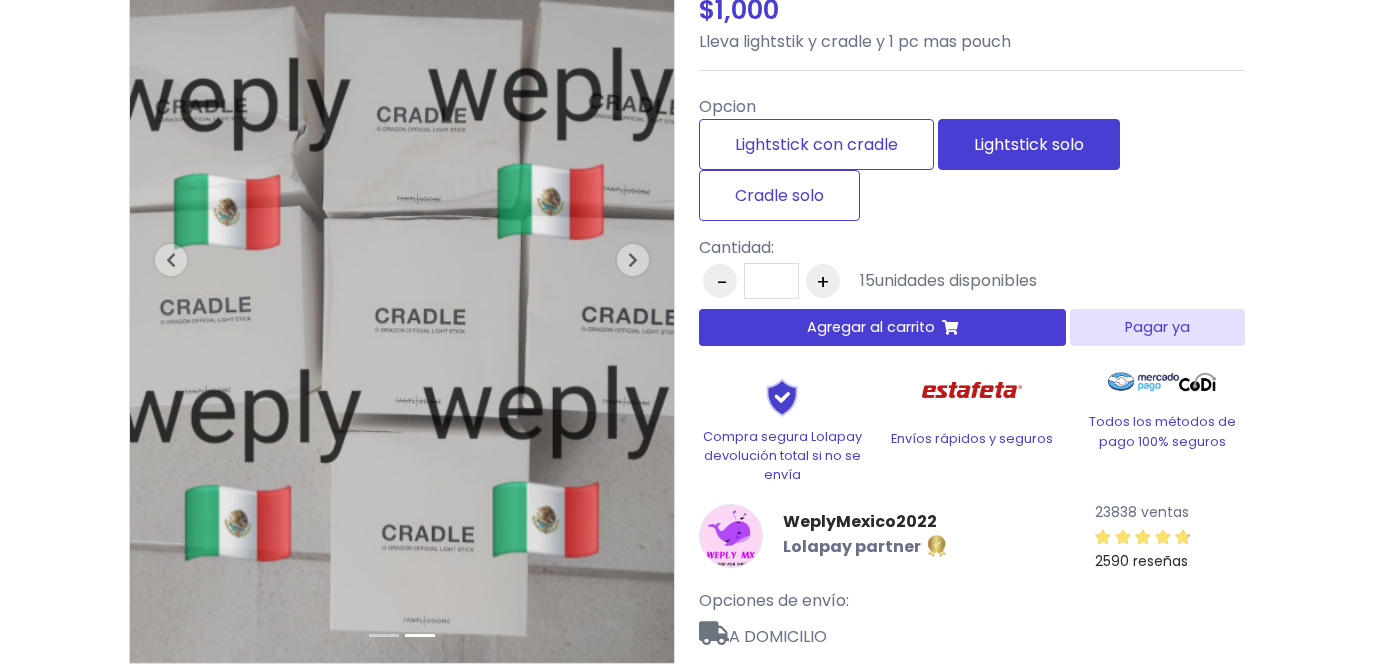 click on "Lightstick solo" at bounding box center [1029, 144] 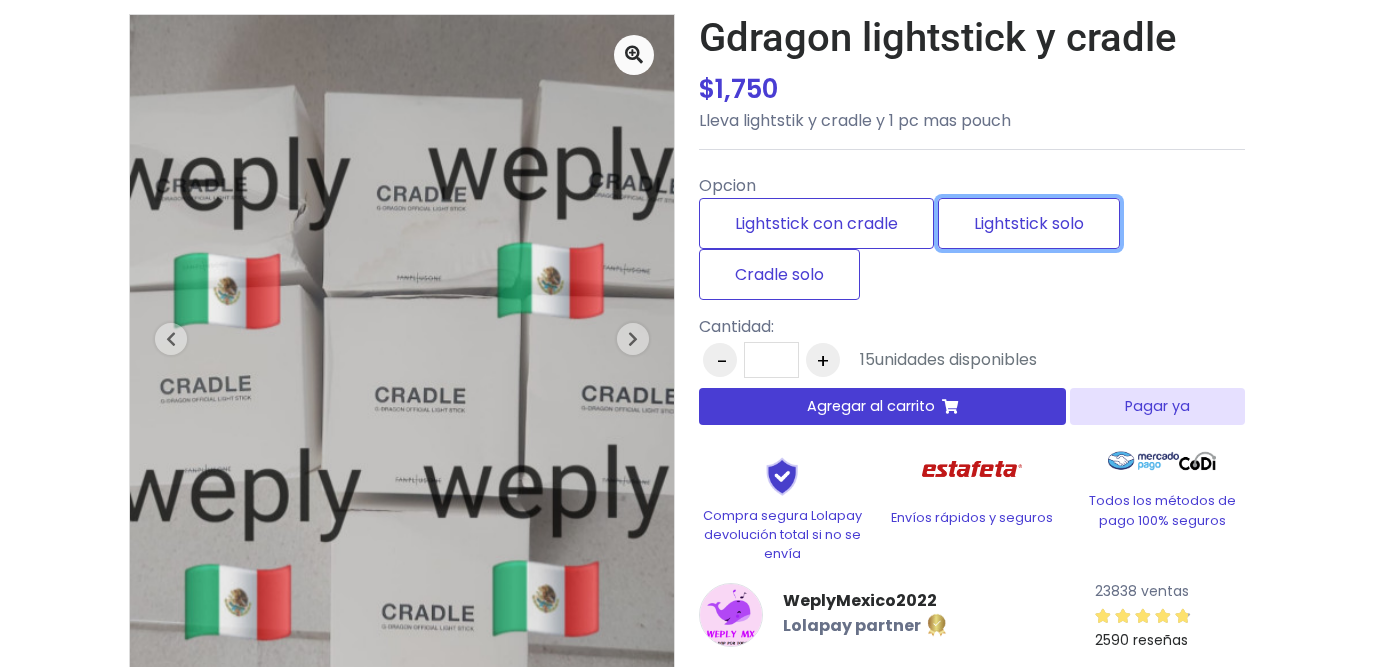 scroll, scrollTop: 130, scrollLeft: 0, axis: vertical 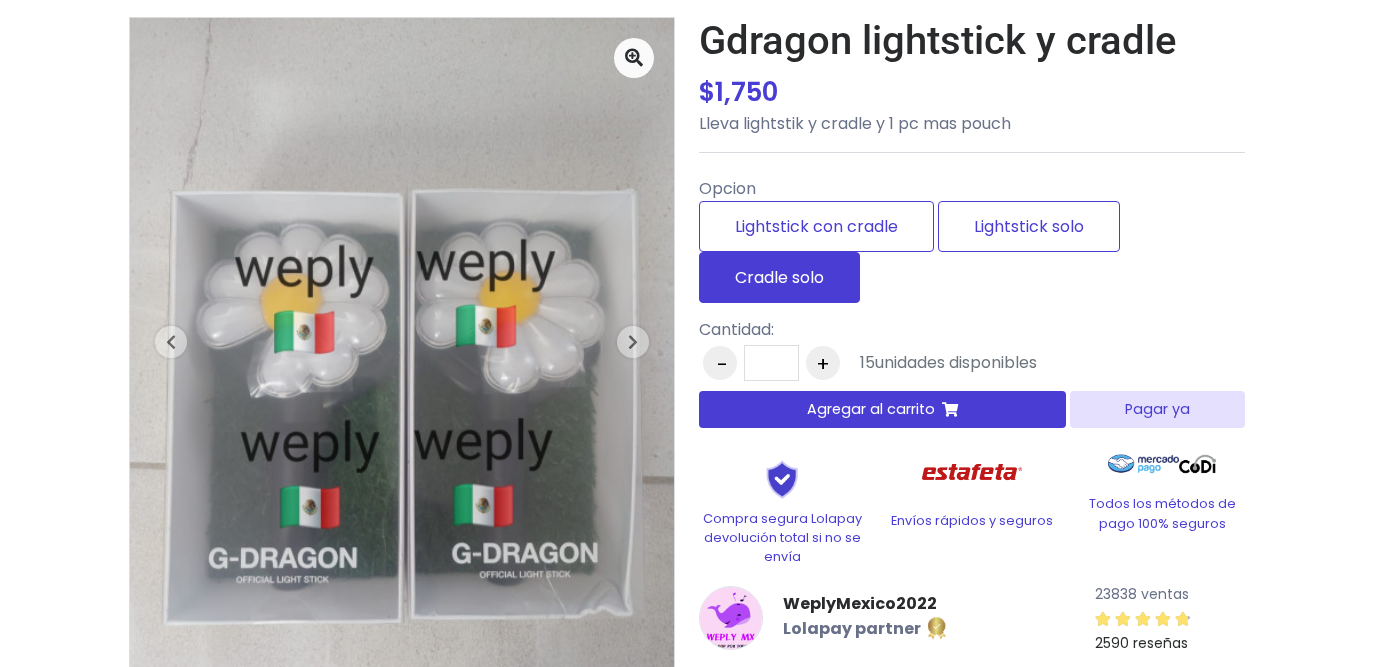 click on "Cradle solo" at bounding box center (779, 277) 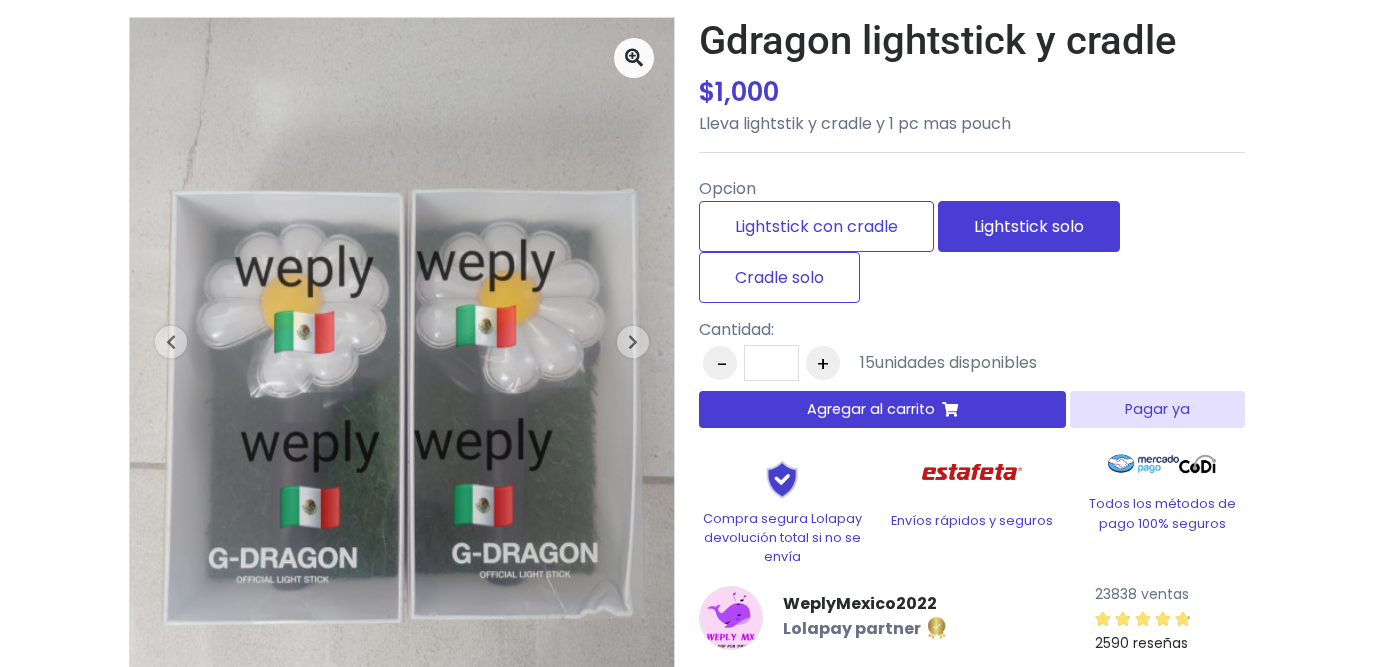 click on "Lightstick solo" at bounding box center (1029, 226) 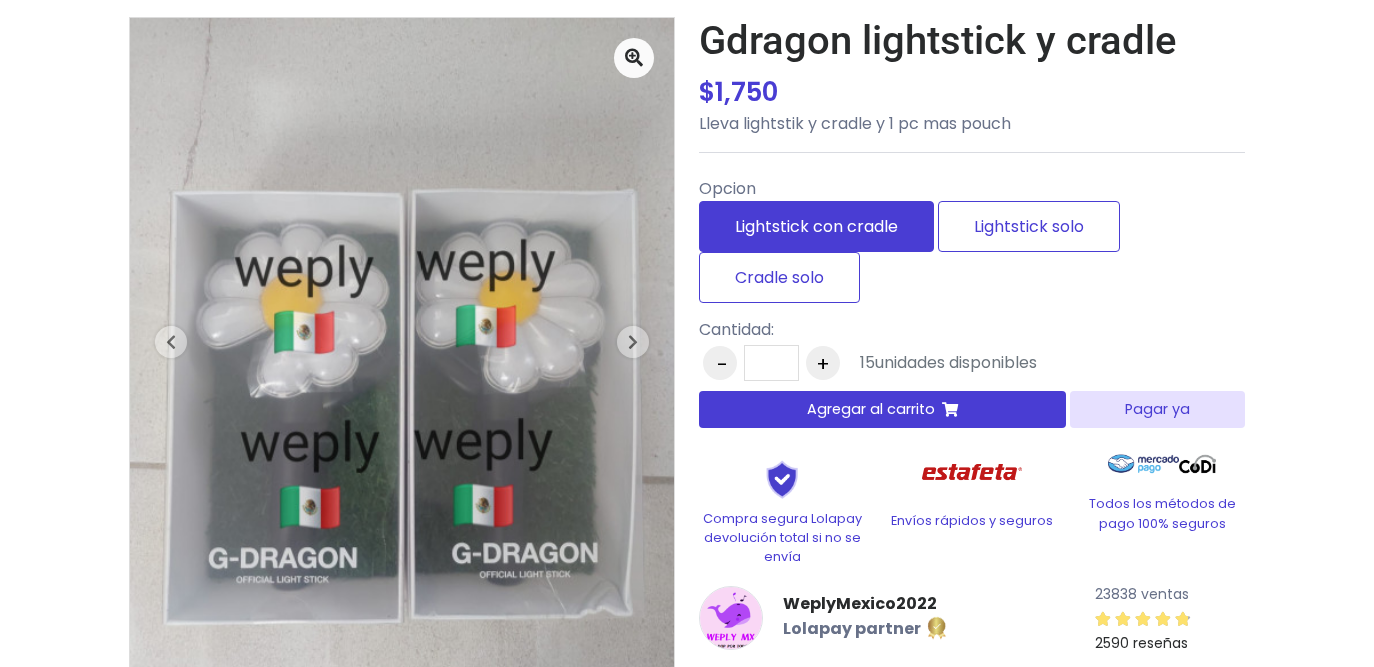 click on "Lightstick con cradle" at bounding box center [816, 226] 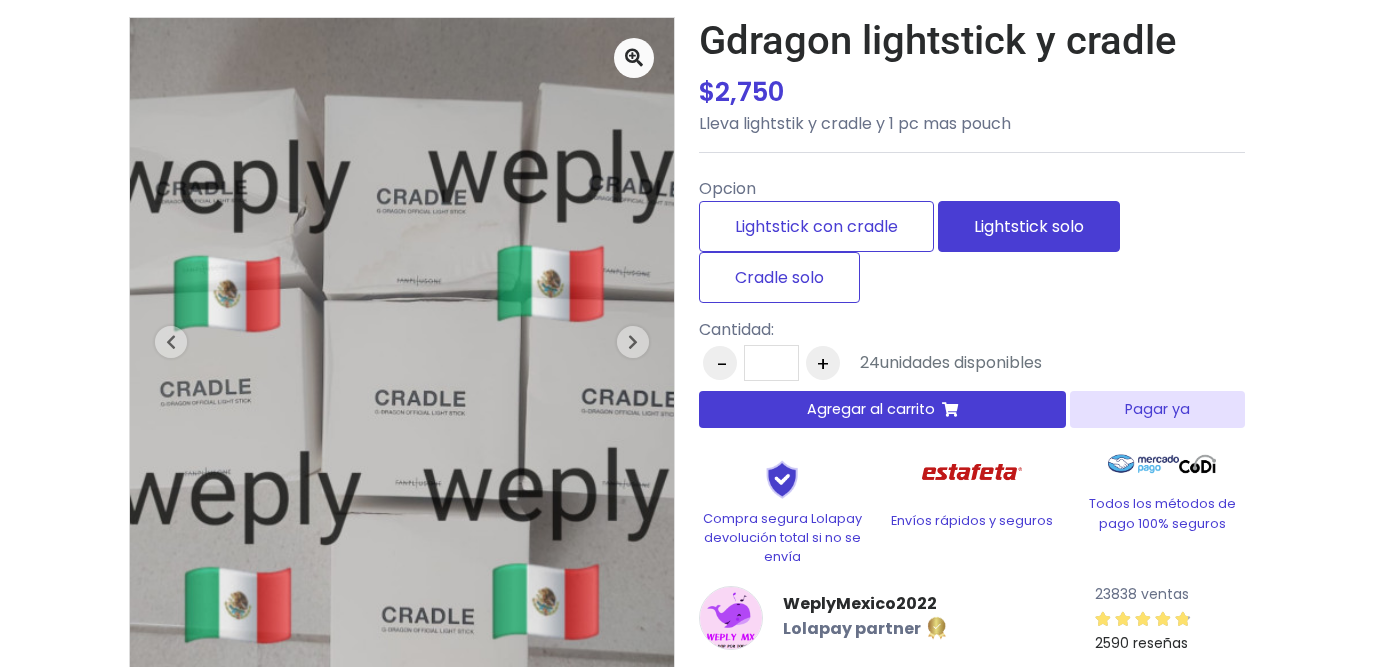 click on "Lightstick solo" at bounding box center (1029, 226) 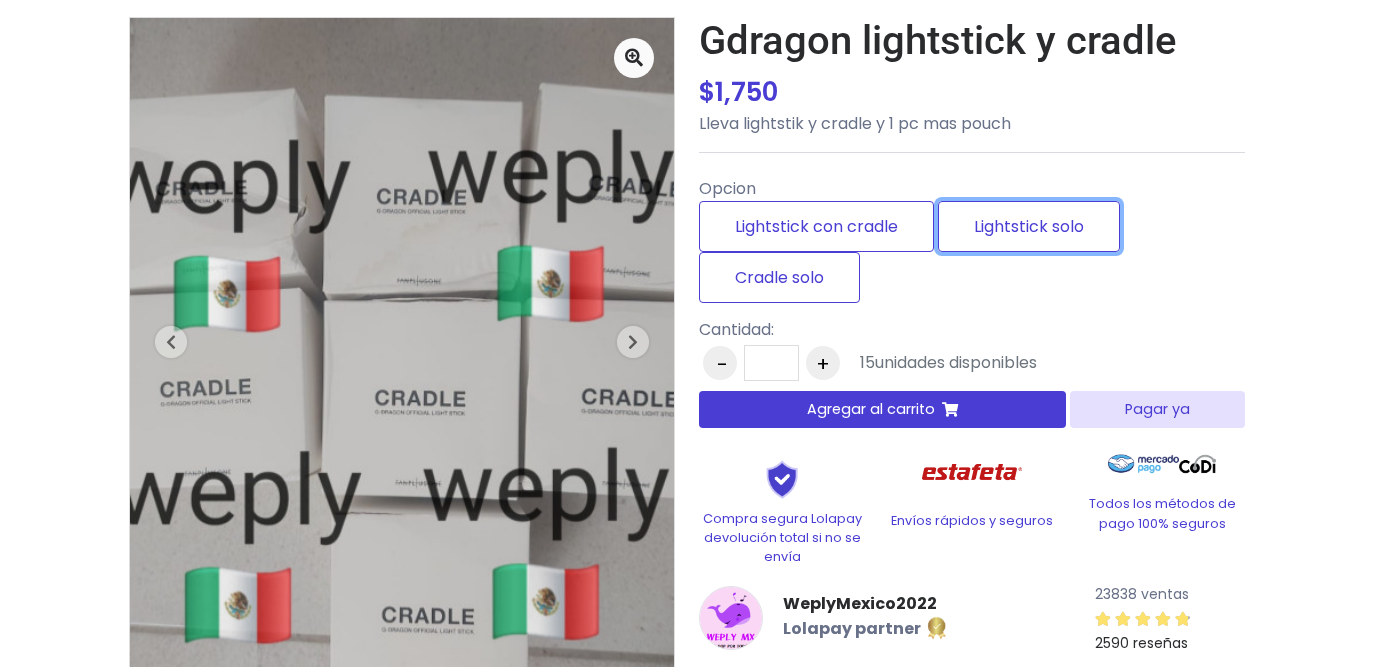 scroll, scrollTop: 0, scrollLeft: 0, axis: both 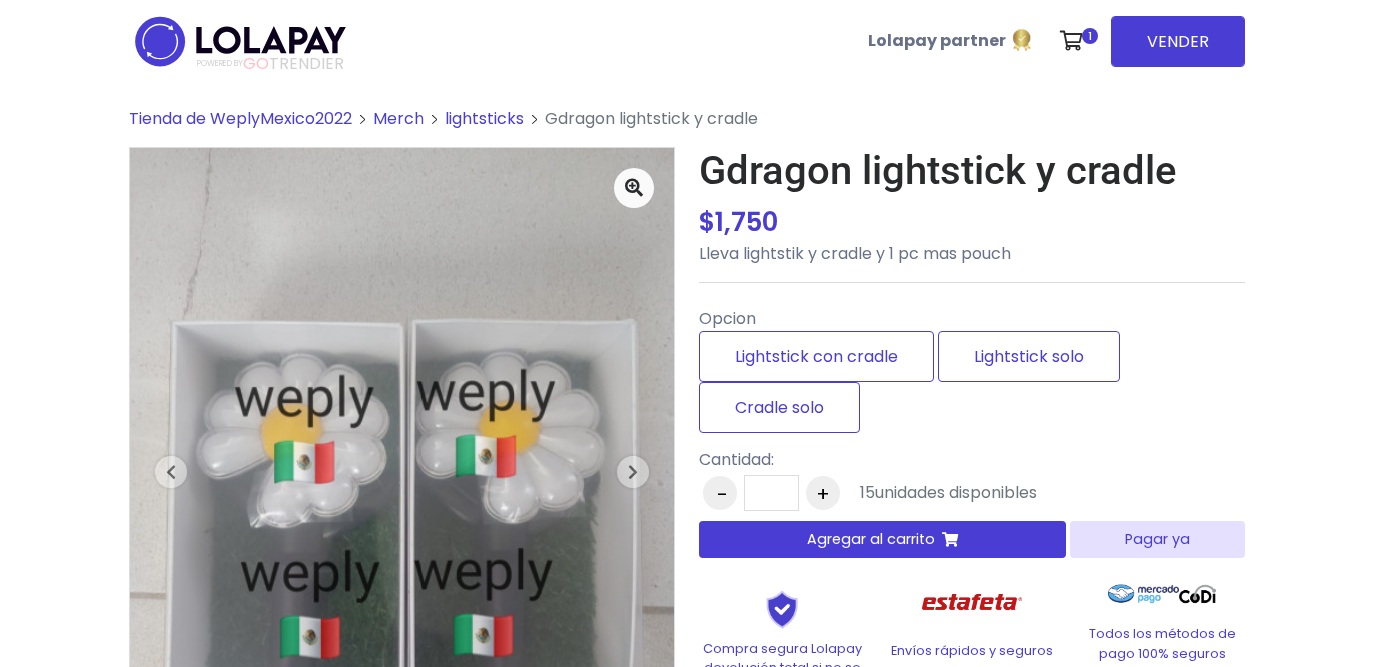 click on "Agregar al carrito" at bounding box center (871, 539) 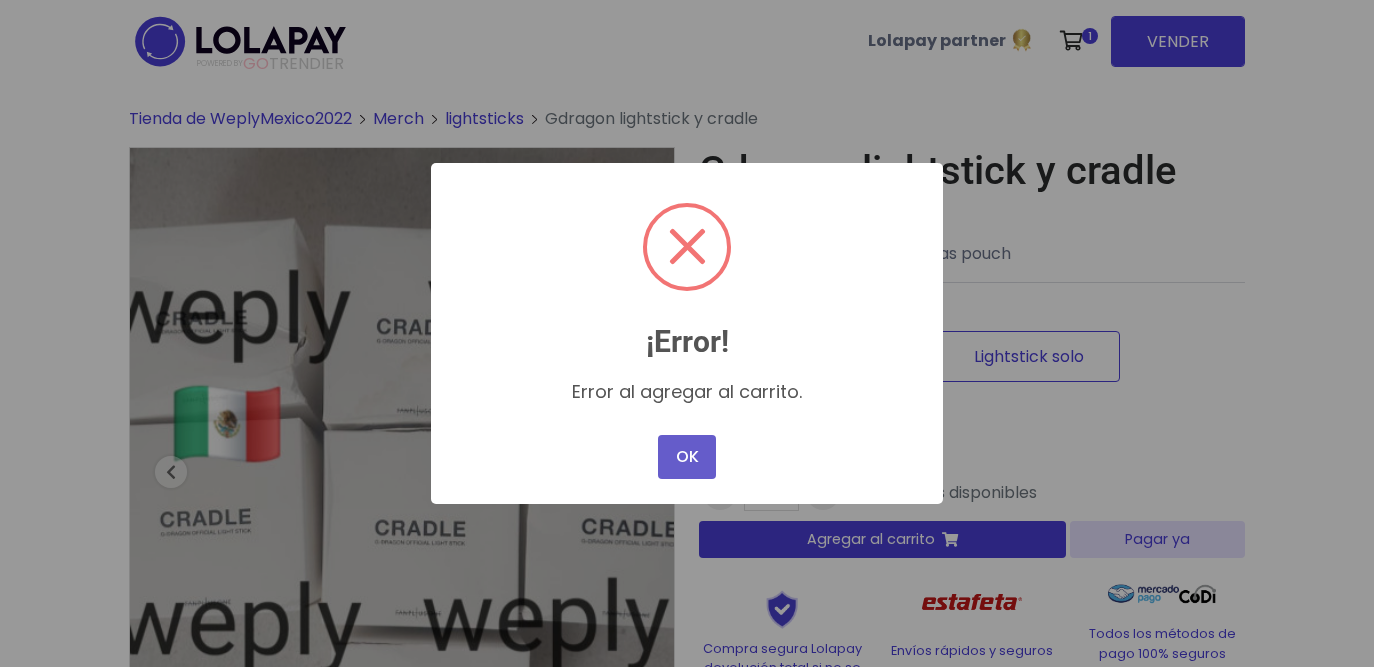 click on "OK" at bounding box center (687, 457) 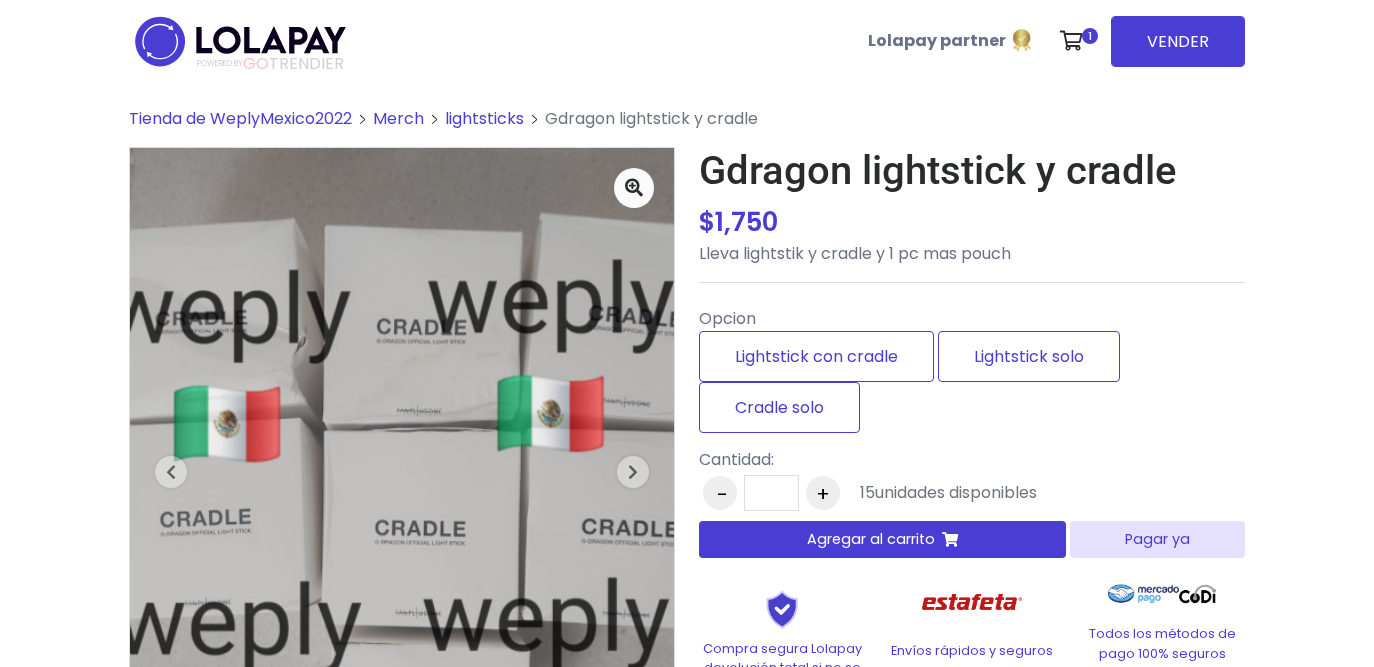 click on "Agregar al carrito" at bounding box center (882, 539) 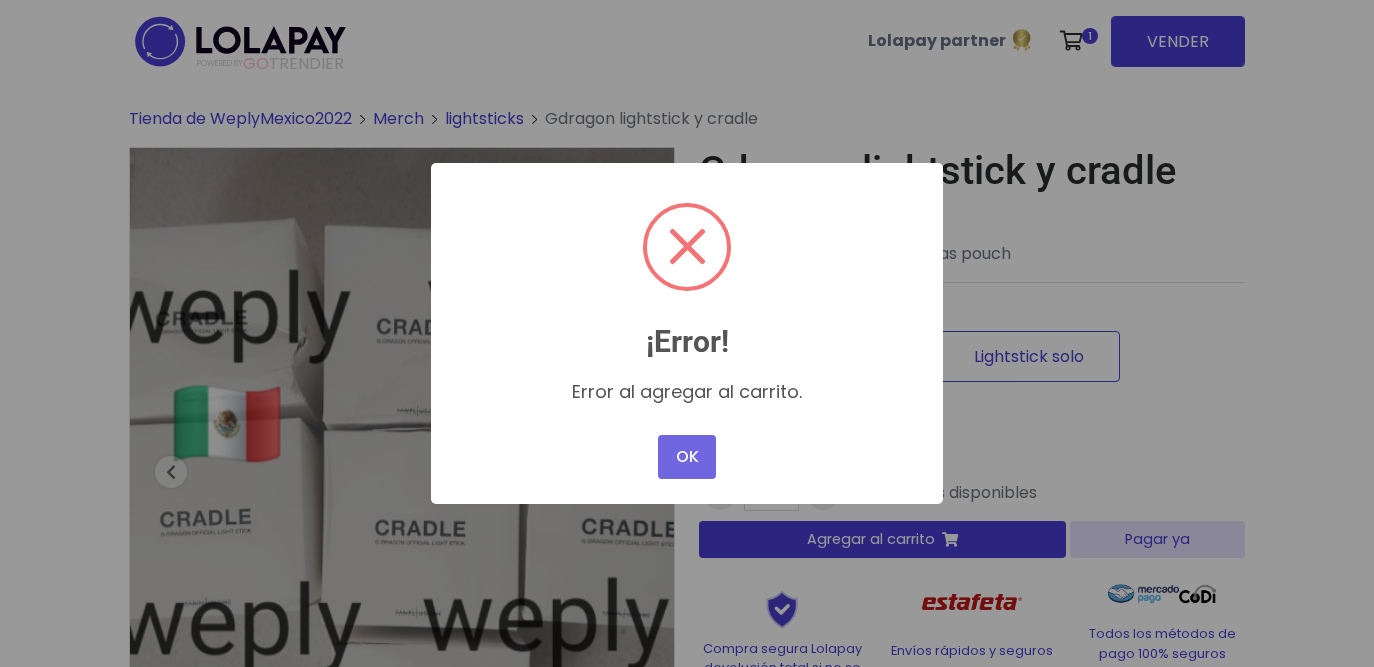 click on "×
¡Error! Error al agregar al carrito. OK No Cancel" at bounding box center (687, 333) 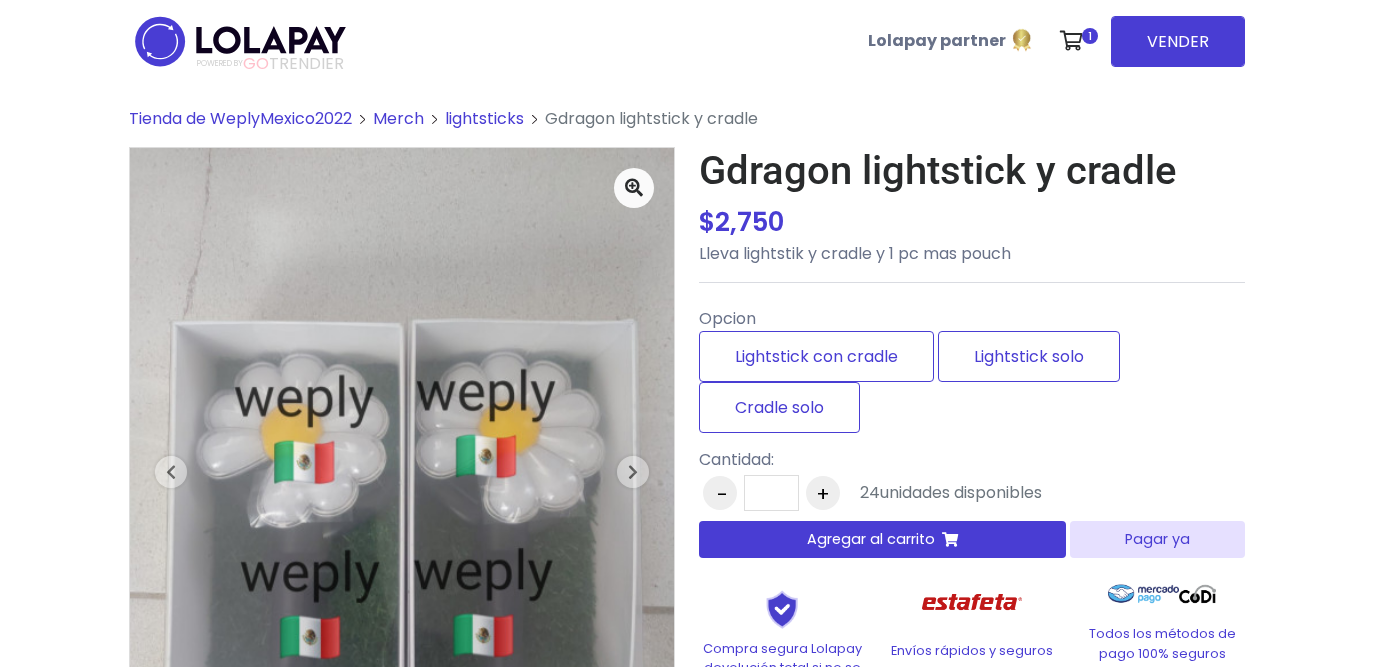 scroll, scrollTop: 0, scrollLeft: 0, axis: both 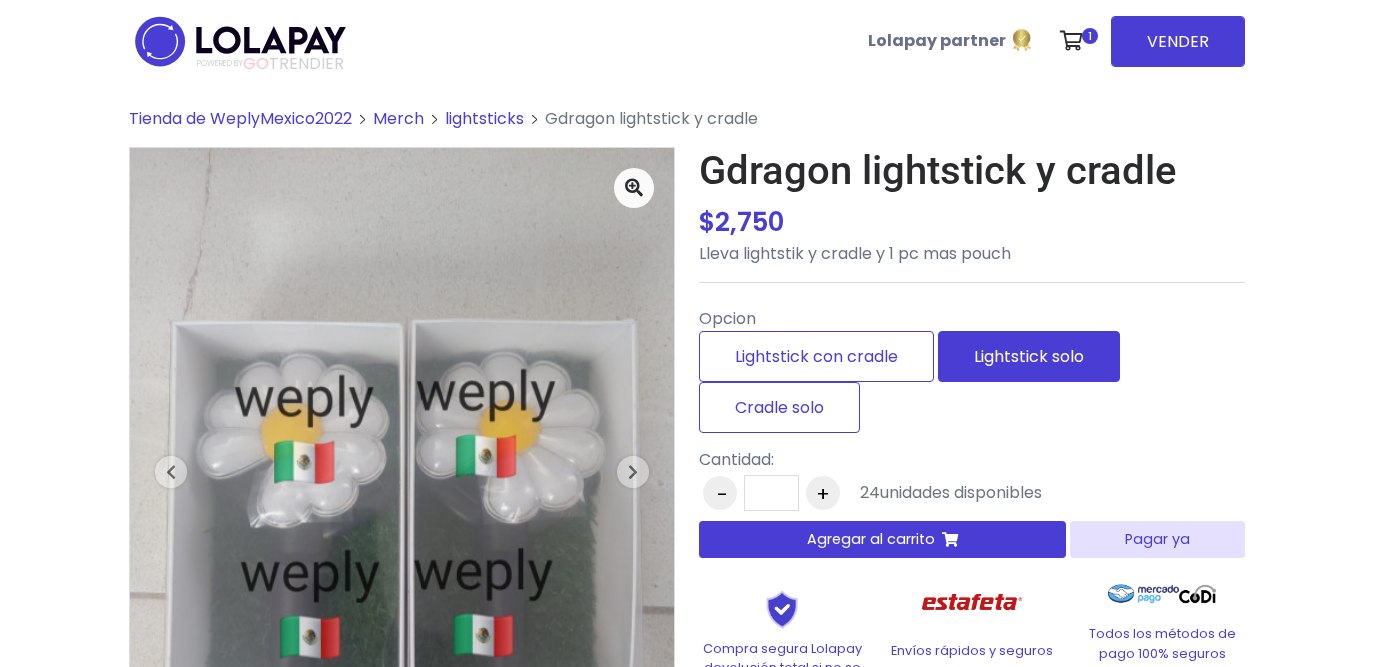 click on "Lightstick solo" at bounding box center (1029, 356) 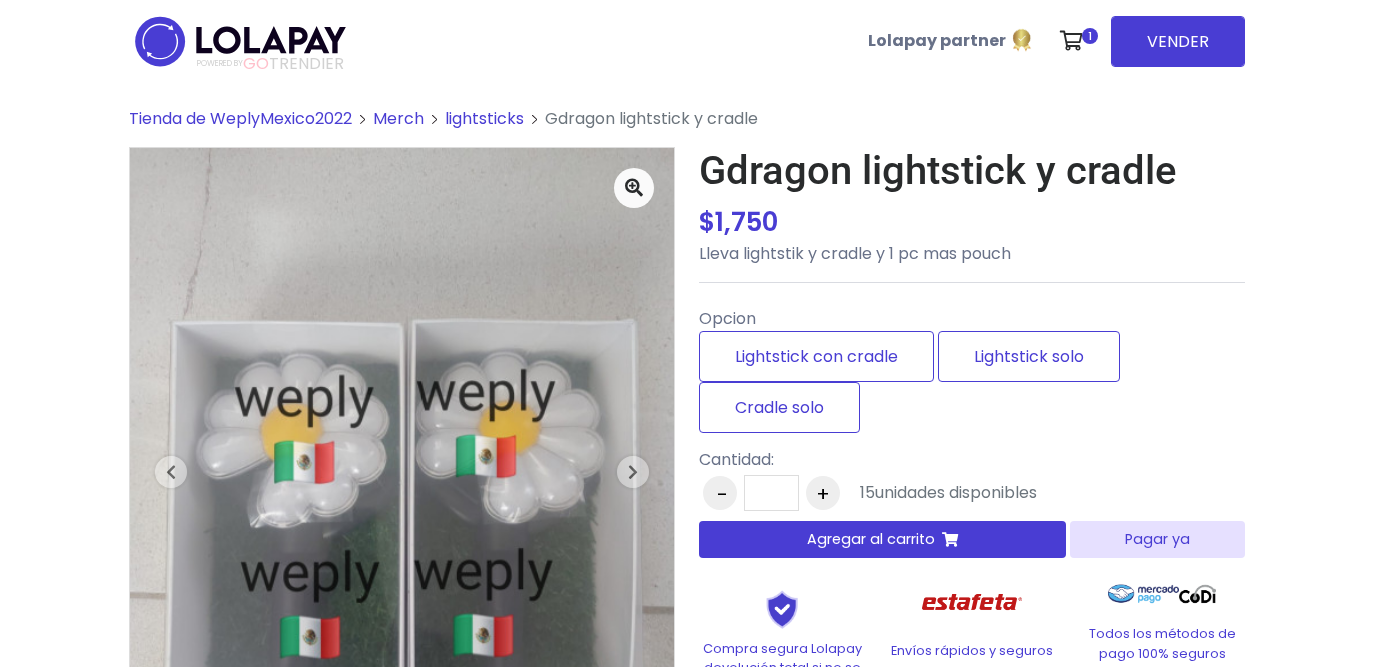 click on "Agregar al carrito" at bounding box center (882, 539) 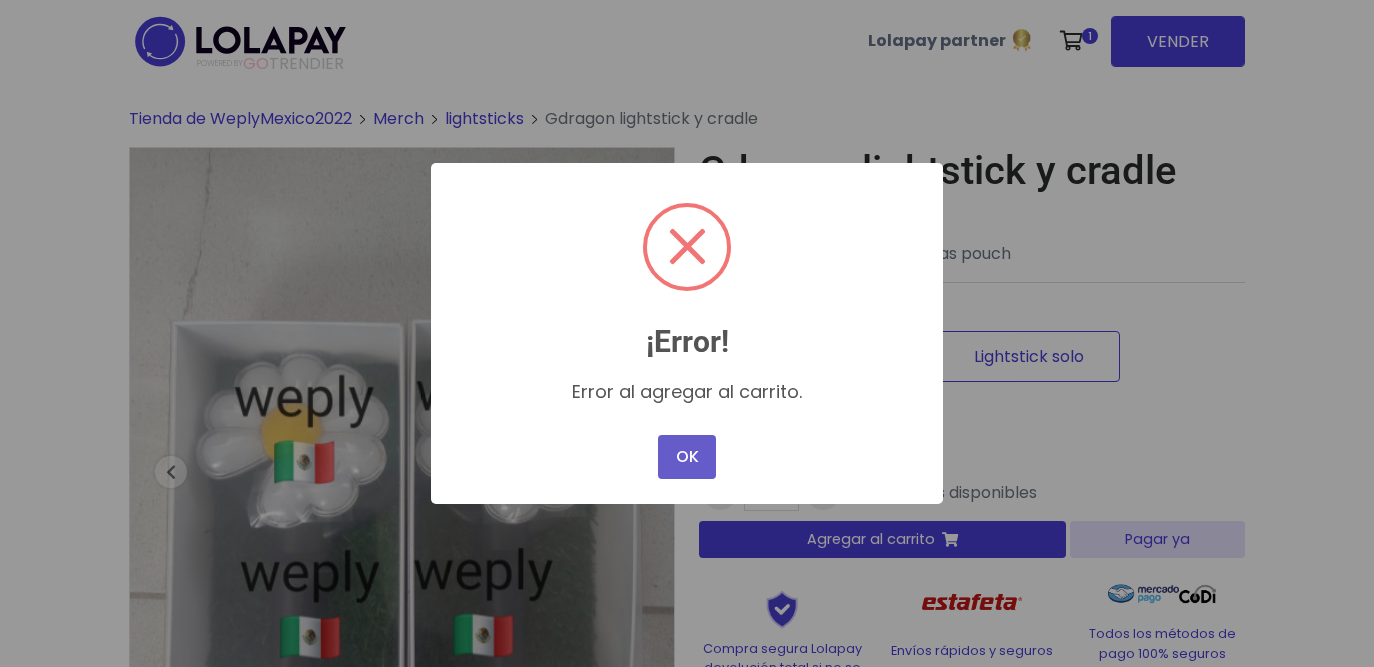 click on "OK" at bounding box center (687, 457) 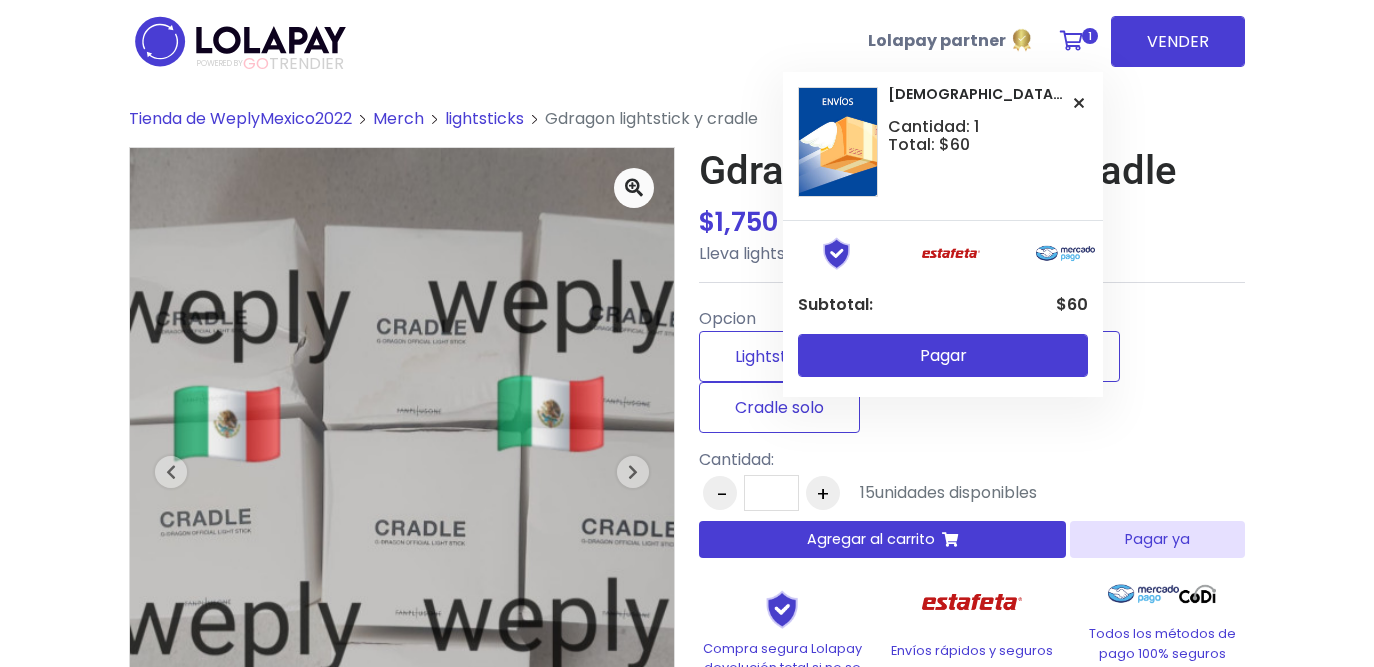 click at bounding box center (1071, 41) 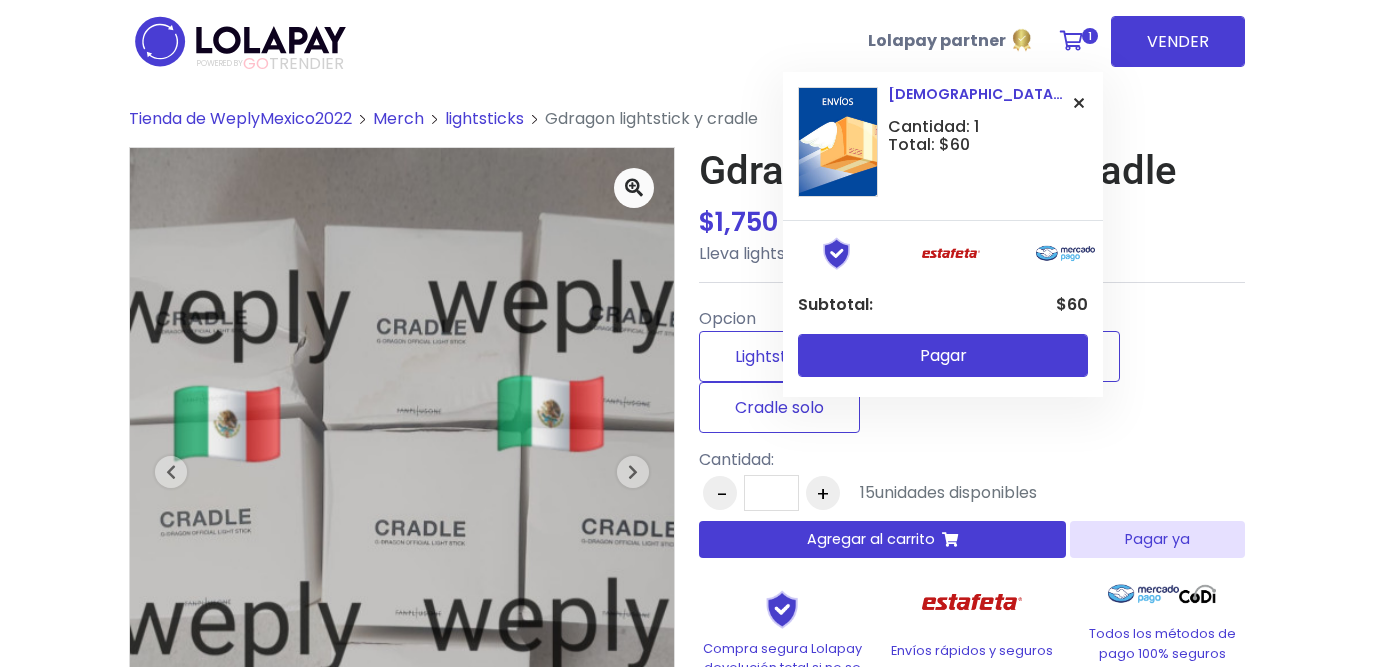 click at bounding box center (1079, 103) 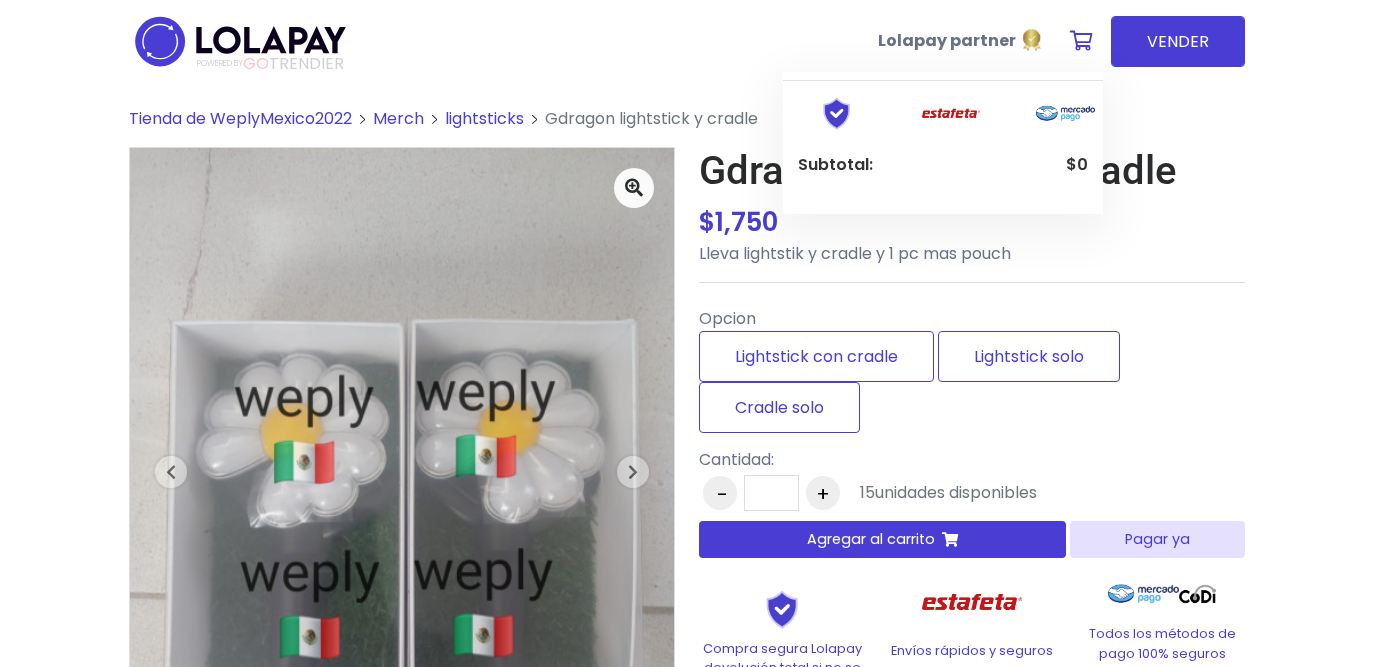 click on "Agregar al carrito" at bounding box center (871, 539) 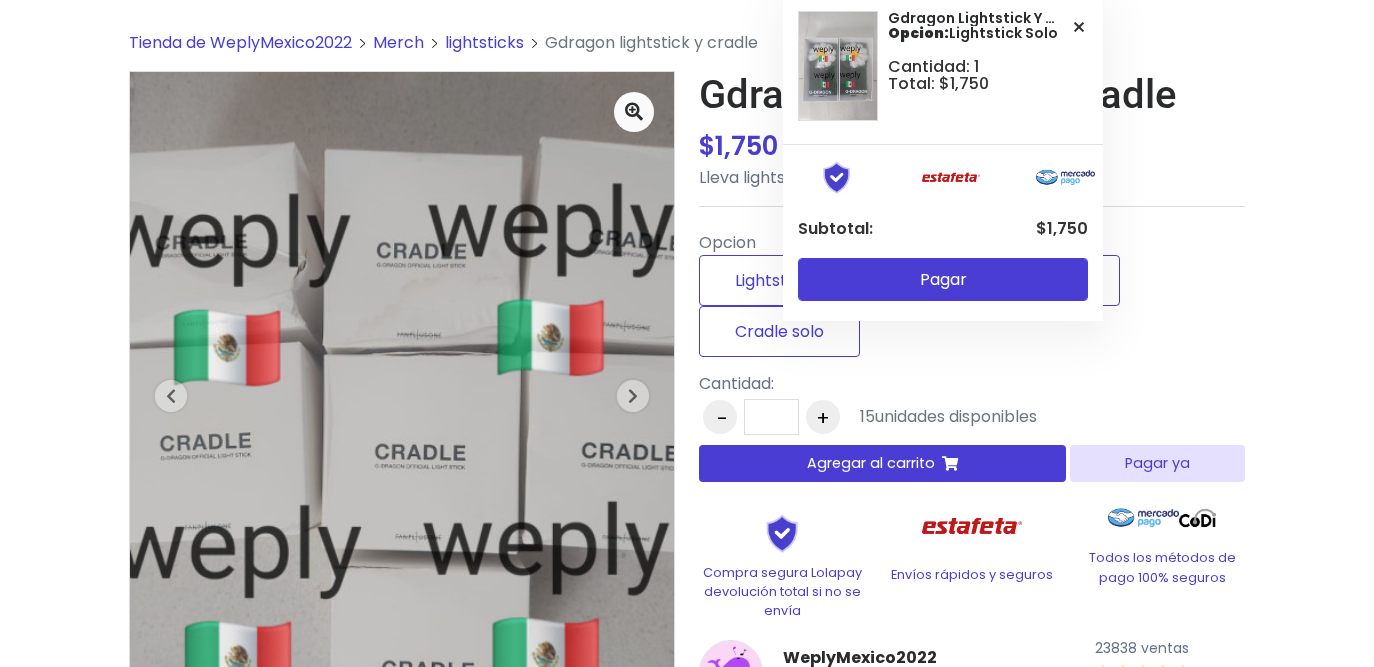 scroll, scrollTop: 0, scrollLeft: 0, axis: both 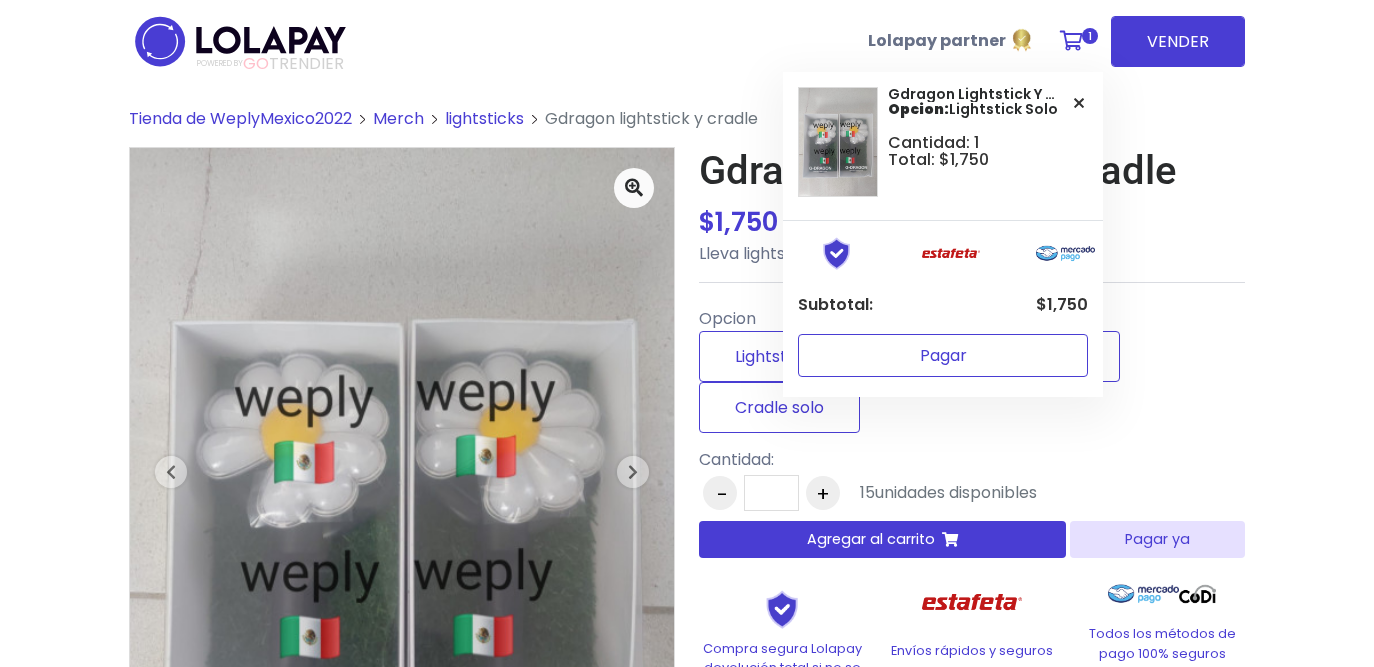 click on "Pagar" at bounding box center (943, 355) 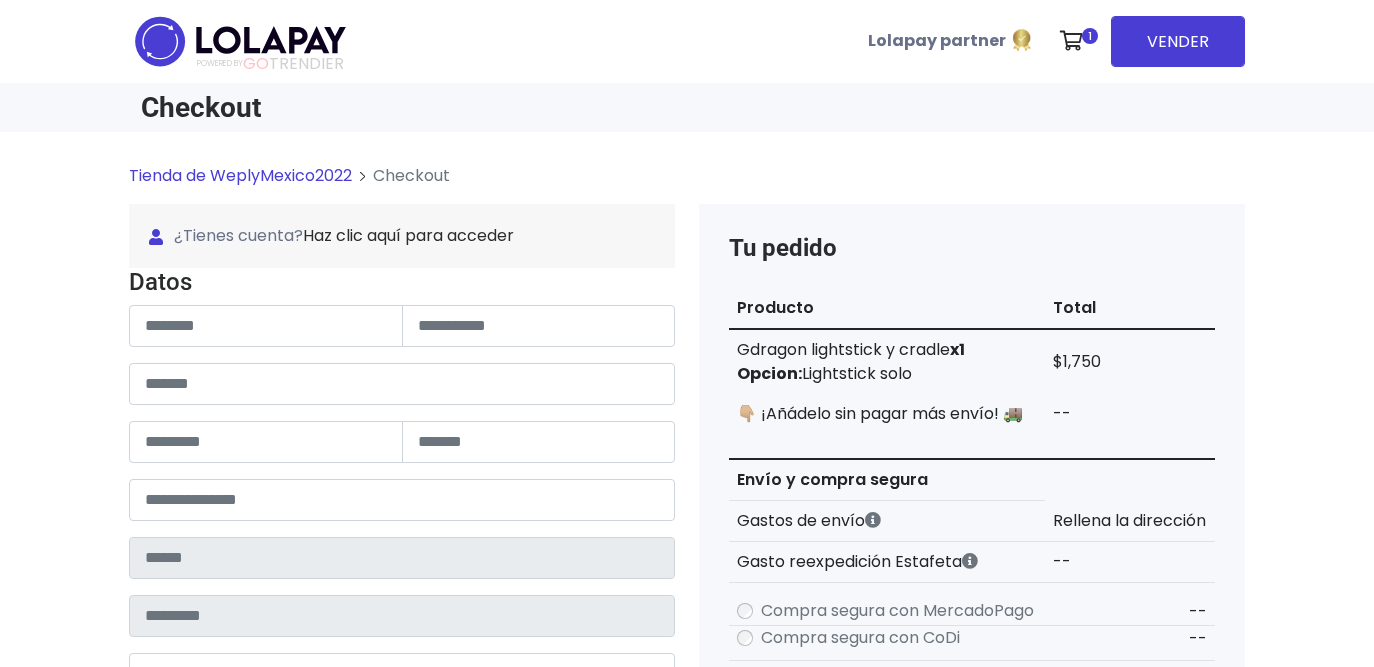 scroll, scrollTop: 0, scrollLeft: 0, axis: both 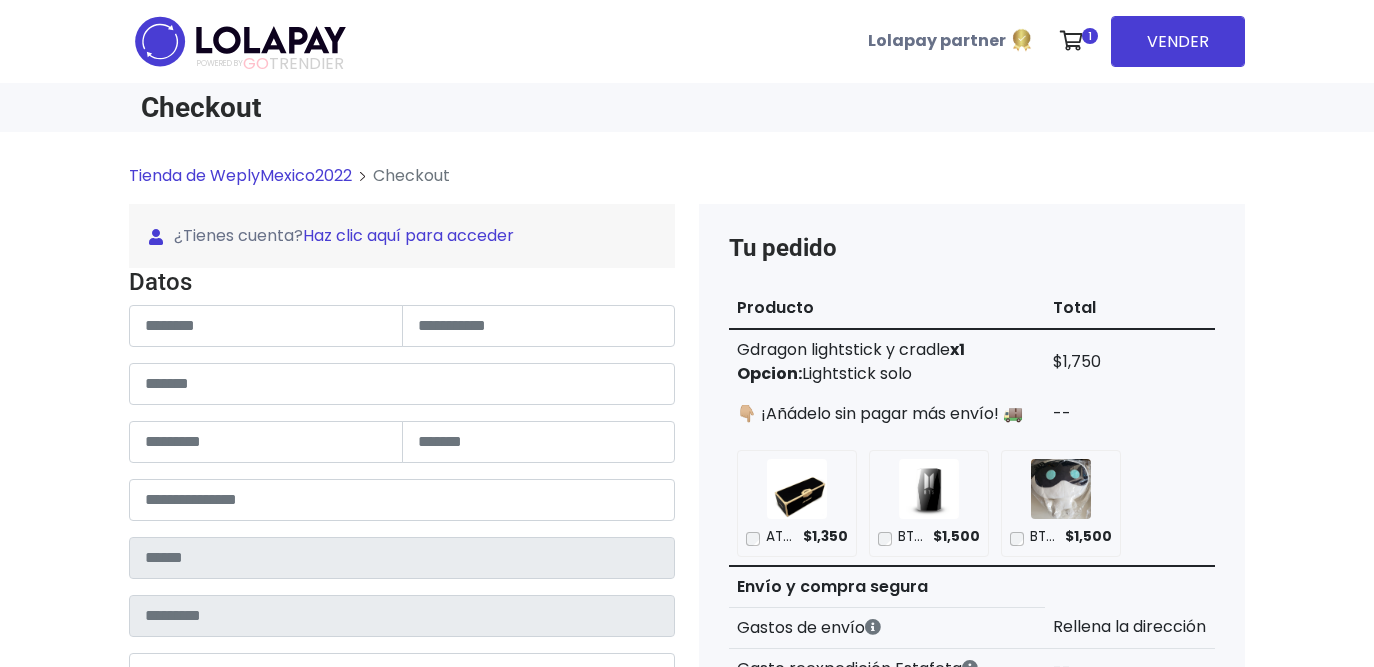 click on "Haz clic aquí para acceder" at bounding box center [408, 235] 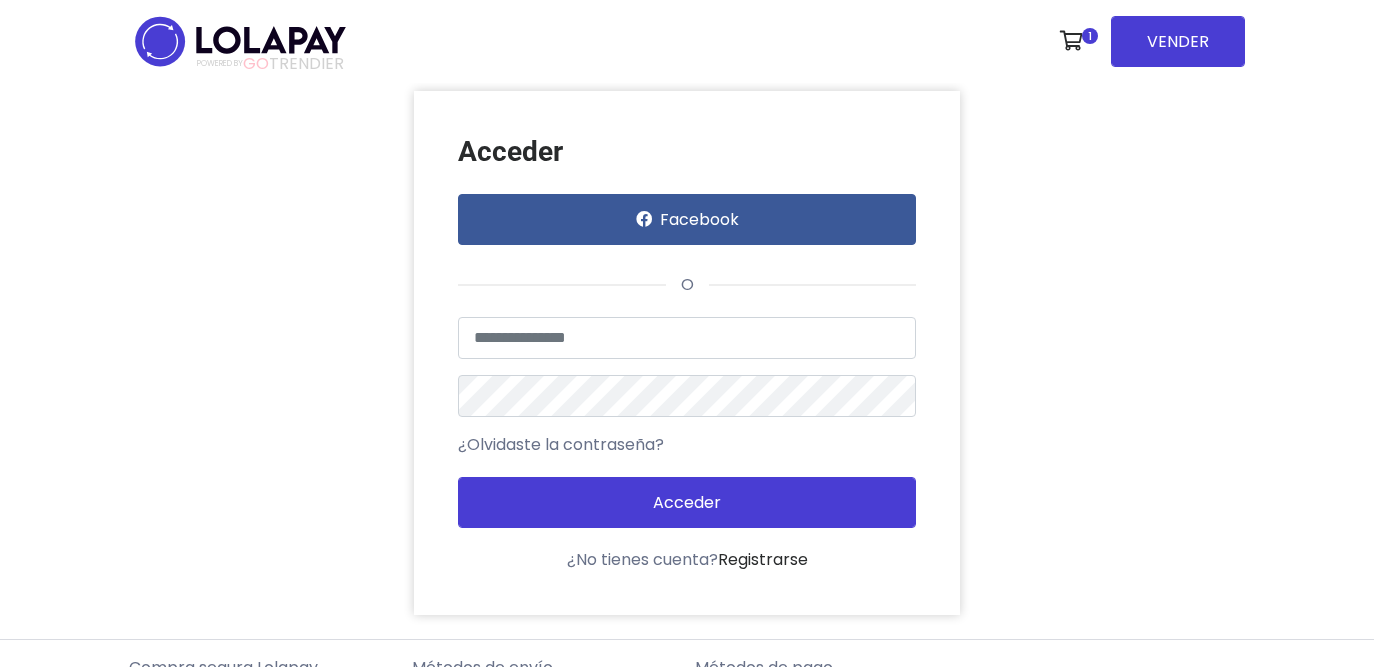 scroll, scrollTop: 0, scrollLeft: 0, axis: both 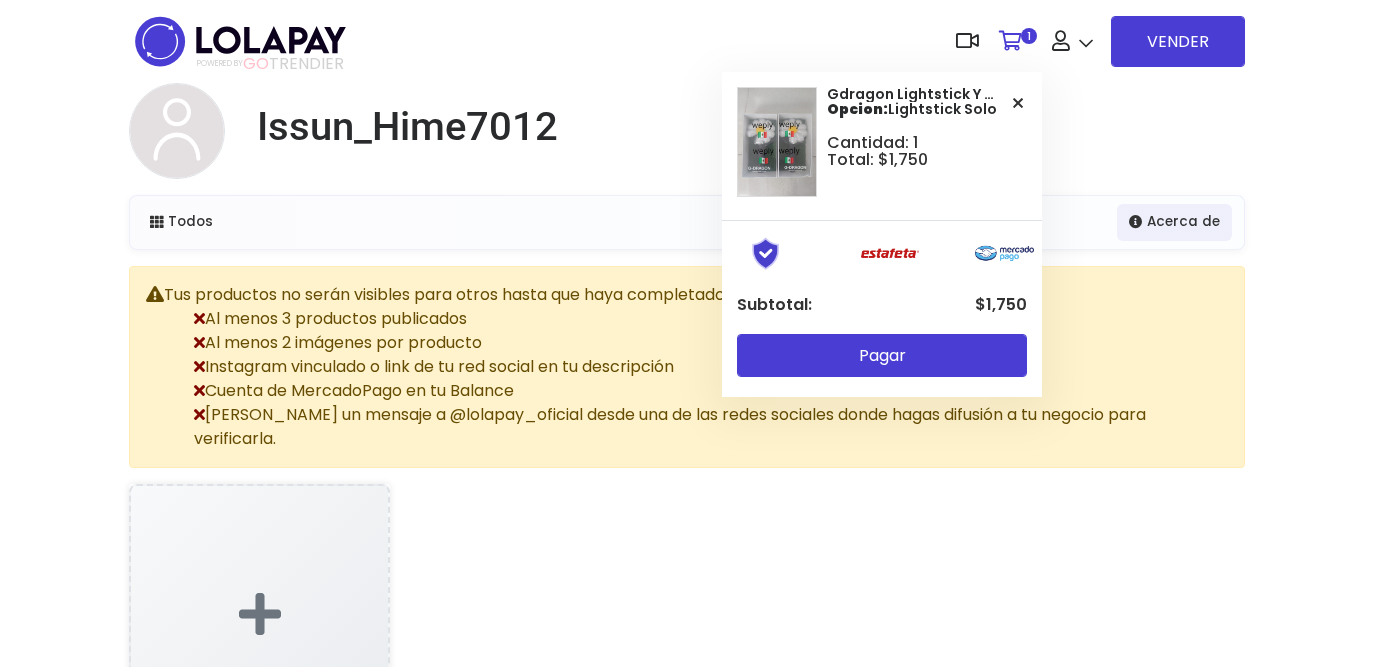 click on "1" at bounding box center (1015, 41) 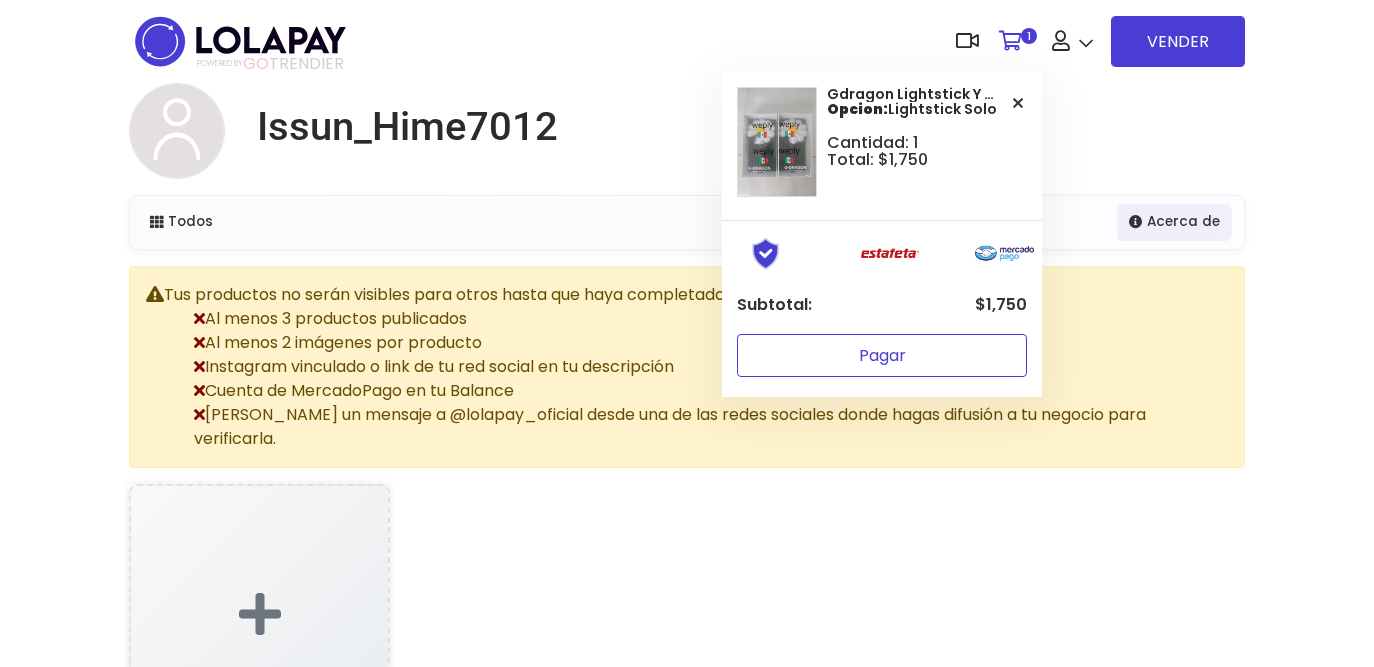 click on "Pagar" at bounding box center (882, 355) 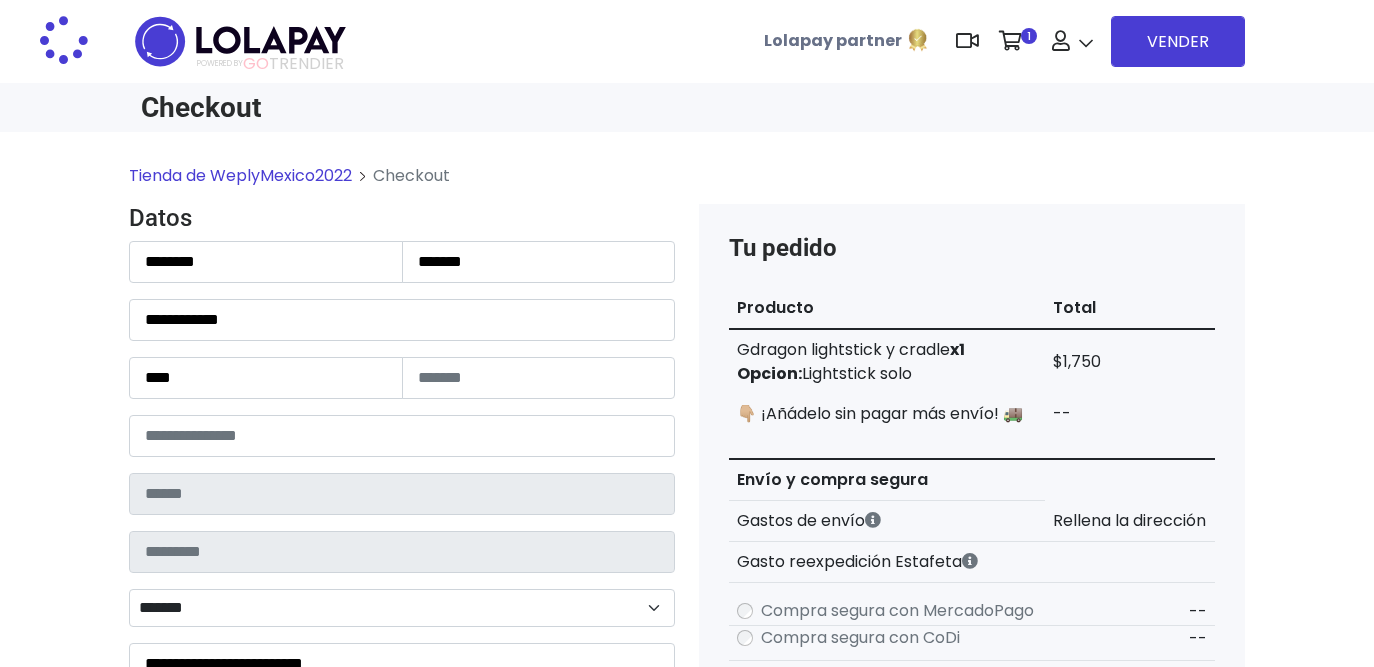 scroll, scrollTop: 0, scrollLeft: 0, axis: both 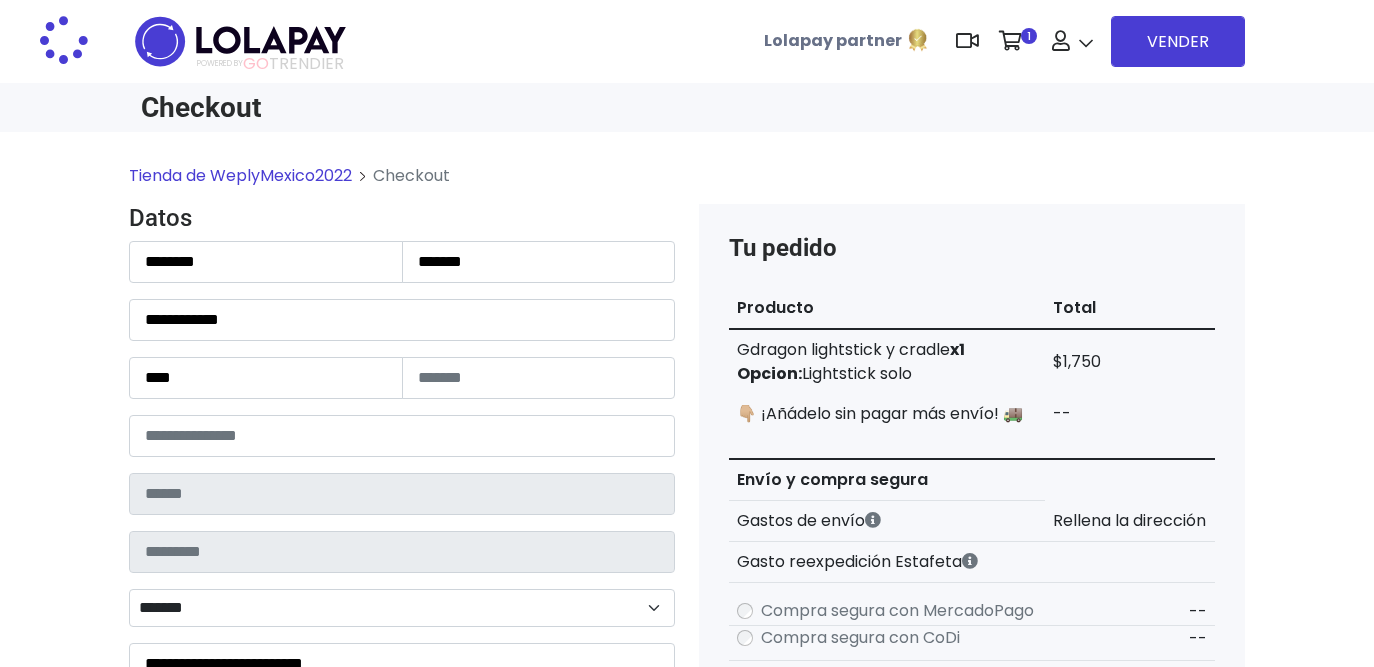 type on "*********" 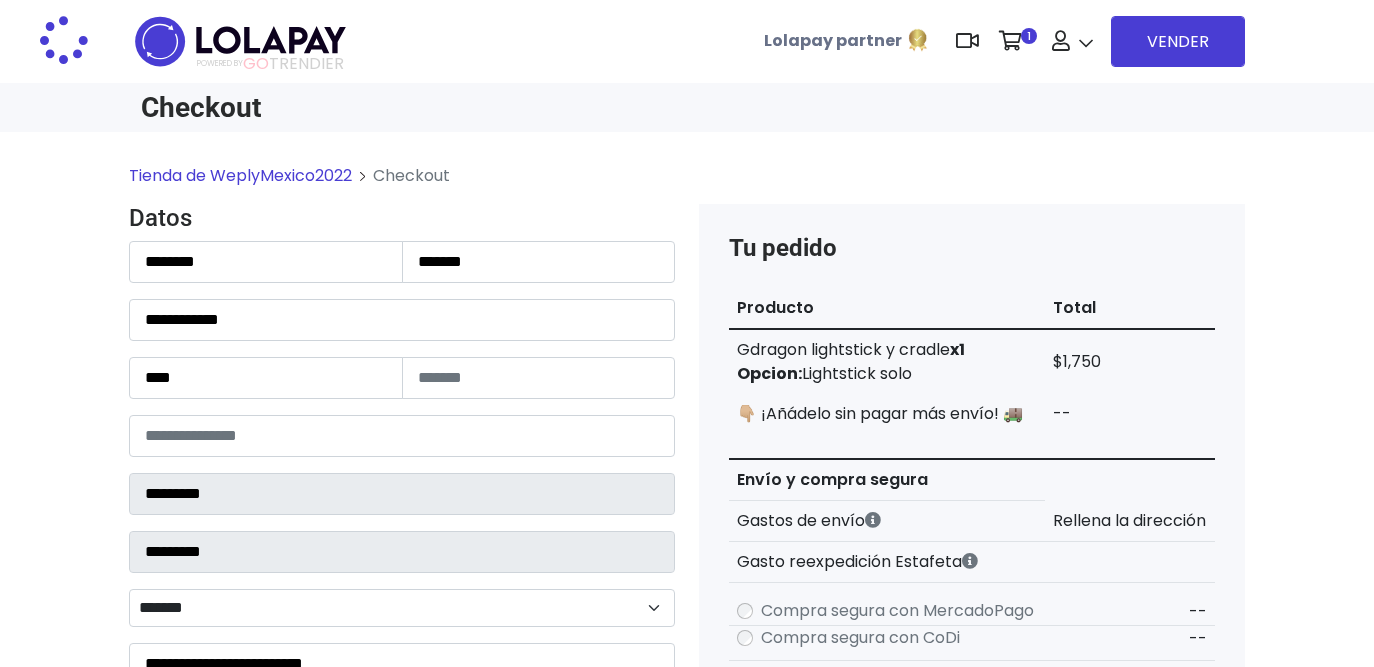 select on "*******" 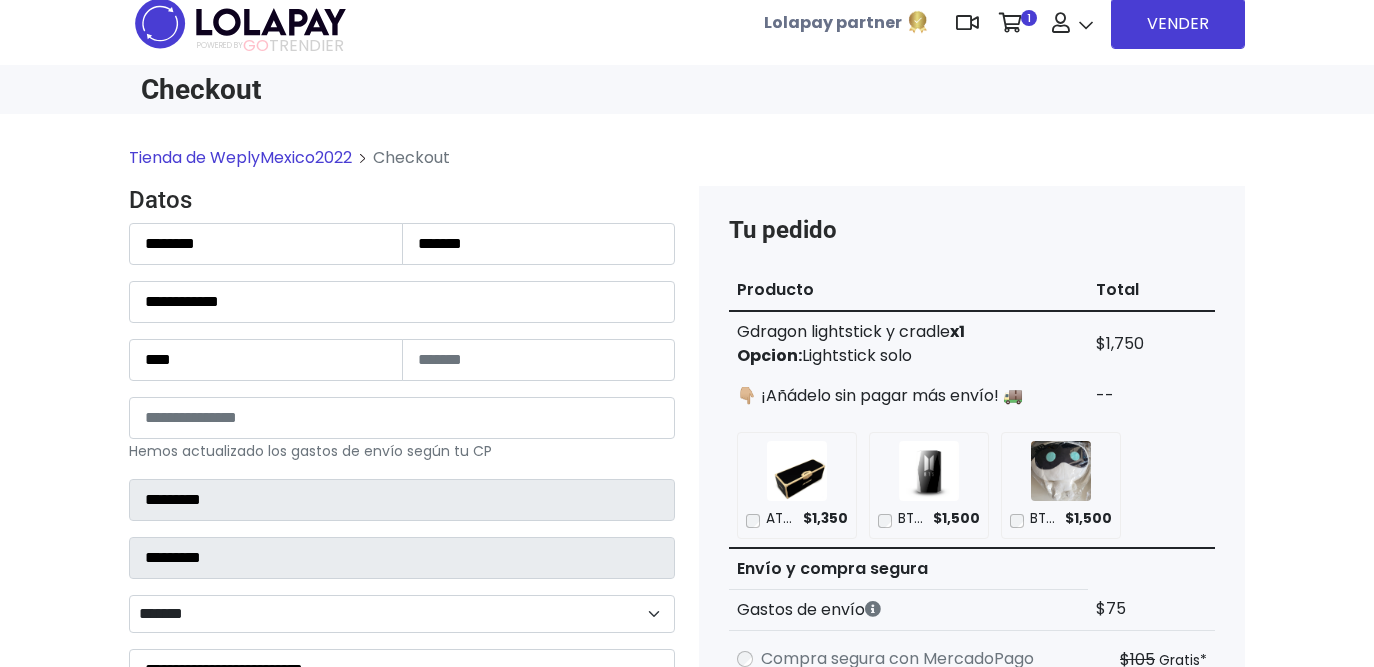 scroll, scrollTop: 0, scrollLeft: 0, axis: both 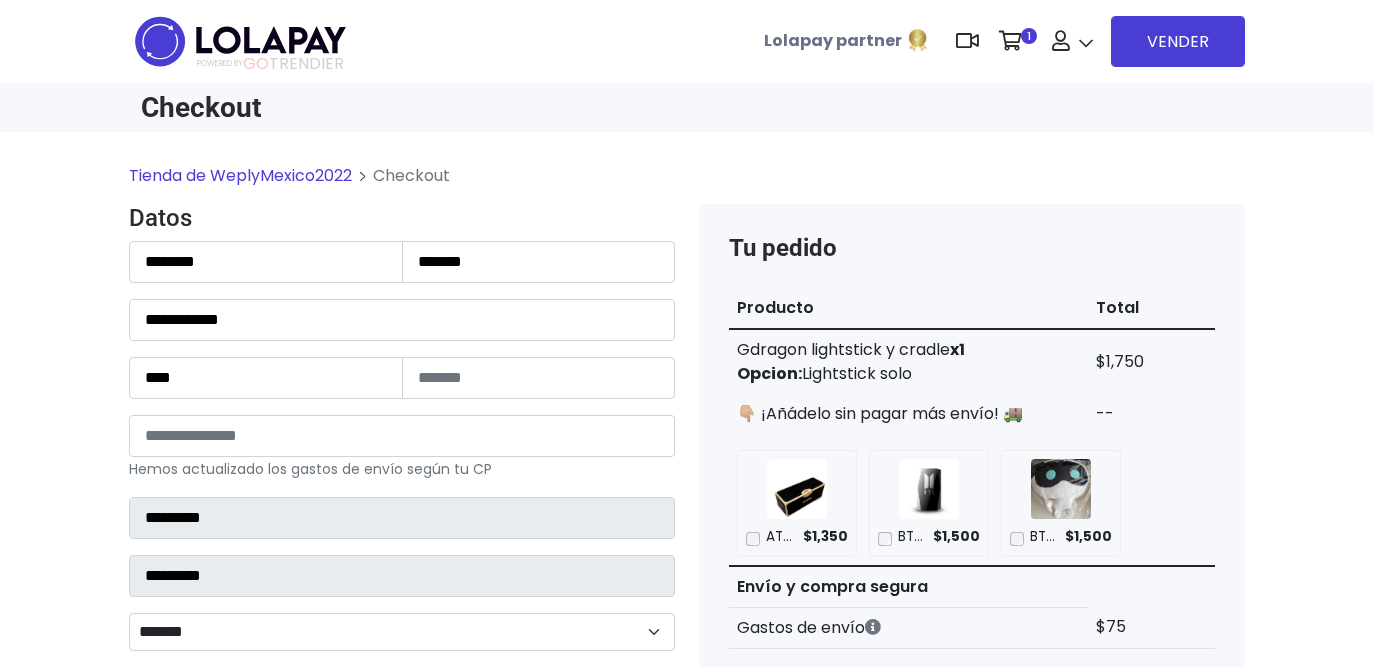 click on "Tienda de WeplyMexico2022" at bounding box center (240, 175) 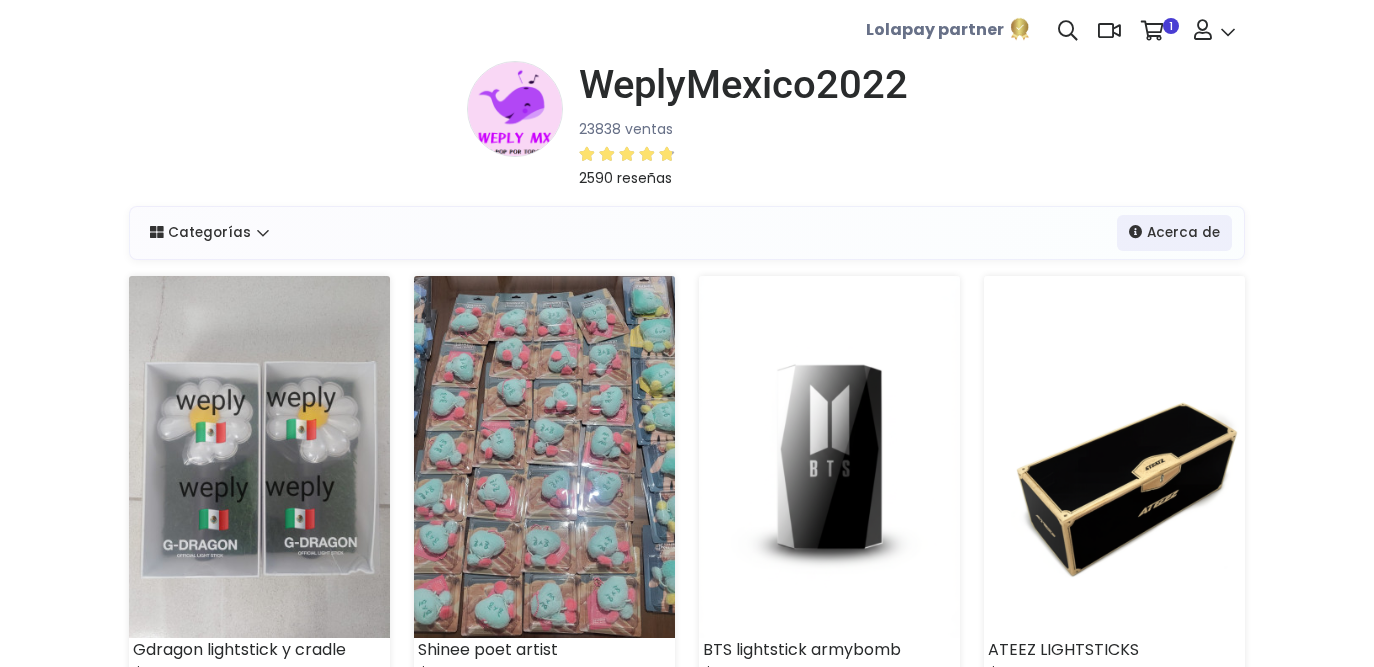 scroll, scrollTop: 0, scrollLeft: 0, axis: both 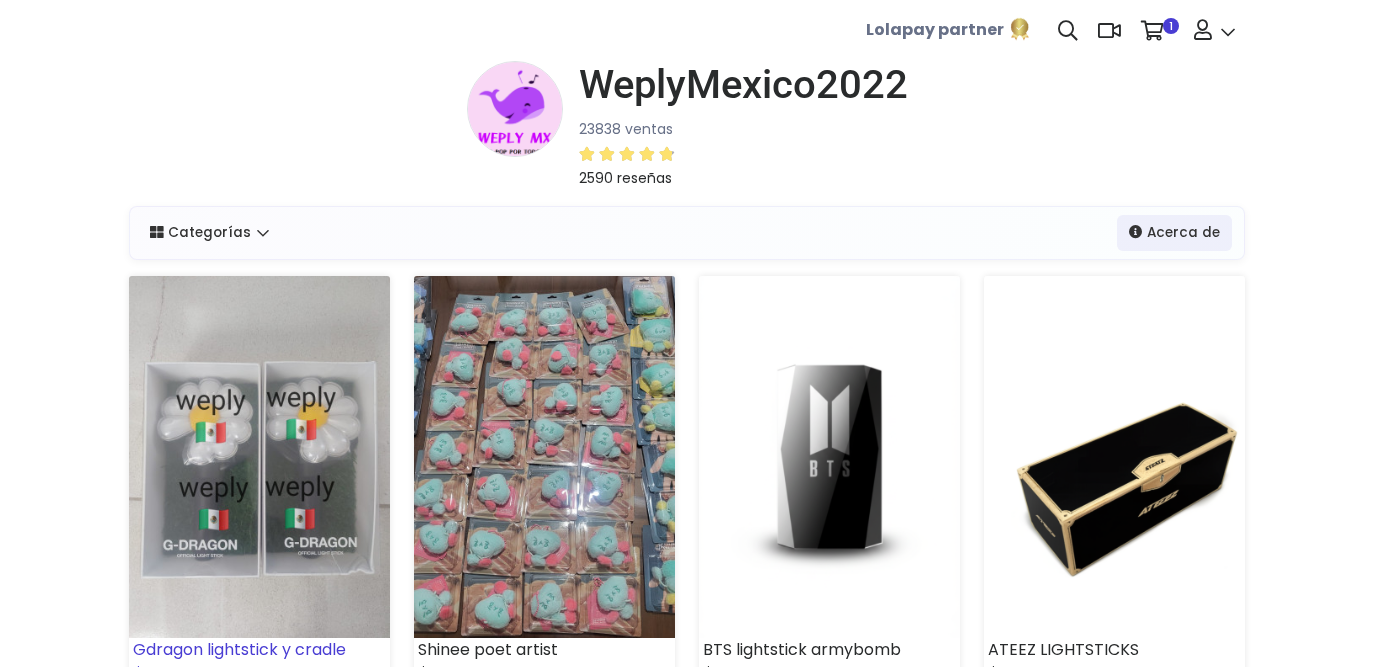 click at bounding box center [259, 457] 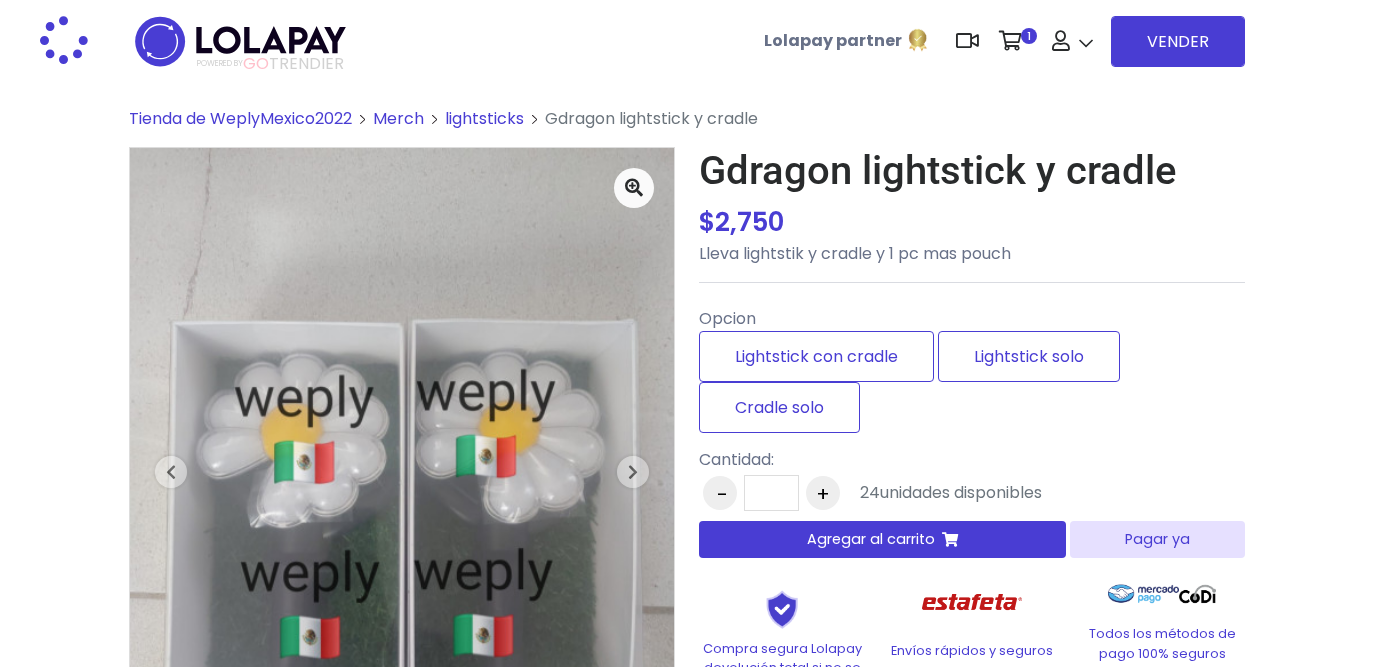 scroll, scrollTop: 0, scrollLeft: 0, axis: both 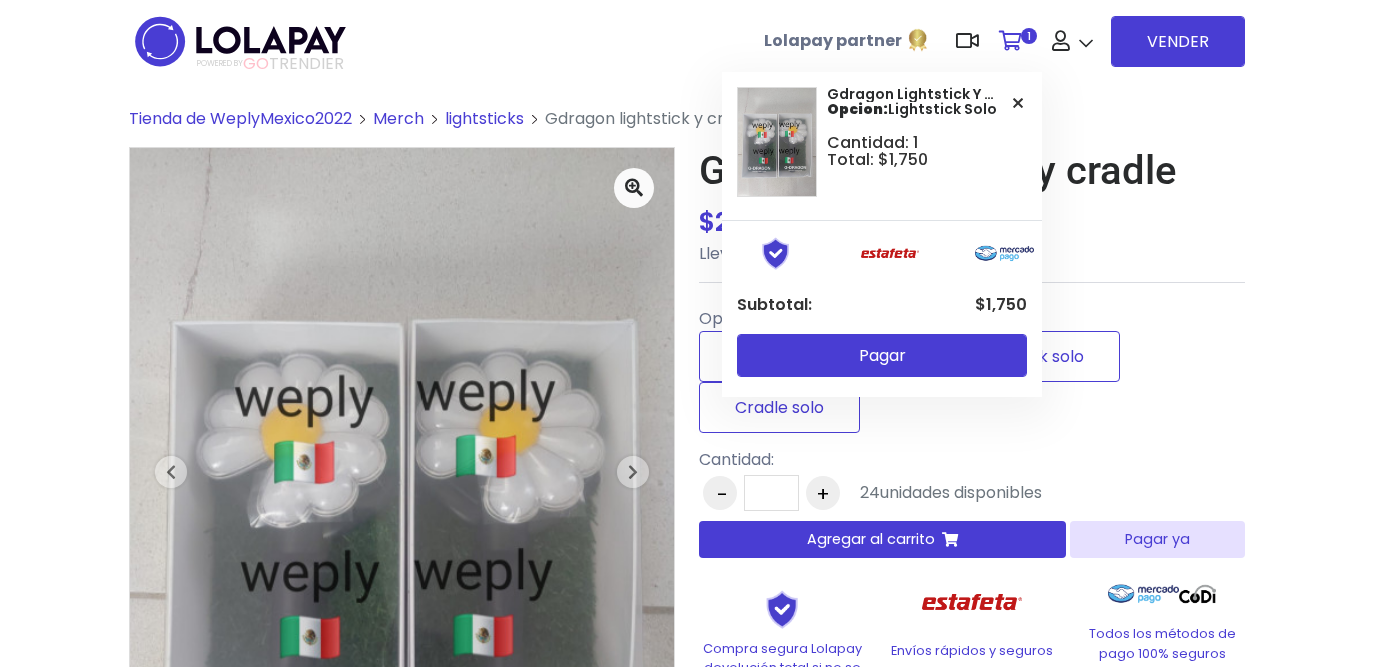 click at bounding box center [1010, 41] 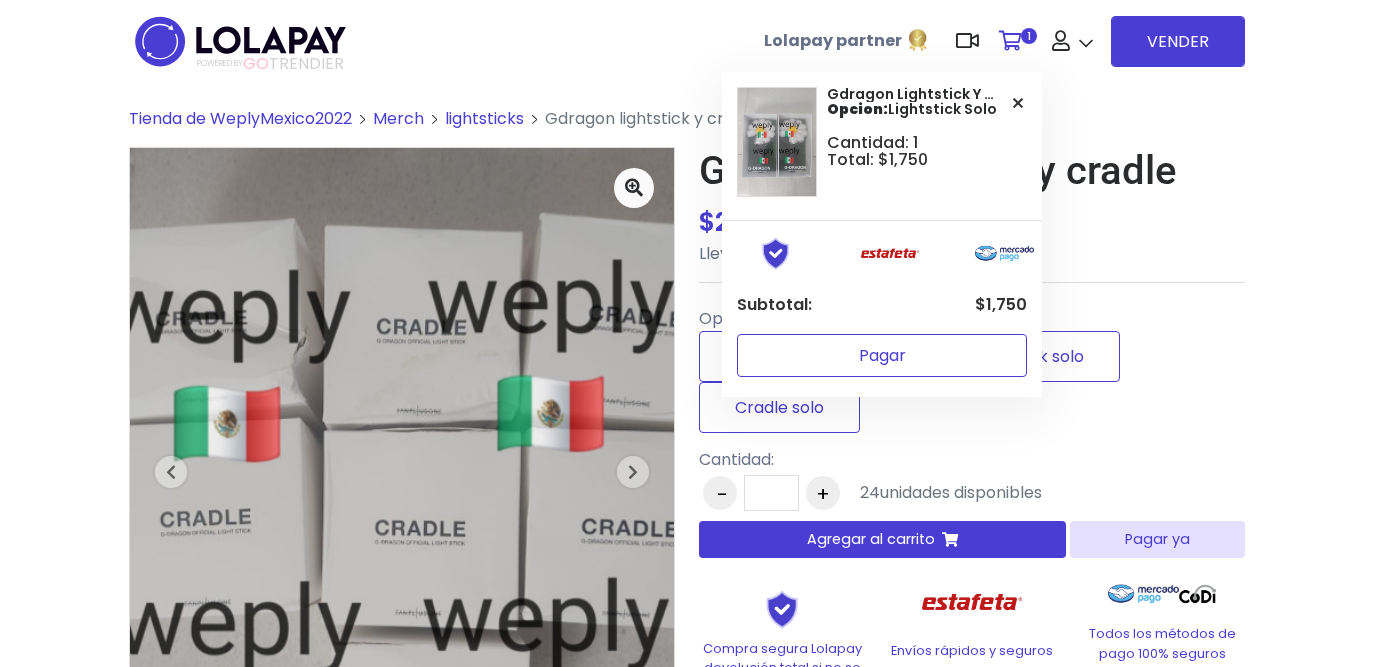 click on "Pagar" at bounding box center (882, 355) 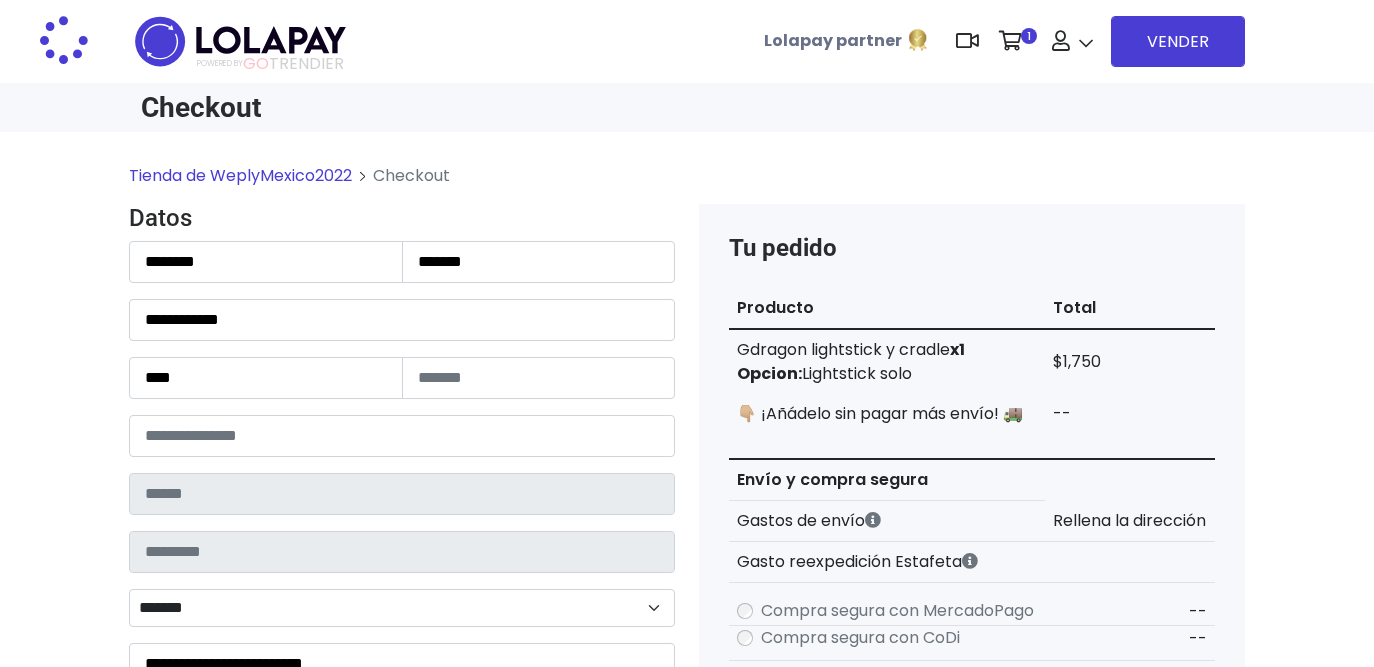 scroll, scrollTop: 0, scrollLeft: 0, axis: both 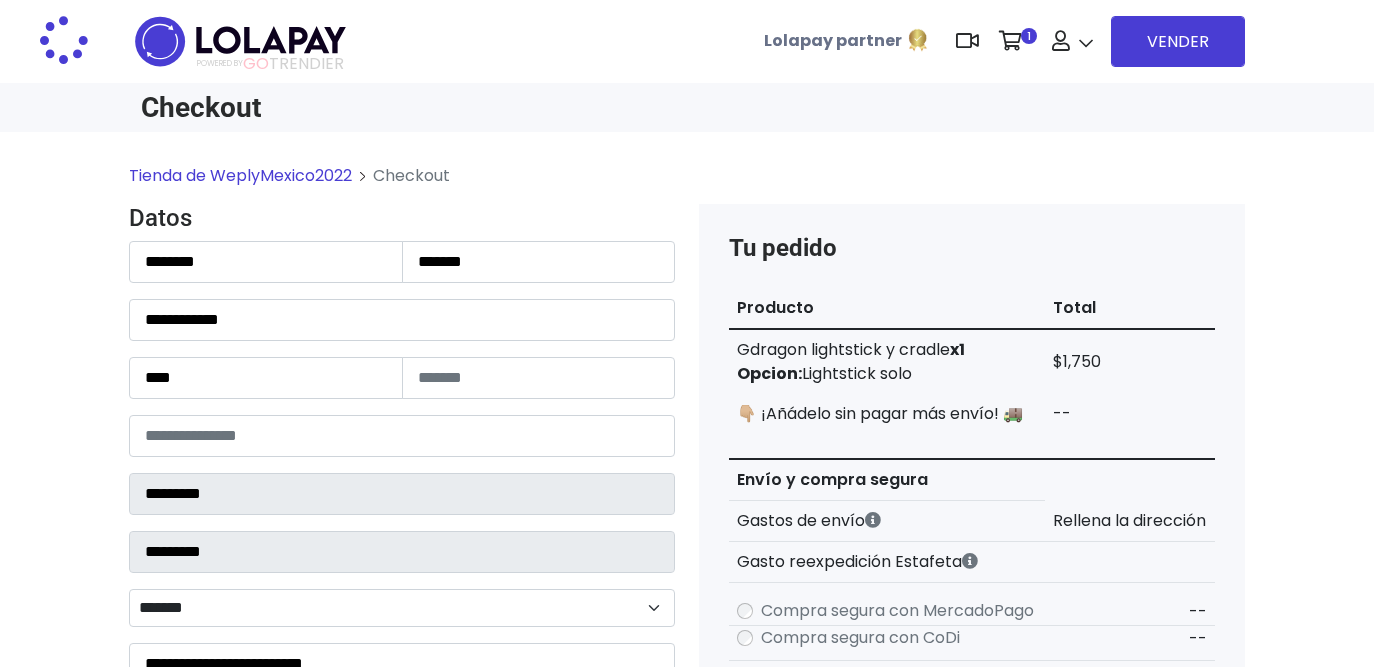 select on "*******" 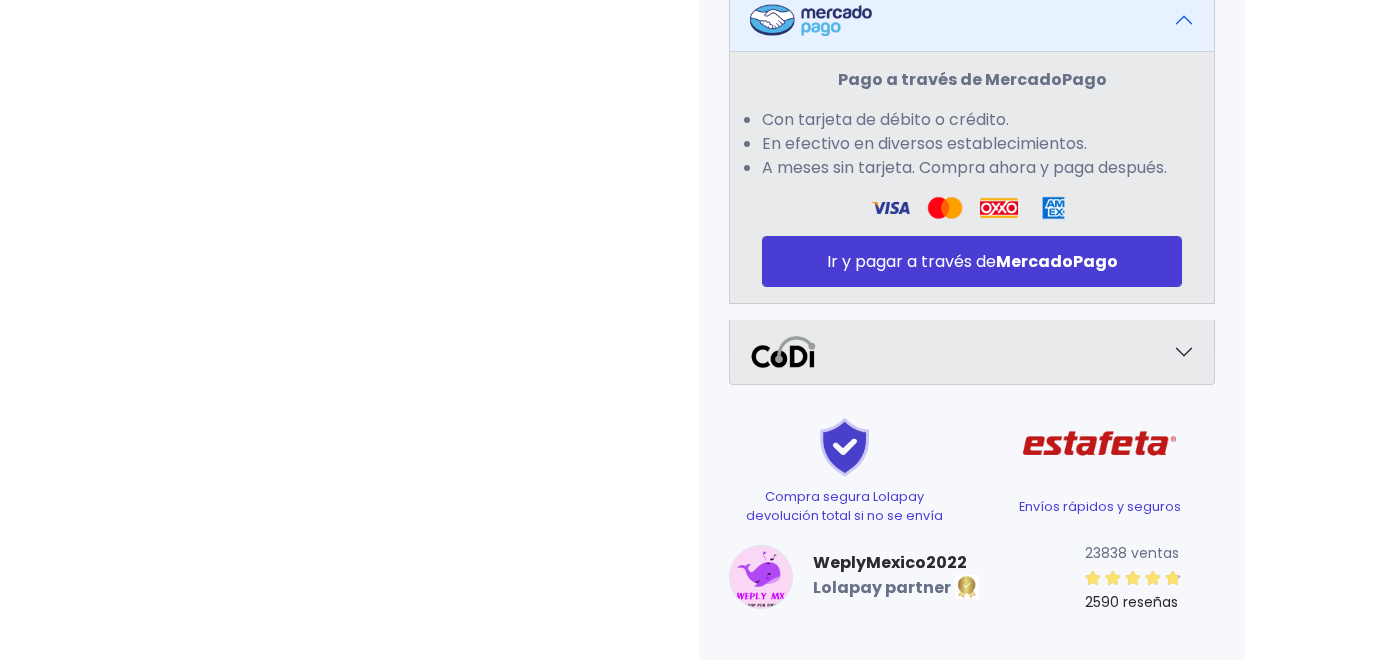 scroll, scrollTop: 917, scrollLeft: 0, axis: vertical 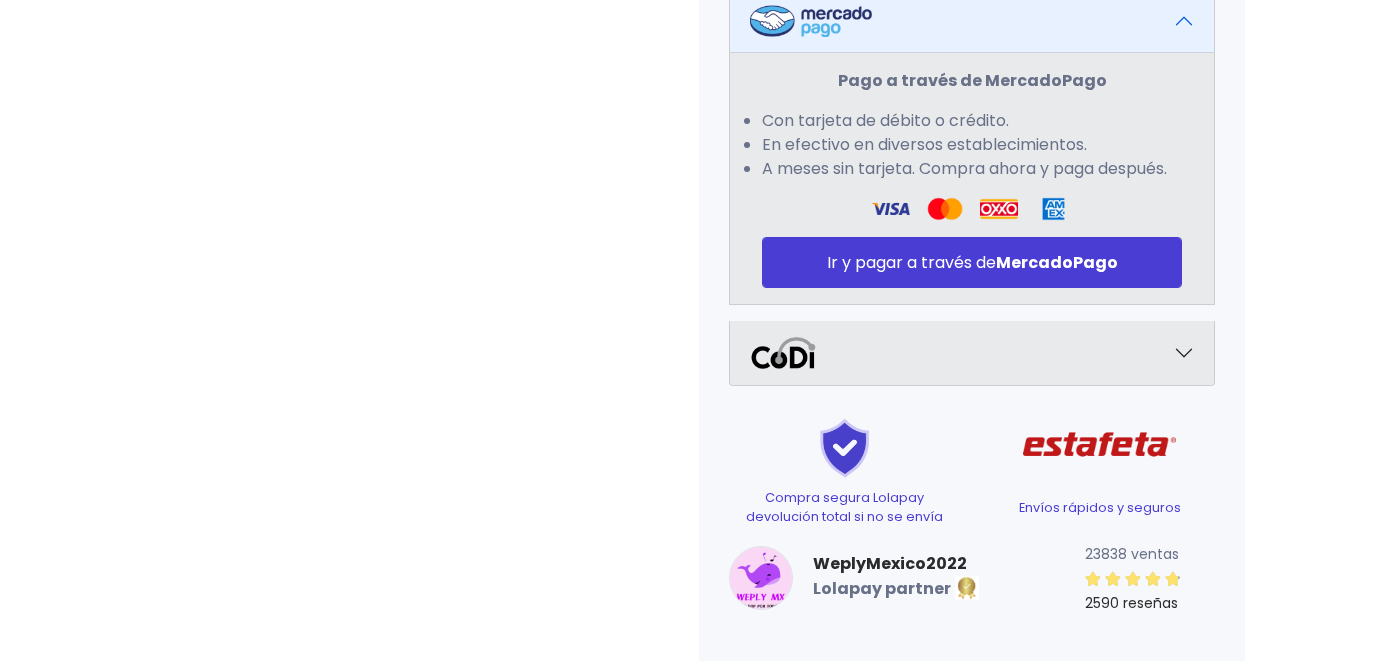 click at bounding box center [972, 353] 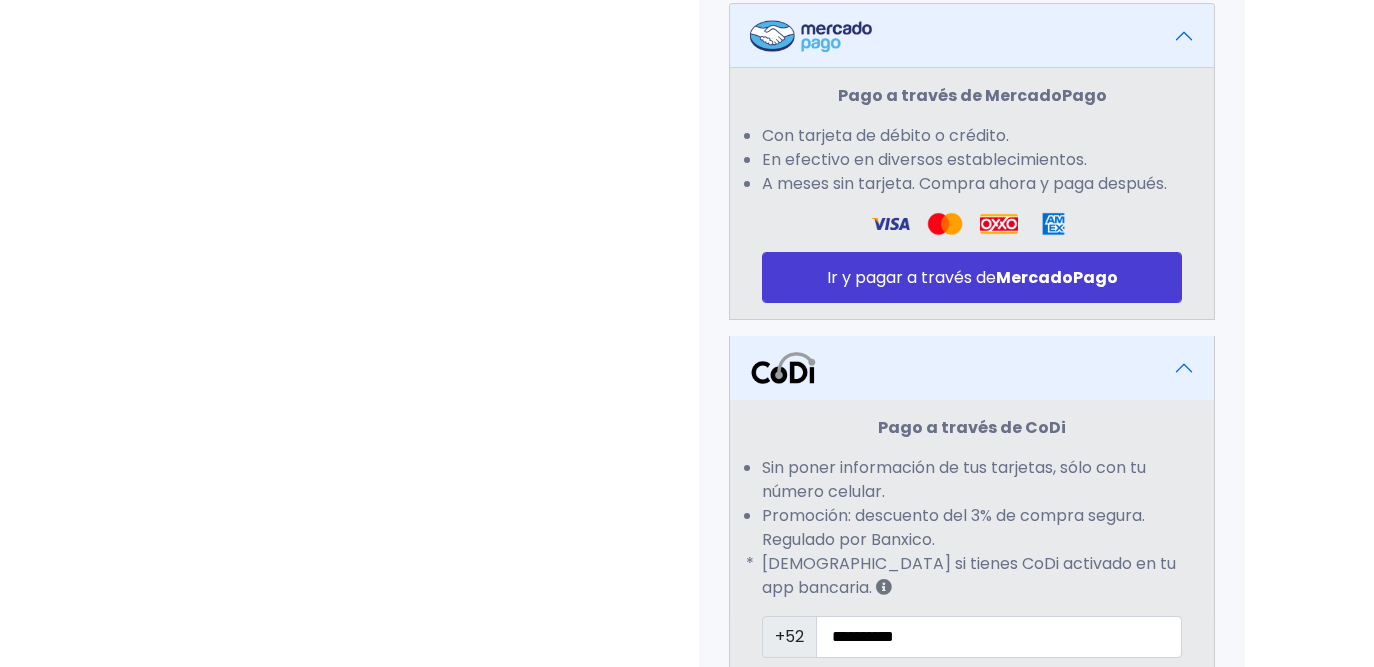 scroll, scrollTop: 881, scrollLeft: 0, axis: vertical 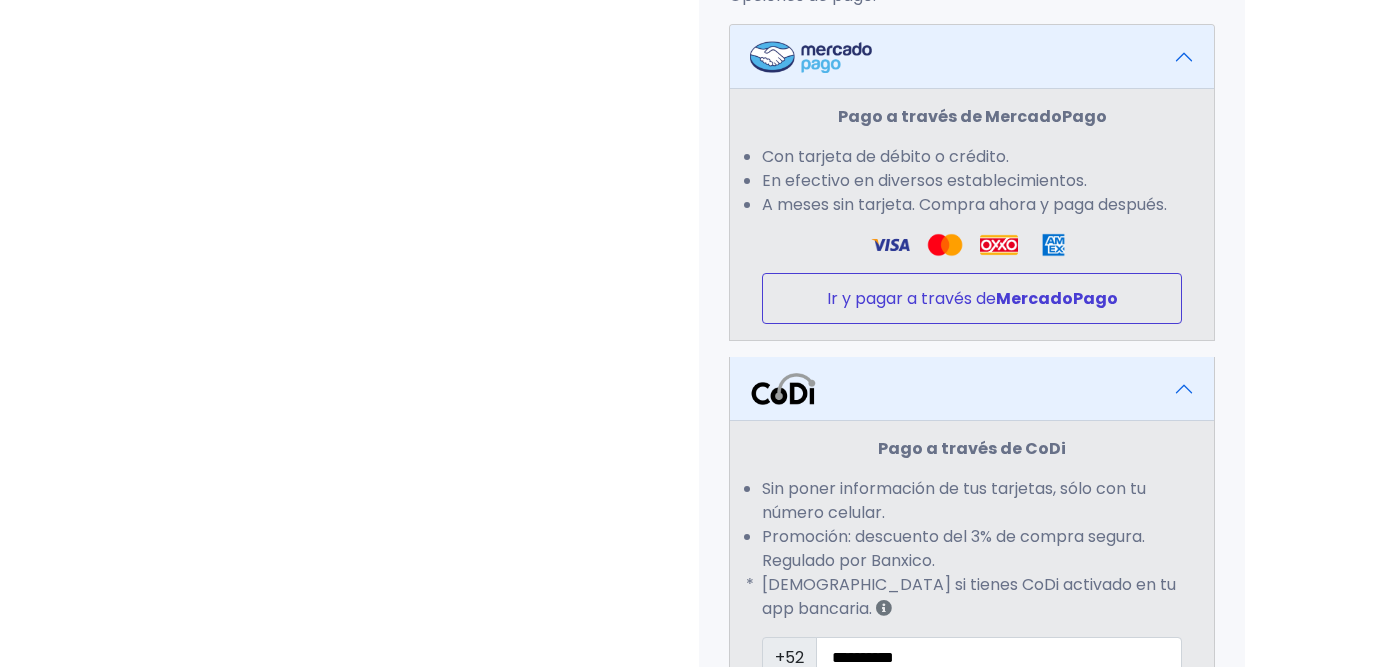 click on "Ir y pagar a través de  MercadoPago" at bounding box center (972, 298) 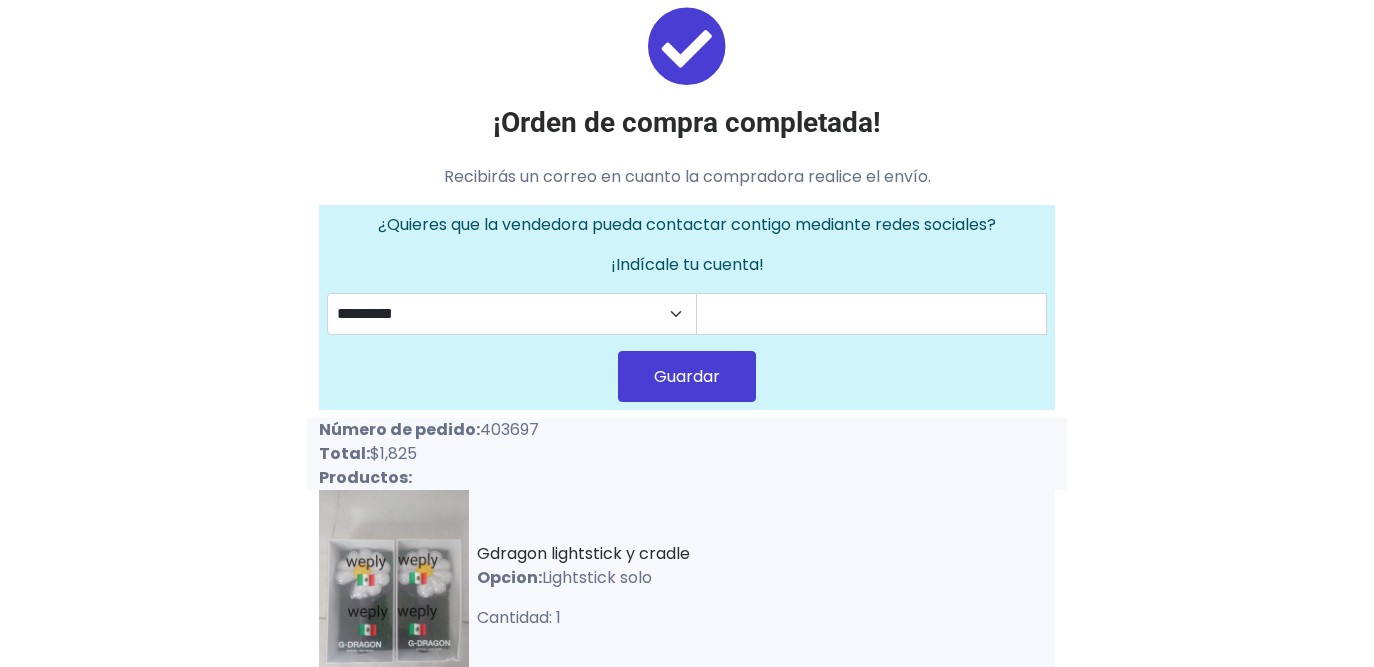 scroll, scrollTop: 91, scrollLeft: 0, axis: vertical 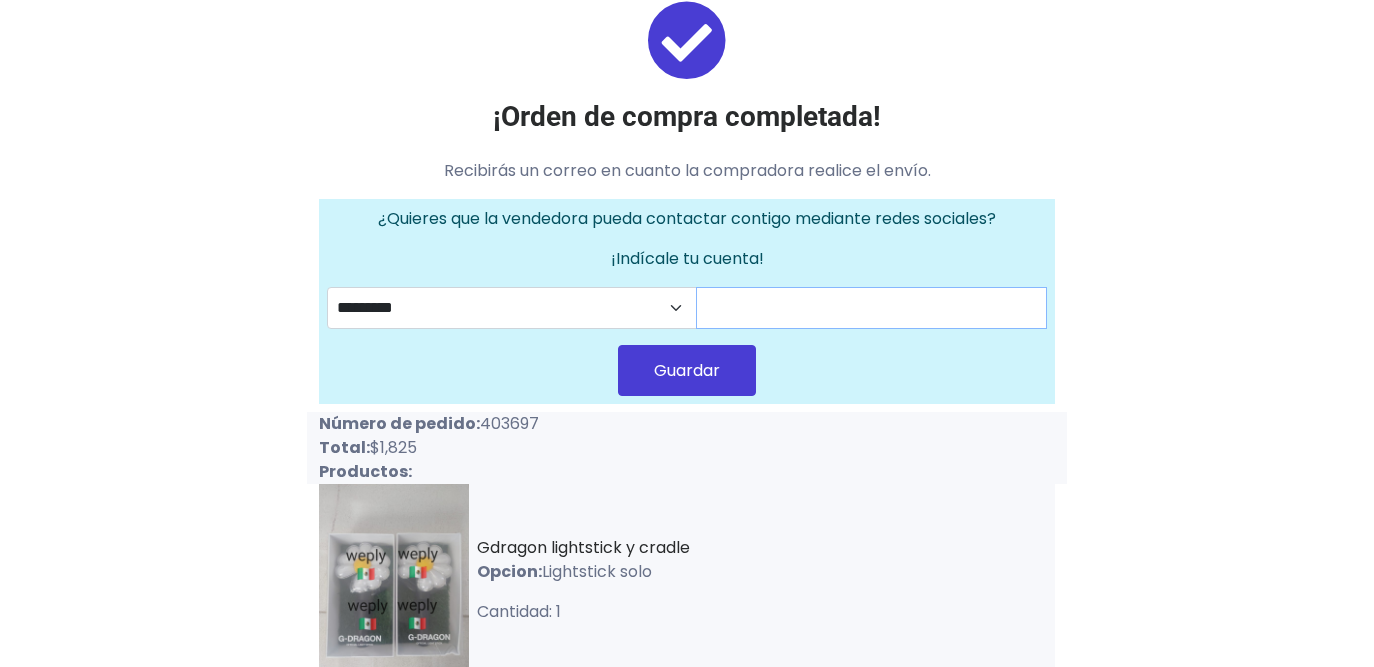 click at bounding box center [872, 308] 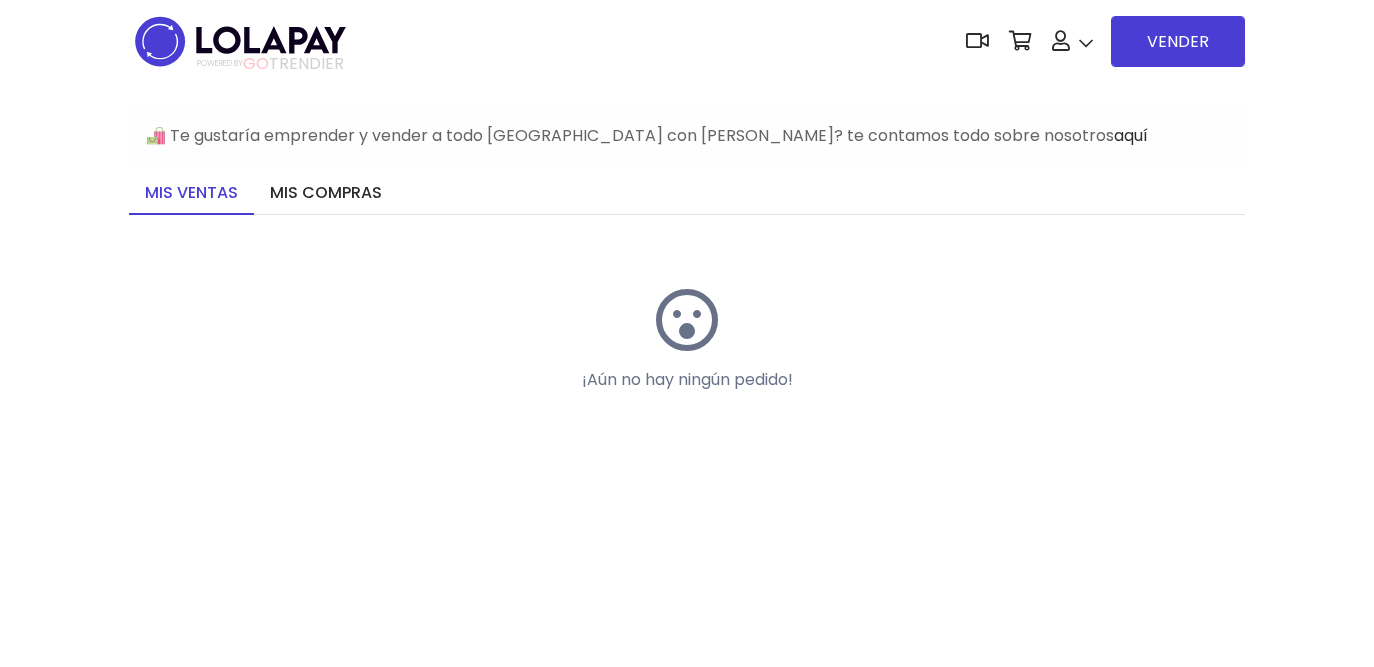 scroll, scrollTop: 0, scrollLeft: 0, axis: both 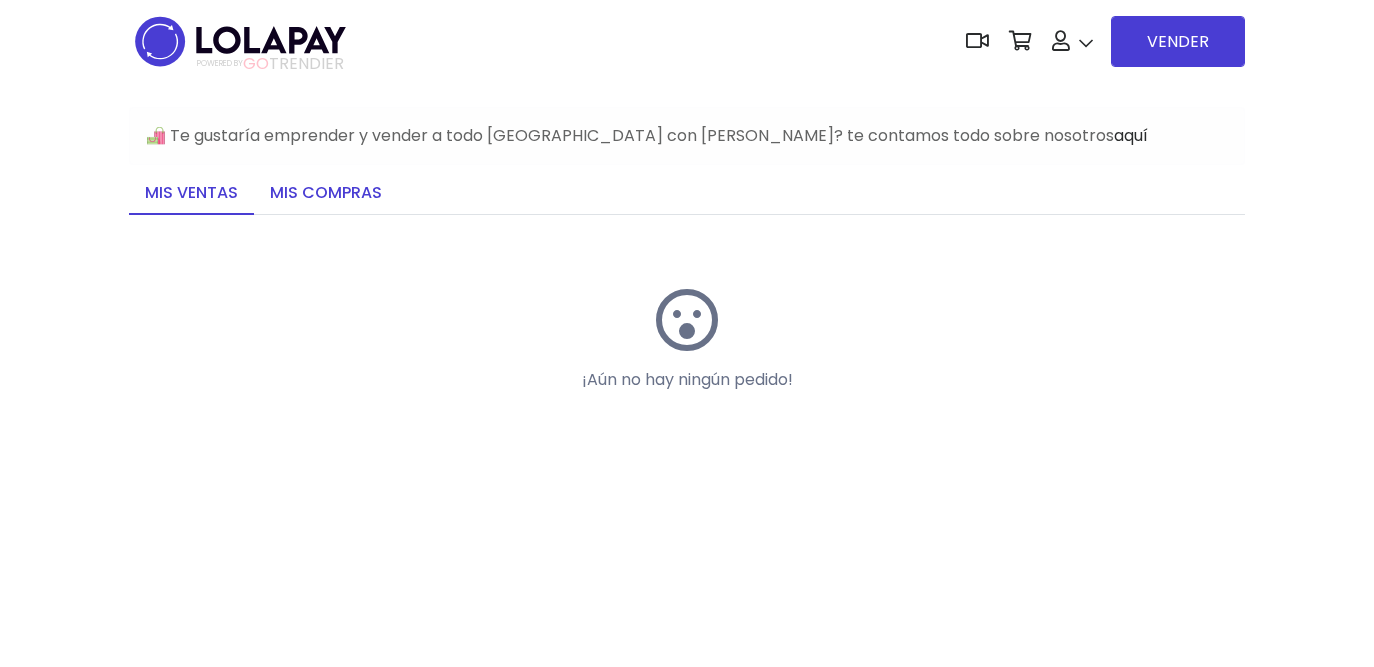click on "Mis compras" at bounding box center [326, 194] 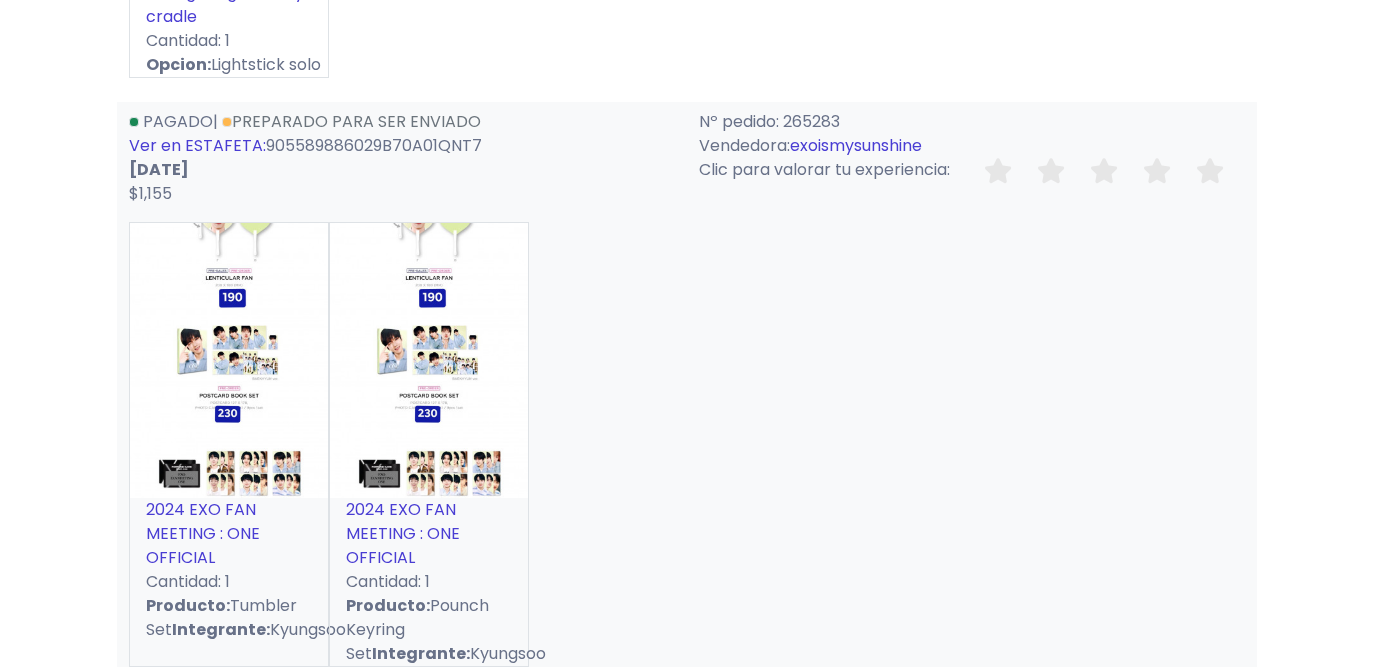 scroll, scrollTop: 645, scrollLeft: 0, axis: vertical 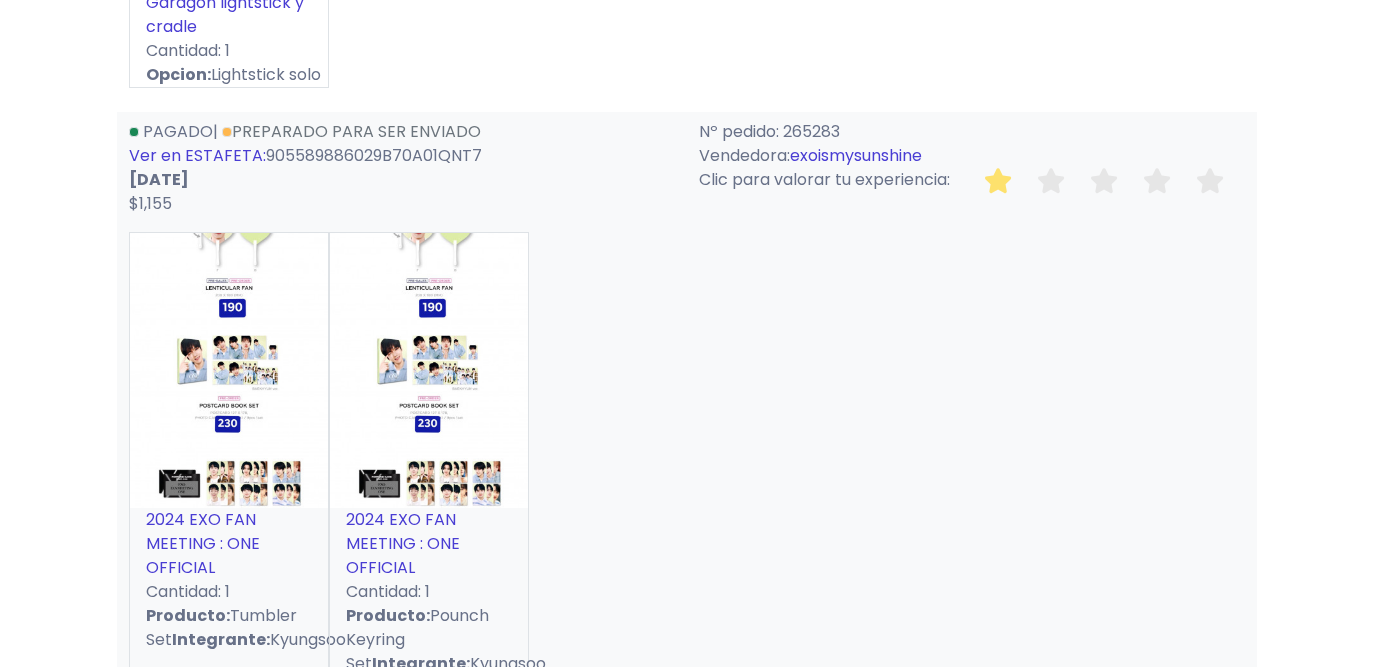 click at bounding box center (998, 180) 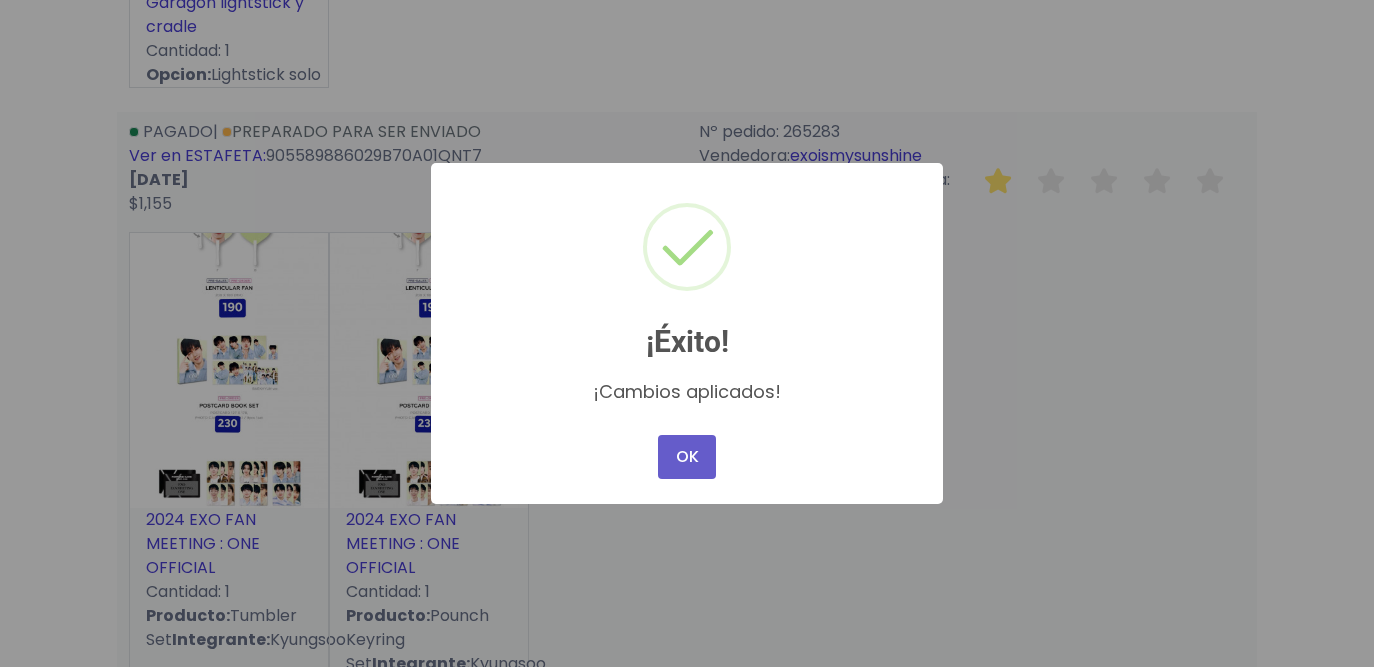 click on "OK" at bounding box center [687, 457] 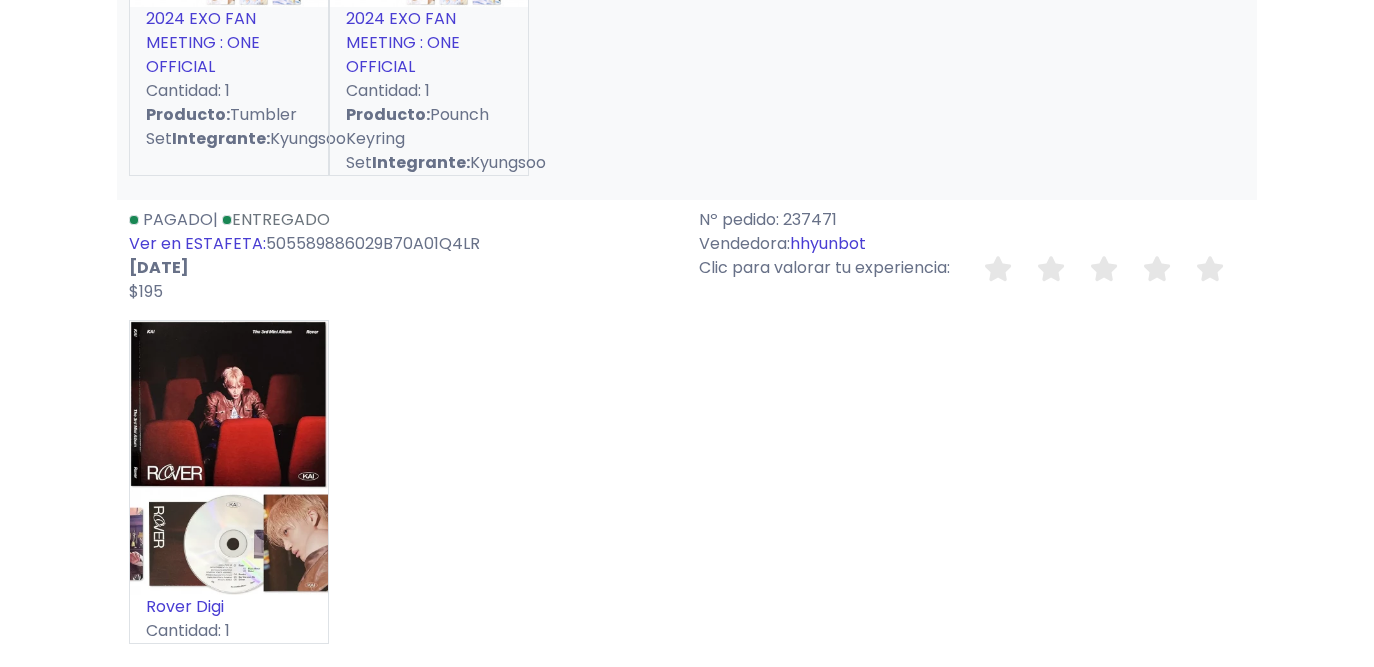 scroll, scrollTop: 1150, scrollLeft: 0, axis: vertical 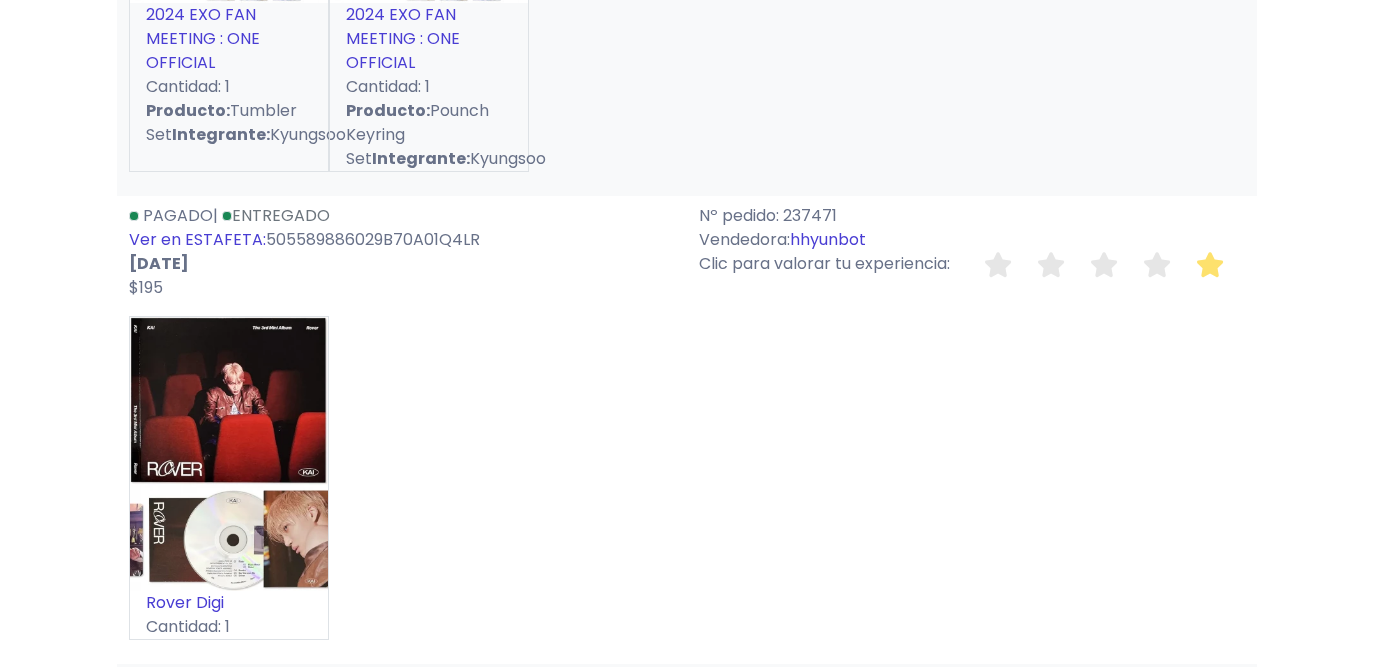 click at bounding box center [1210, 264] 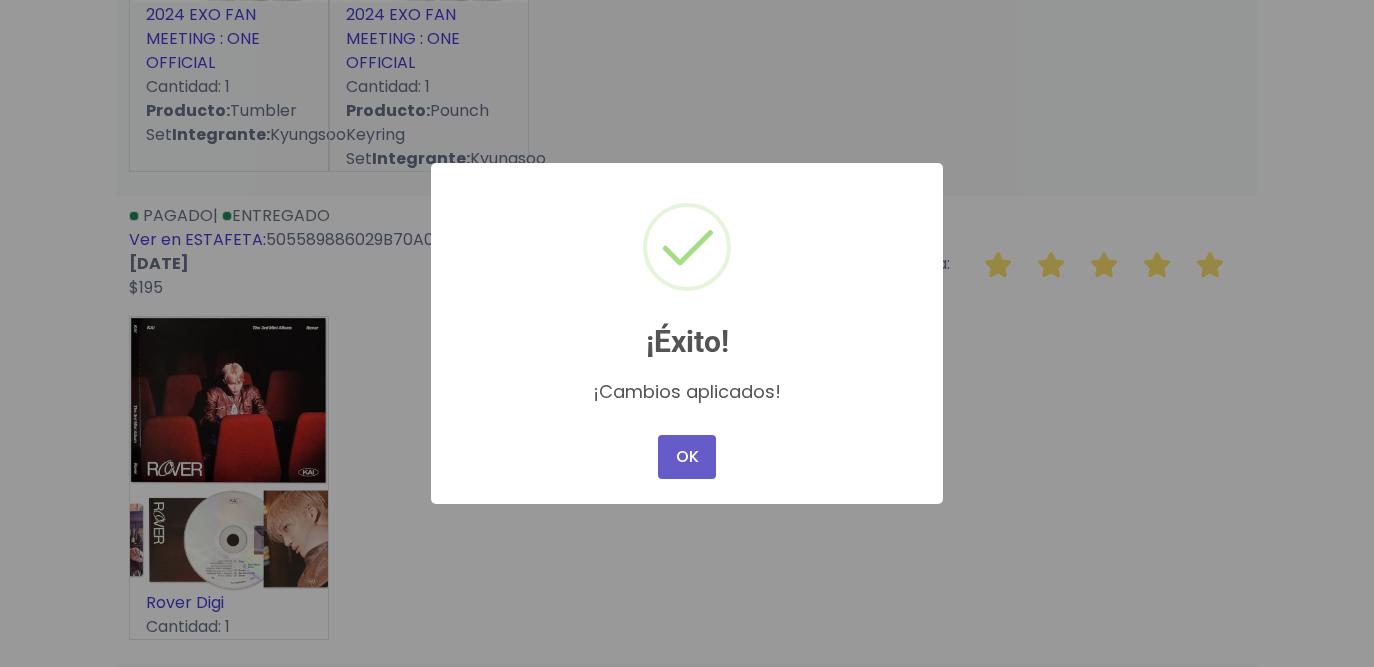 click on "OK" at bounding box center [687, 457] 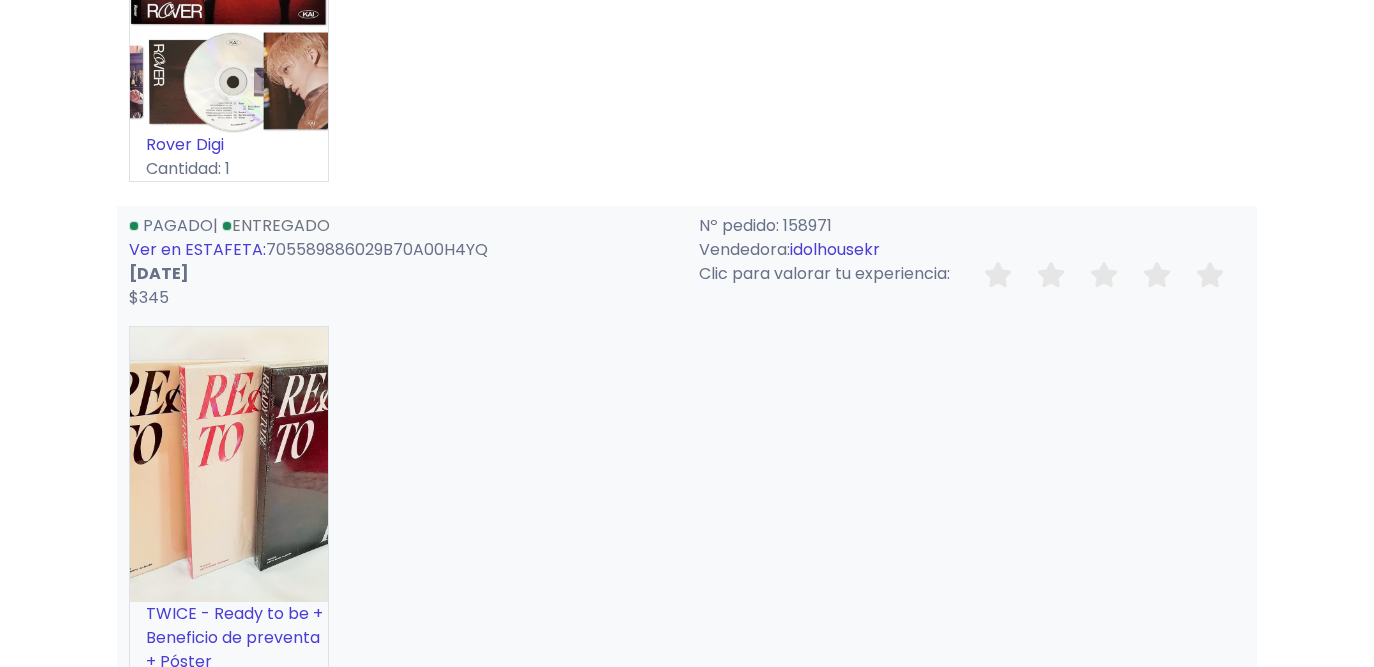 scroll, scrollTop: 1610, scrollLeft: 0, axis: vertical 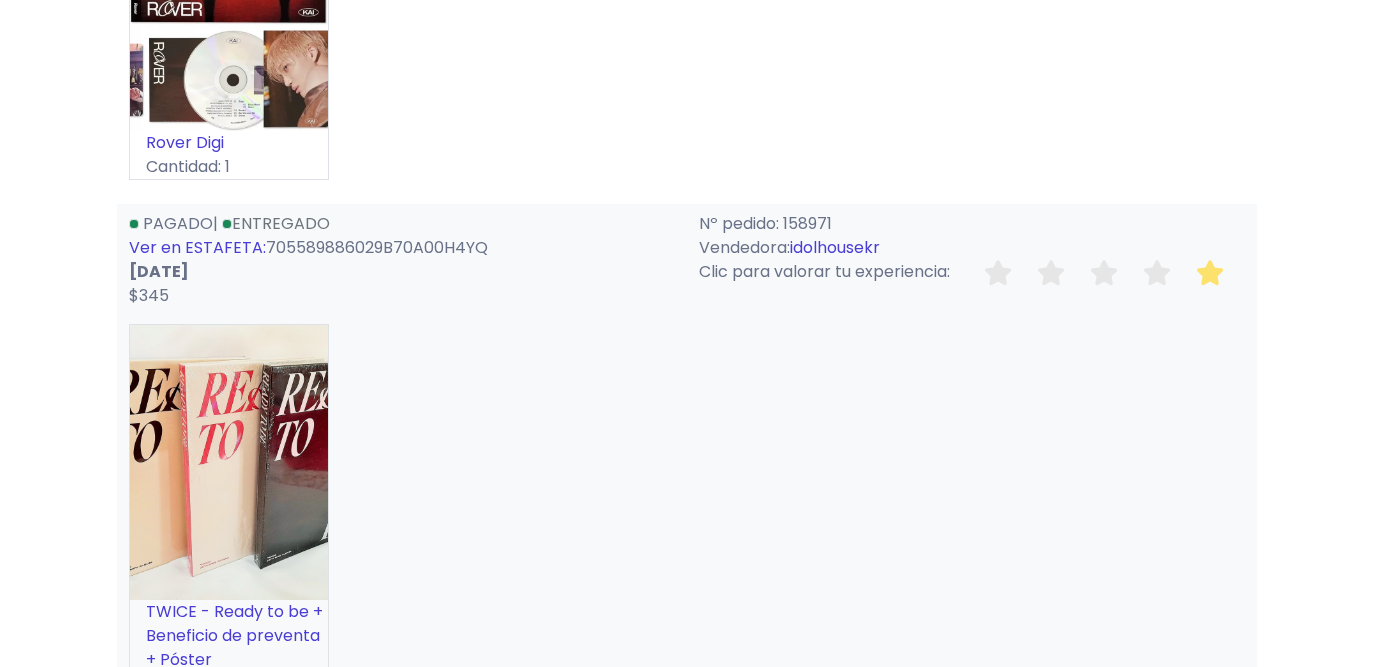 click at bounding box center [1210, 272] 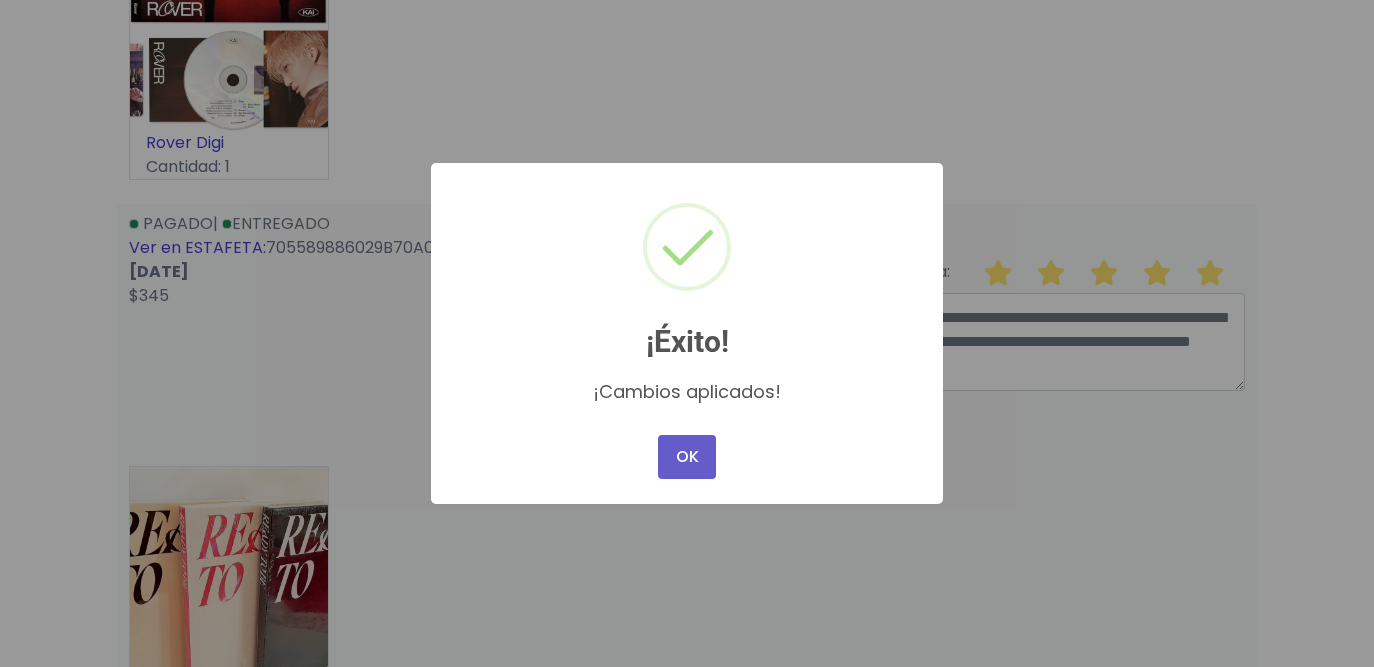 click on "OK" at bounding box center (687, 457) 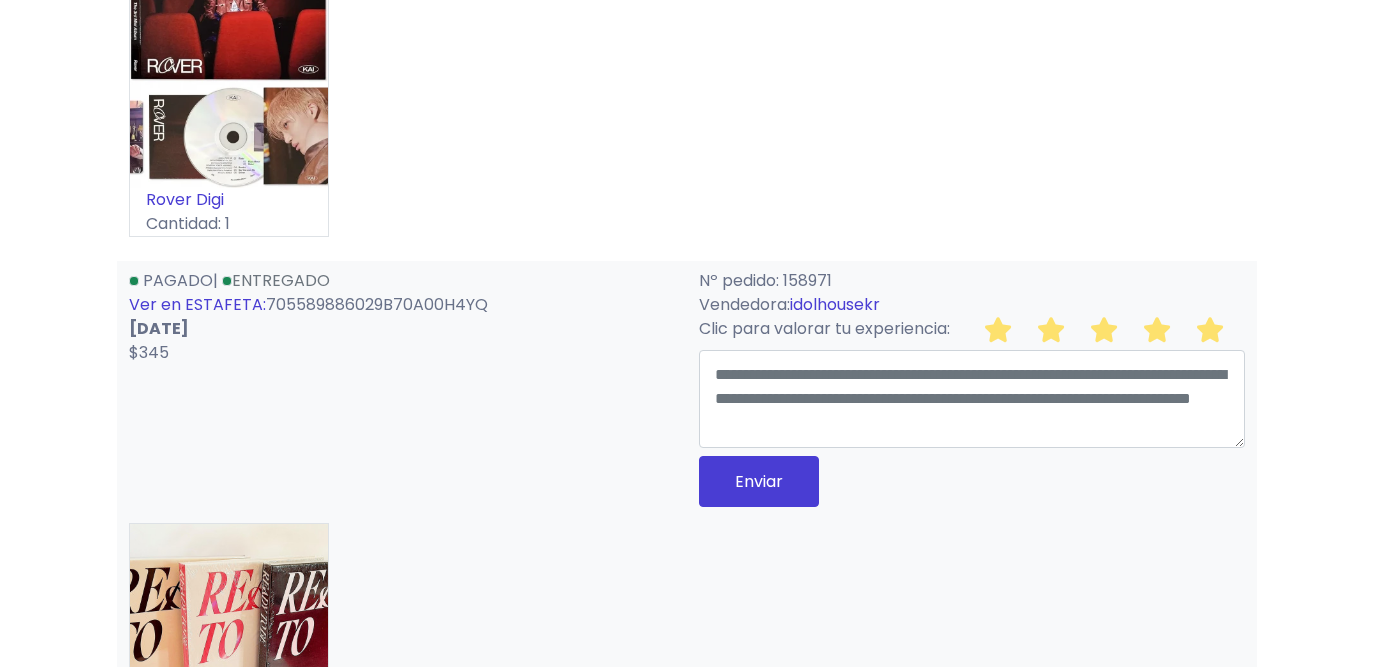 scroll, scrollTop: 1599, scrollLeft: 0, axis: vertical 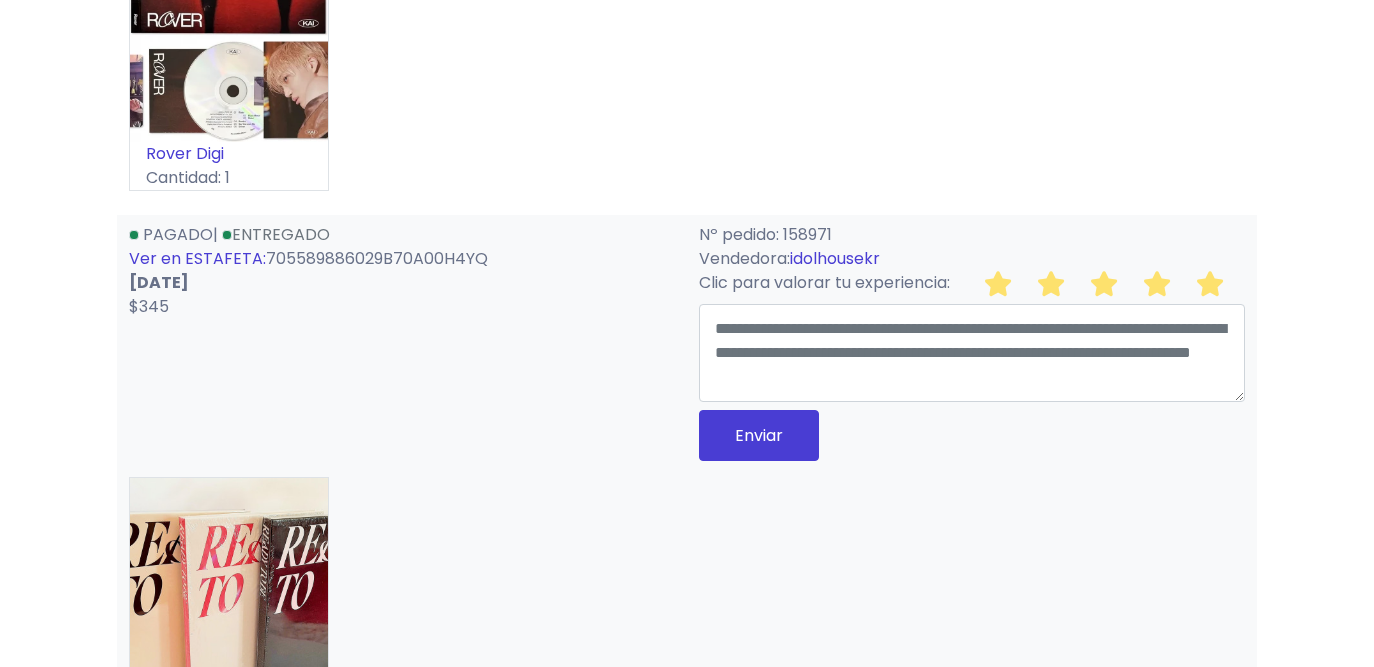 click at bounding box center [229, 615] 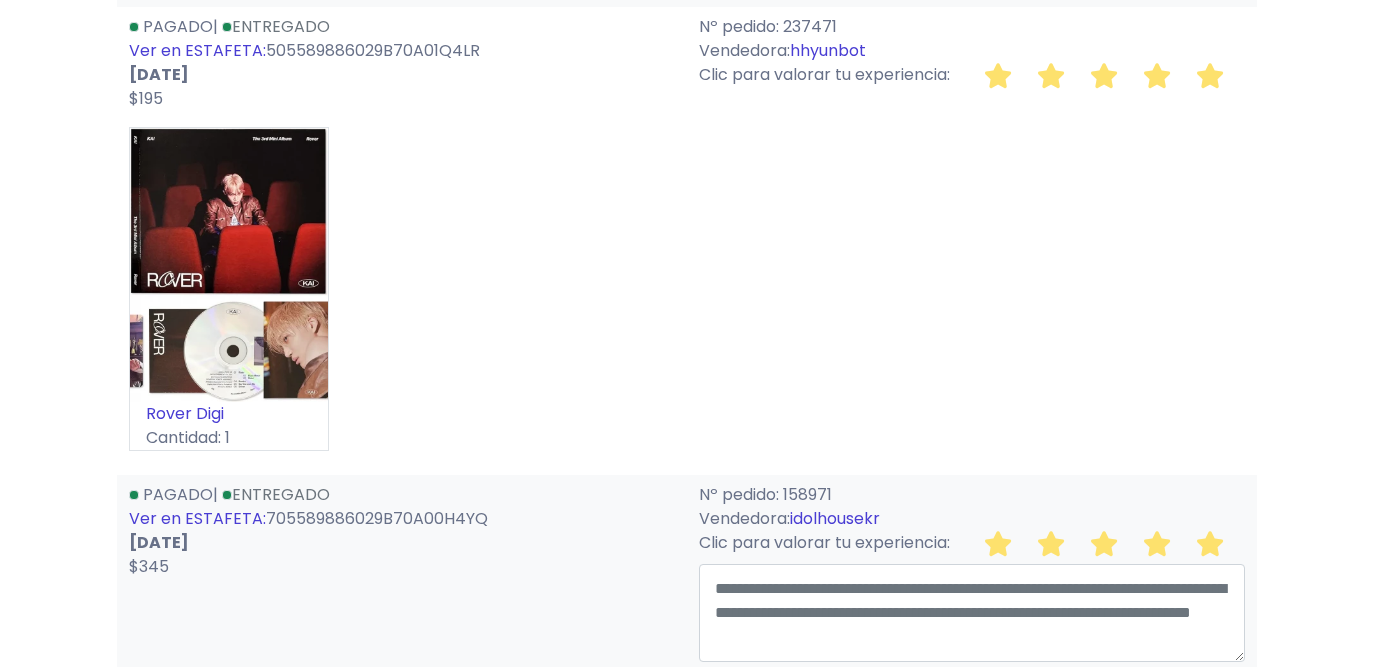 scroll, scrollTop: 1256, scrollLeft: 0, axis: vertical 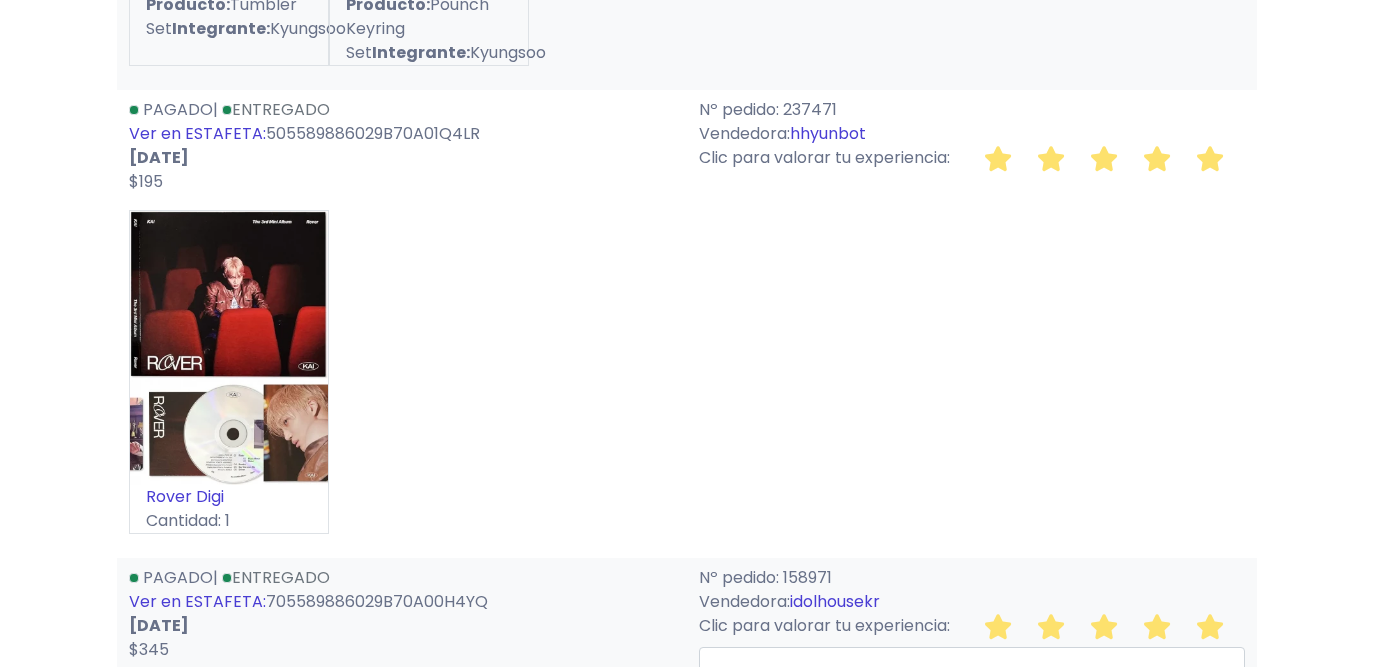 click on "hhyunbot" at bounding box center [828, 133] 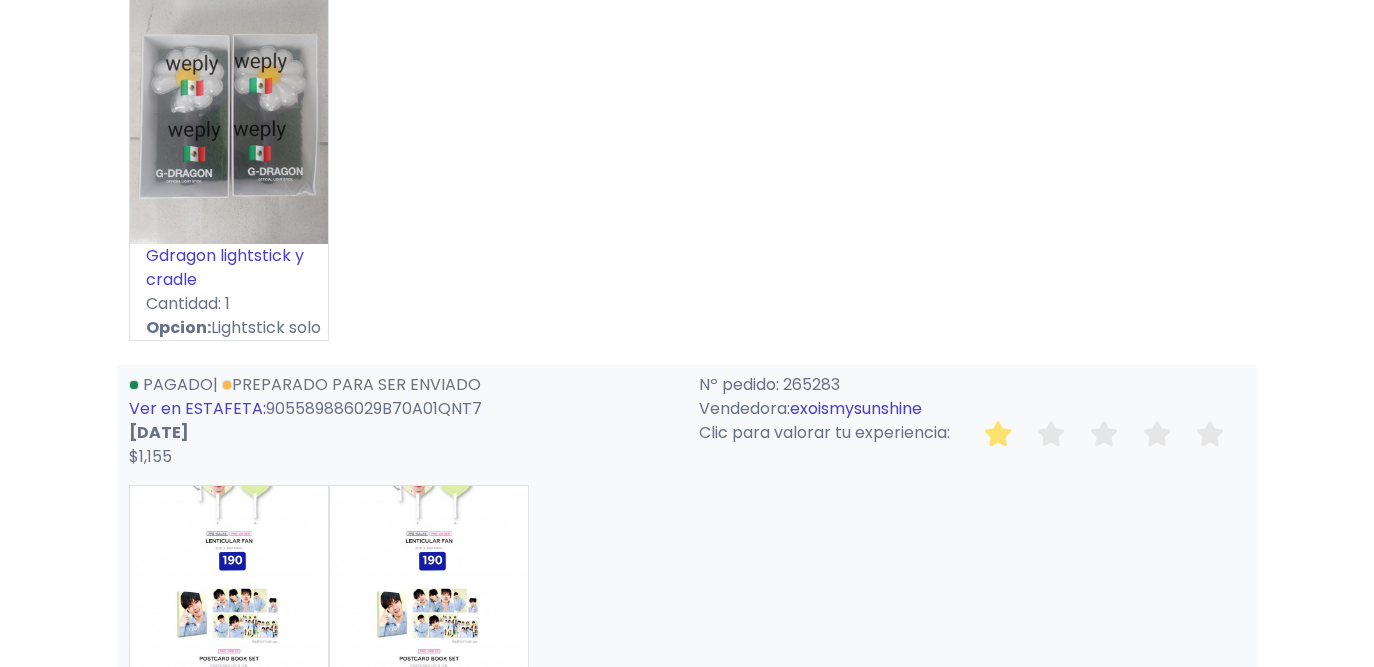 scroll, scrollTop: 321, scrollLeft: 0, axis: vertical 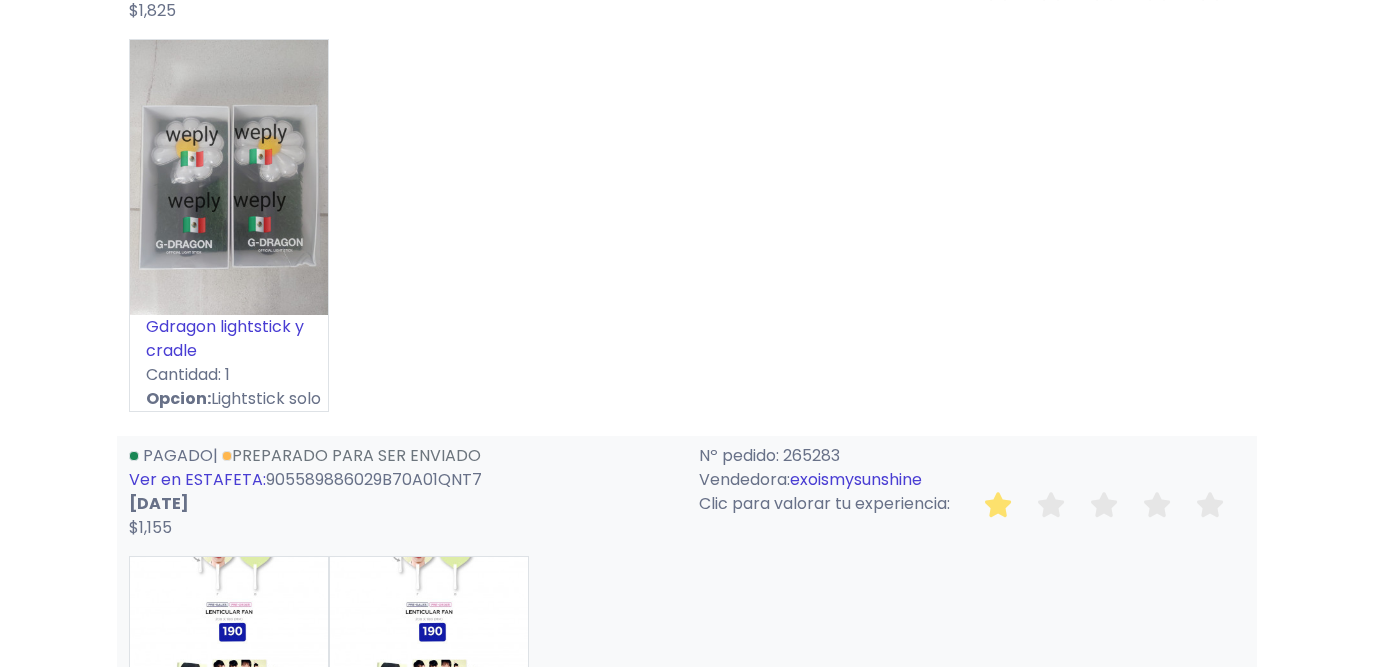 click on "exoismysunshine" at bounding box center (856, 479) 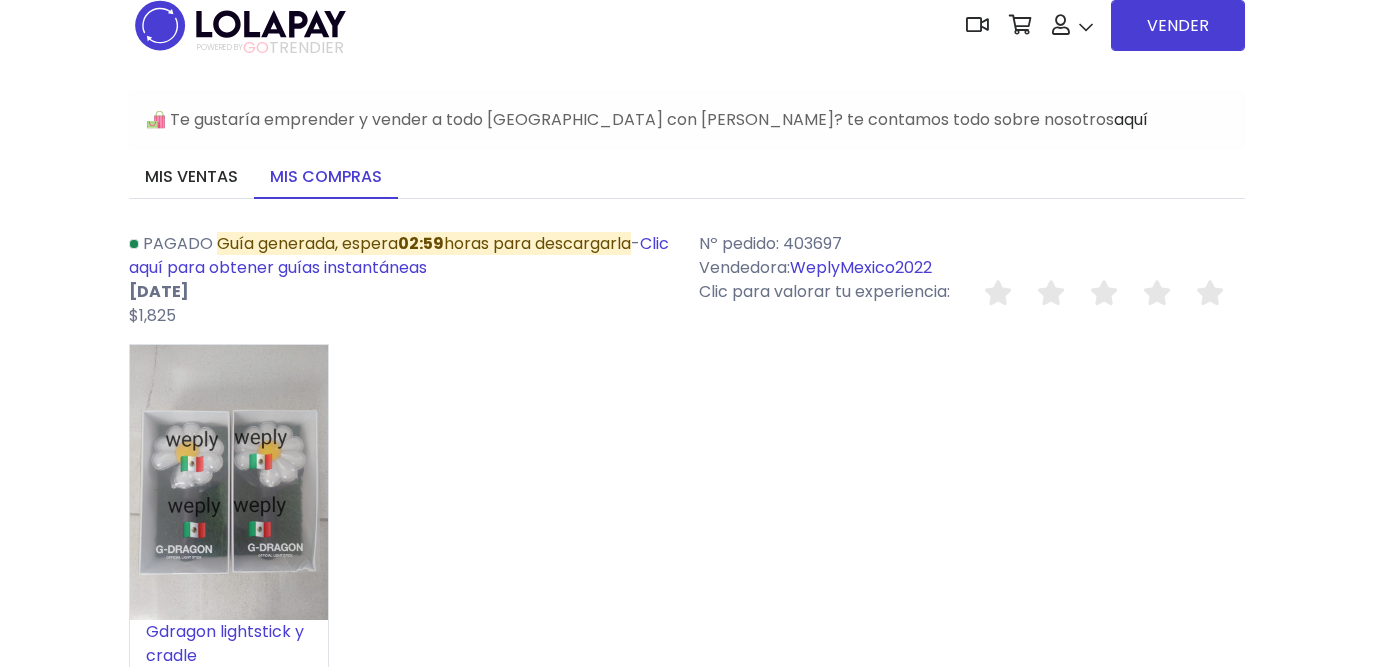 scroll, scrollTop: 0, scrollLeft: 0, axis: both 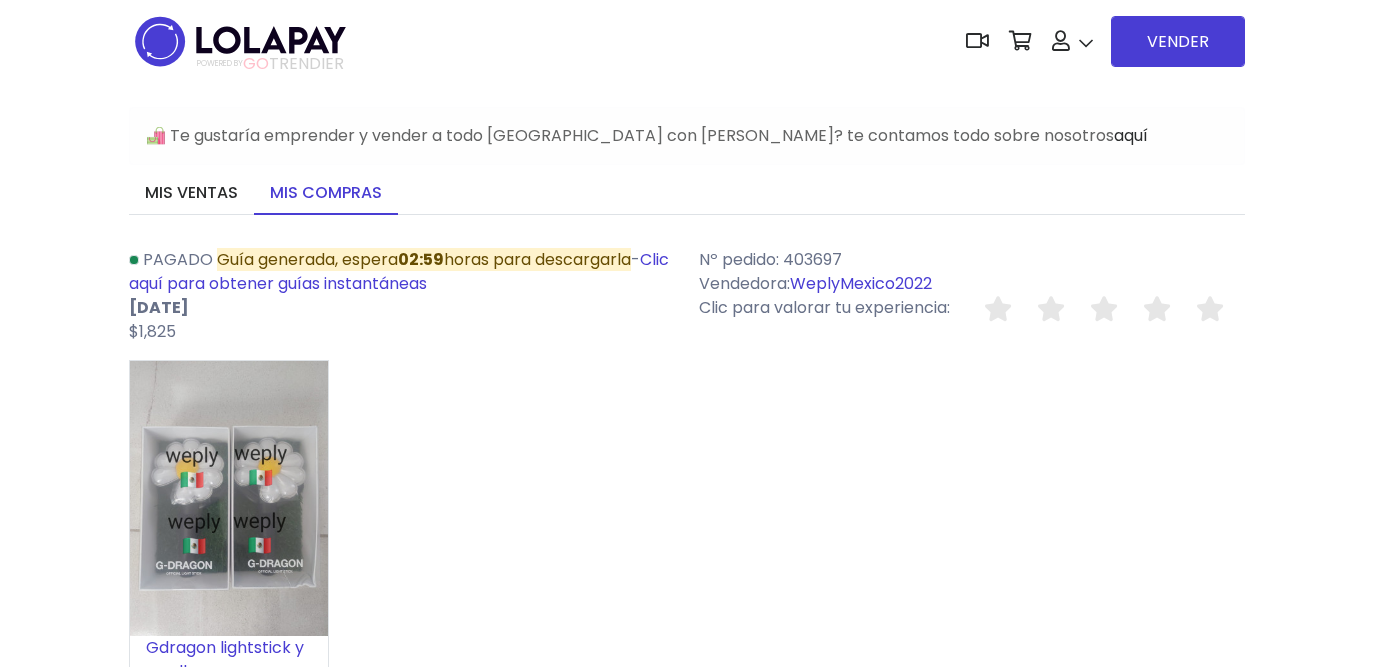 click on "WeplyMexico2022" at bounding box center (861, 283) 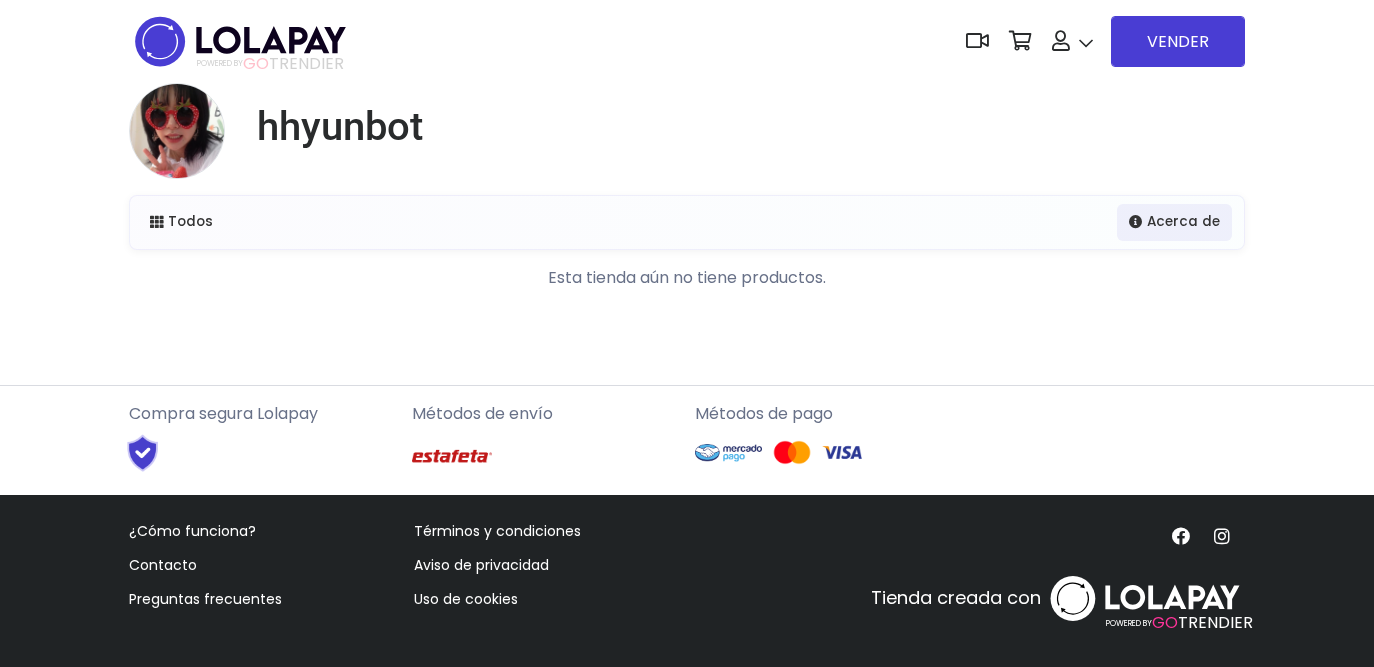 scroll, scrollTop: 0, scrollLeft: 0, axis: both 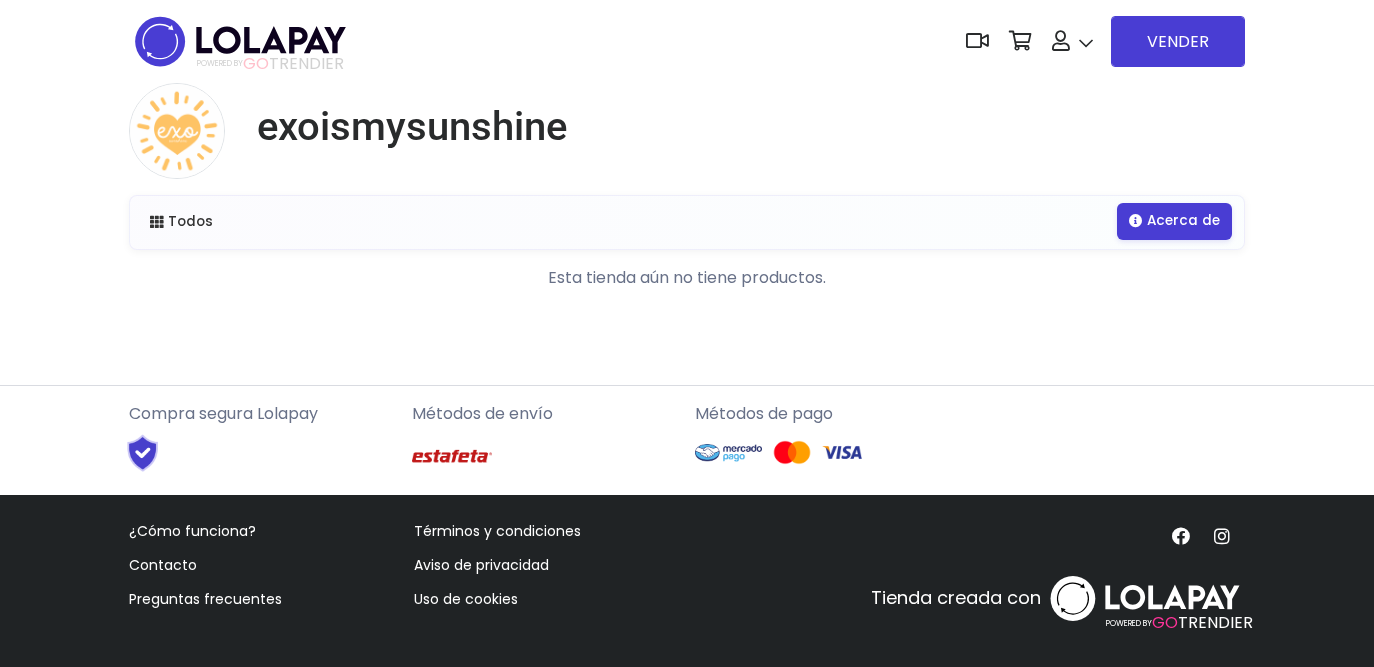 click on "Acerca de" at bounding box center (1174, 221) 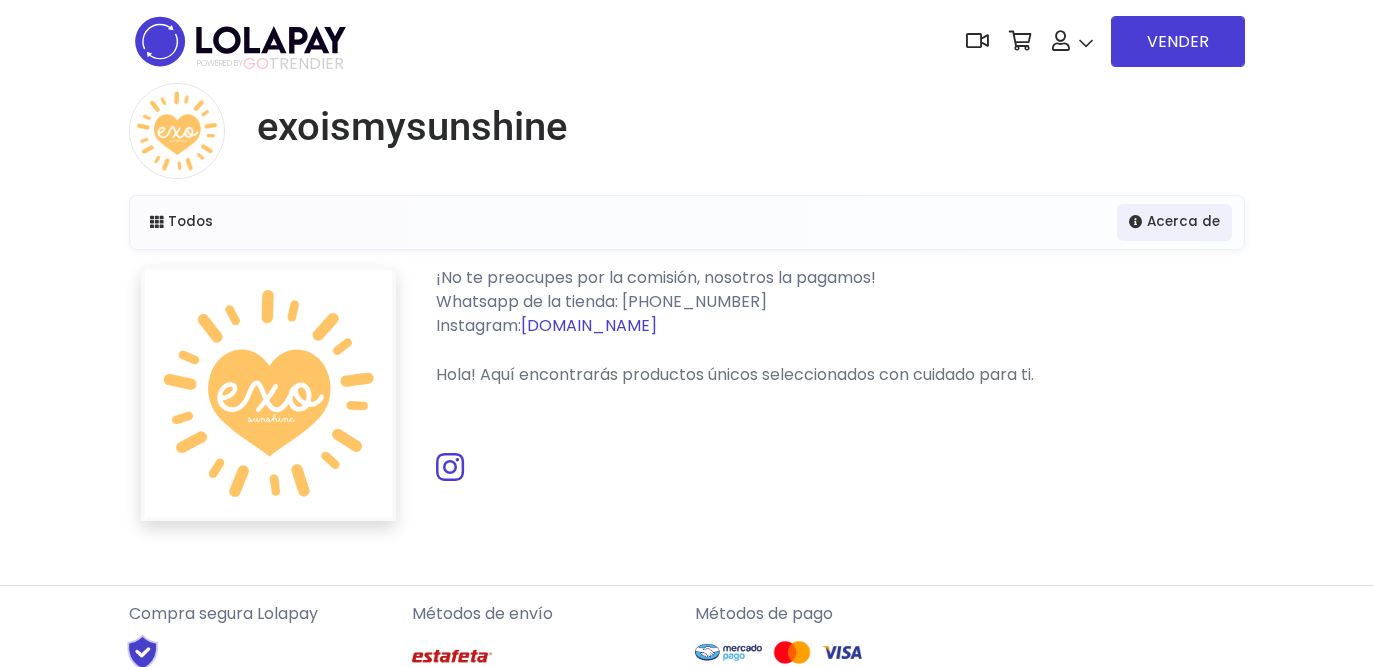 scroll, scrollTop: 0, scrollLeft: 0, axis: both 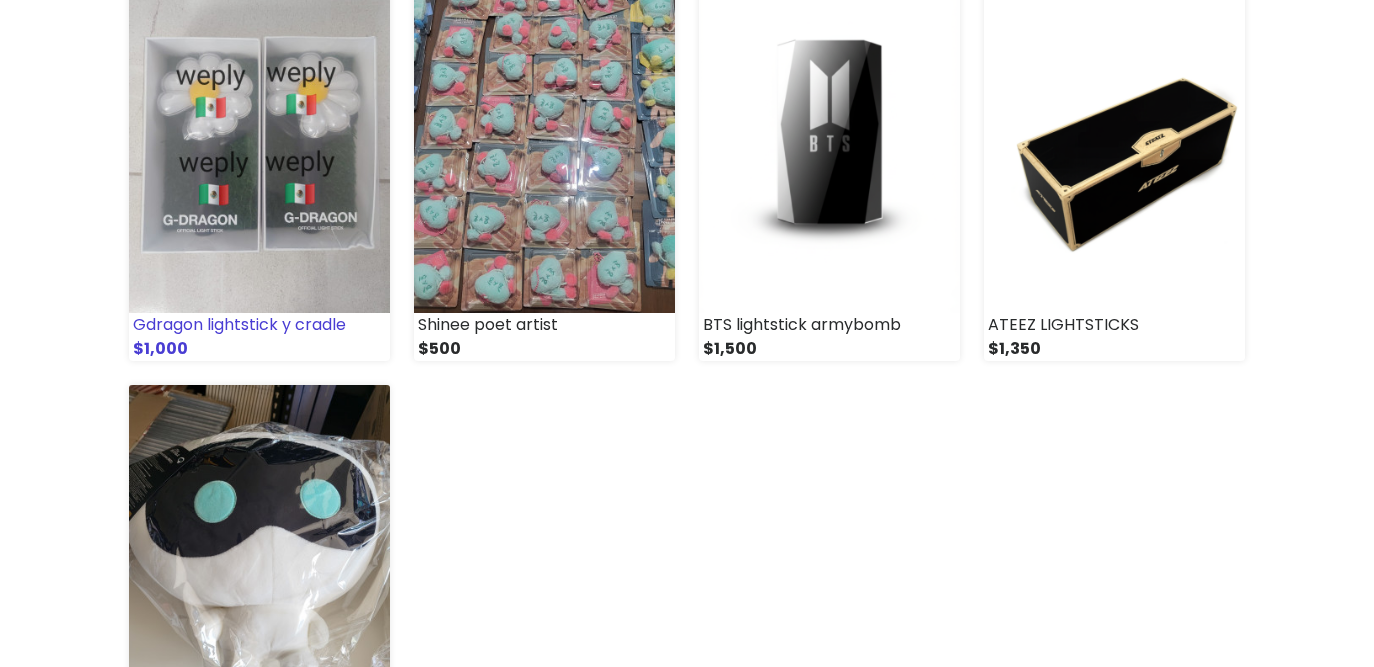 click at bounding box center (259, 132) 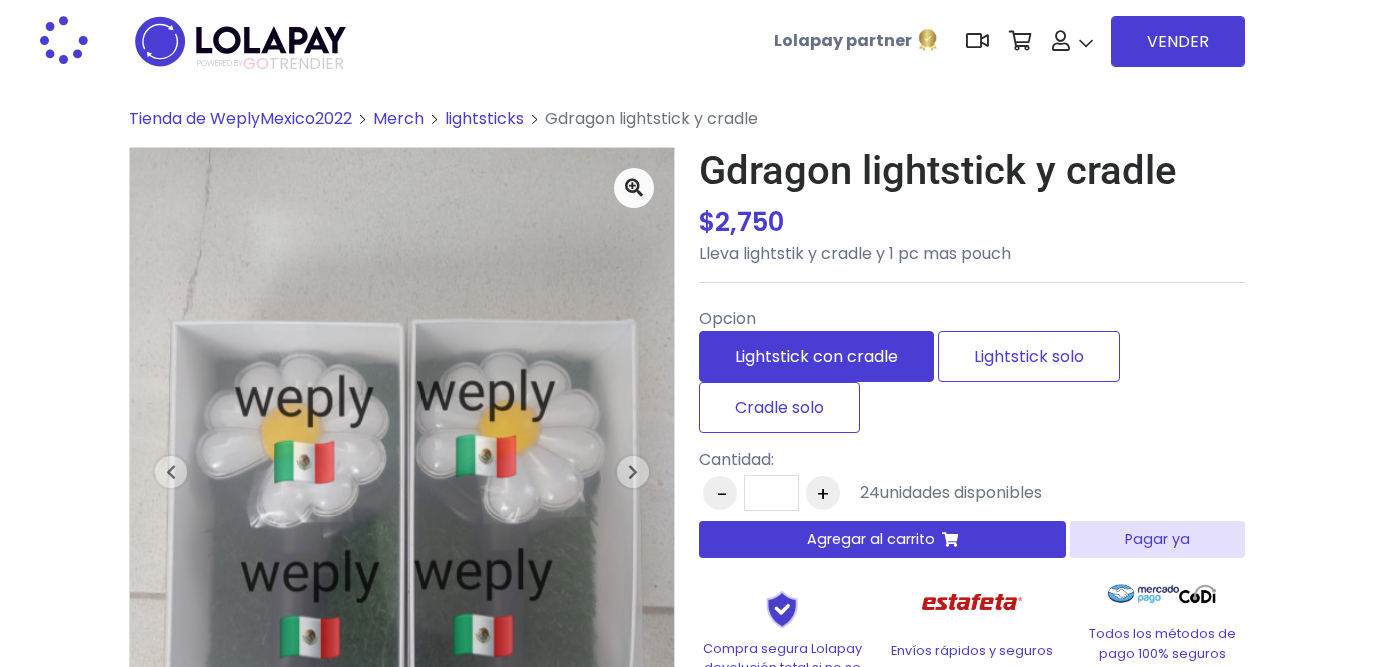 scroll, scrollTop: 0, scrollLeft: 0, axis: both 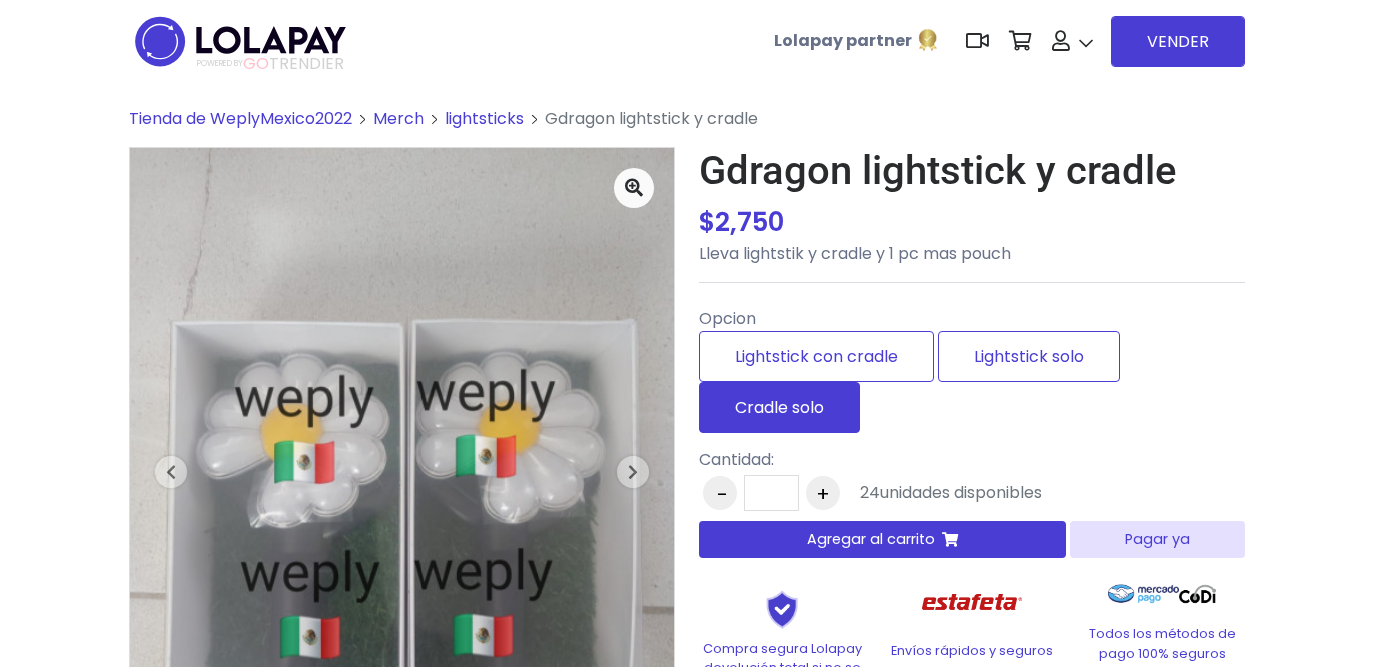 click on "Cradle solo" at bounding box center (779, 407) 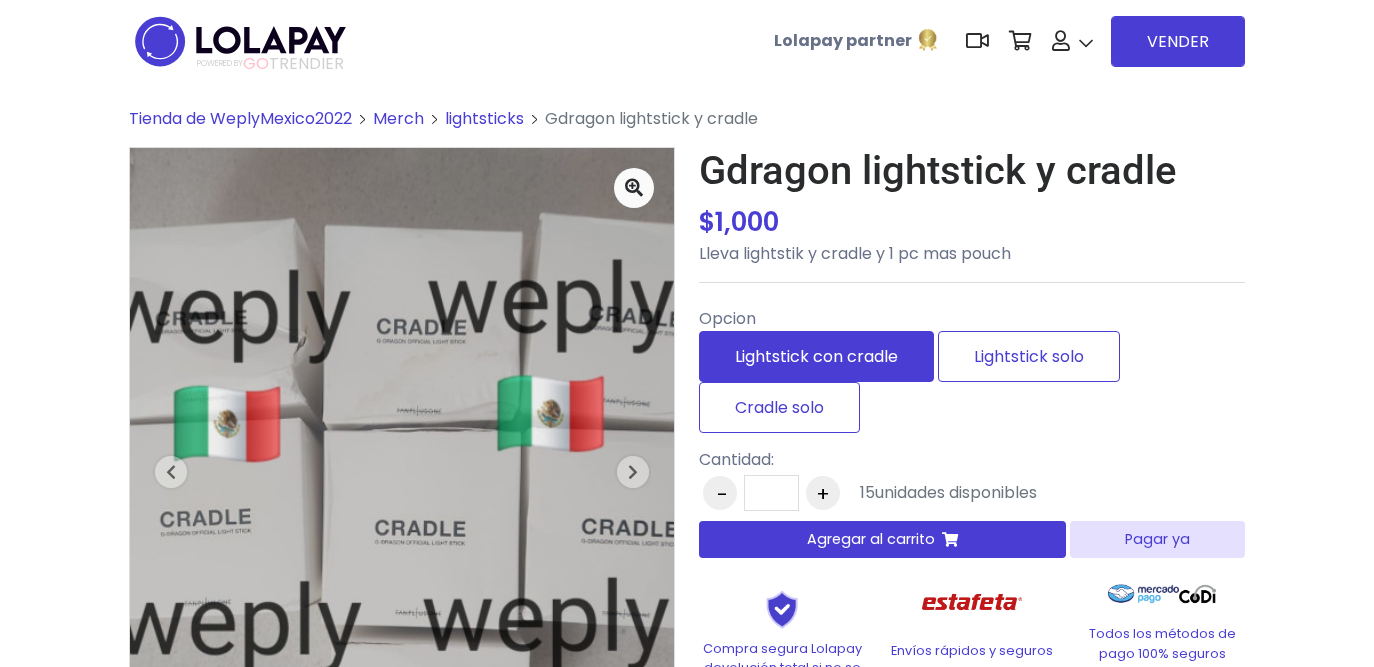 click on "Lightstick con cradle" at bounding box center [816, 356] 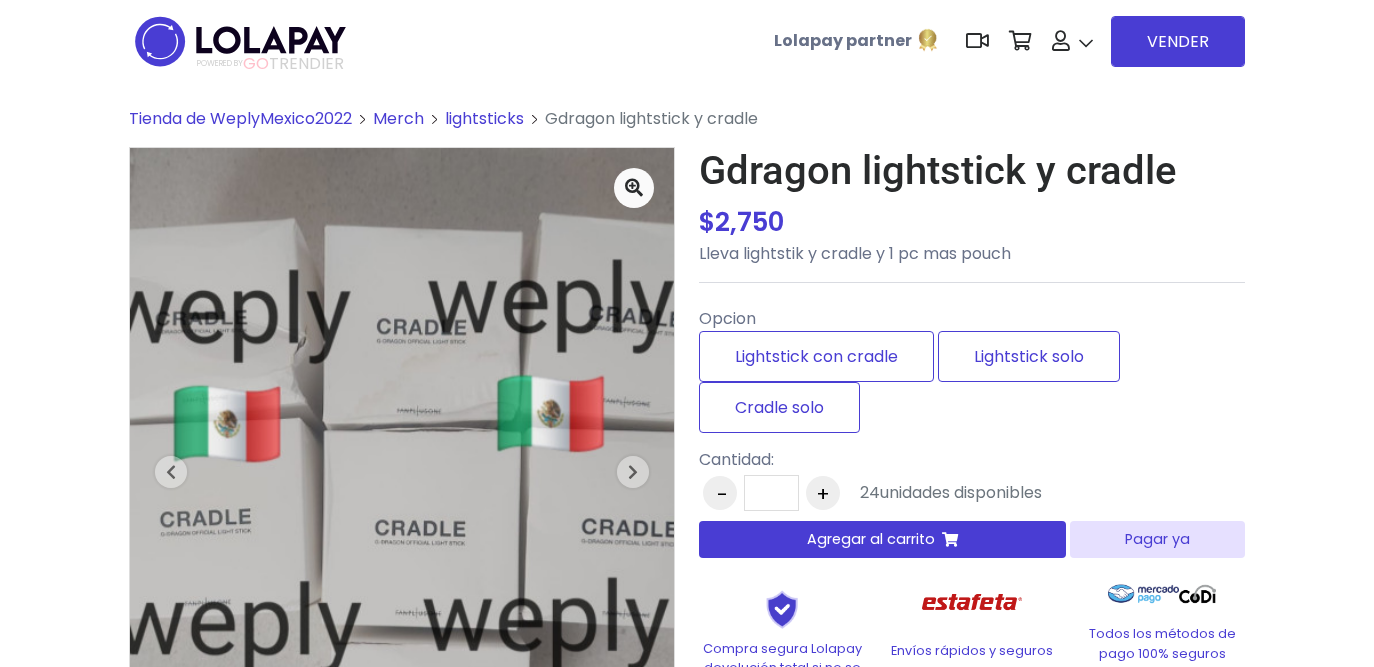 click on "Agregar al carrito" at bounding box center (882, 539) 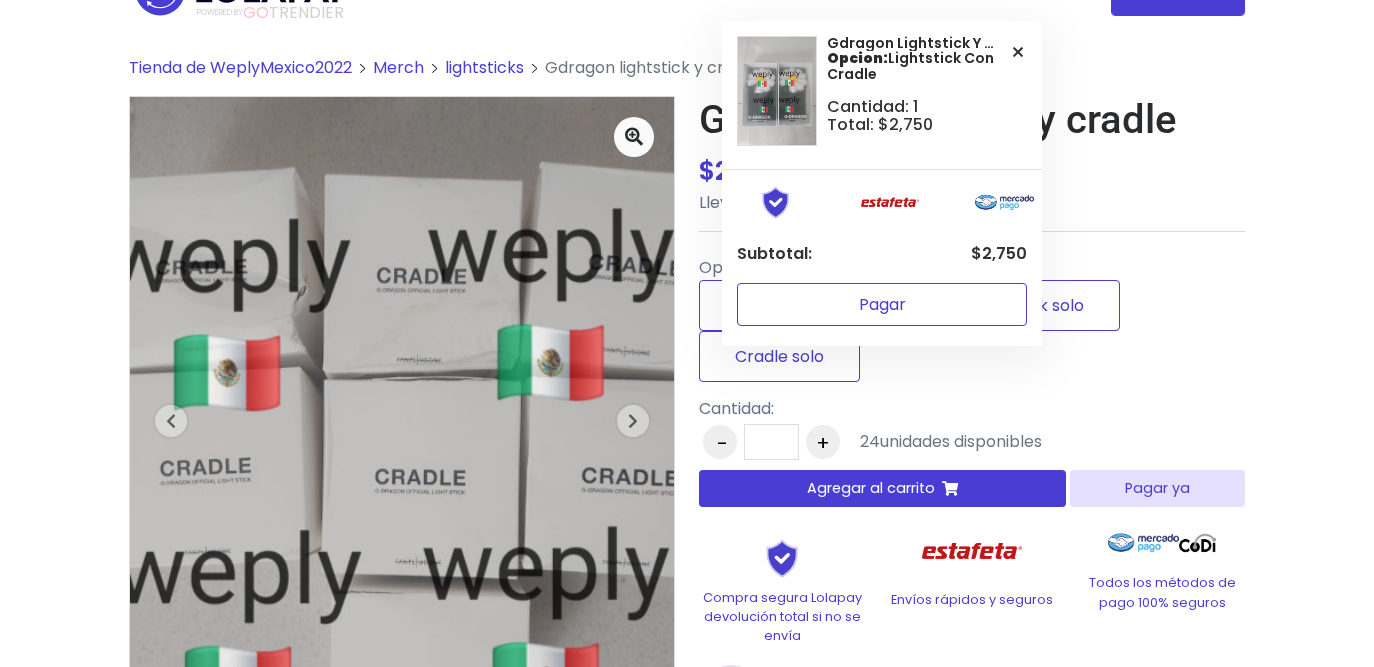 click on "Cantidad:
-
*
+
24  unidades disponibles" at bounding box center [870, 430] 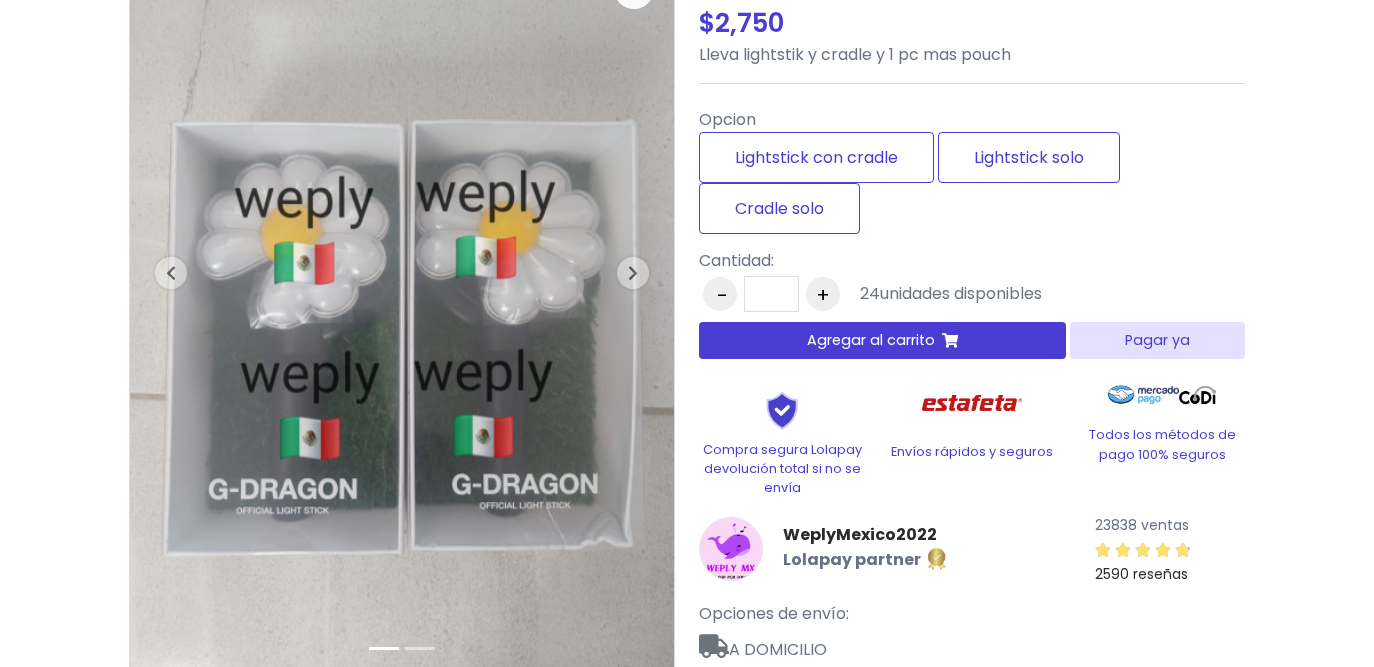 scroll, scrollTop: 0, scrollLeft: 0, axis: both 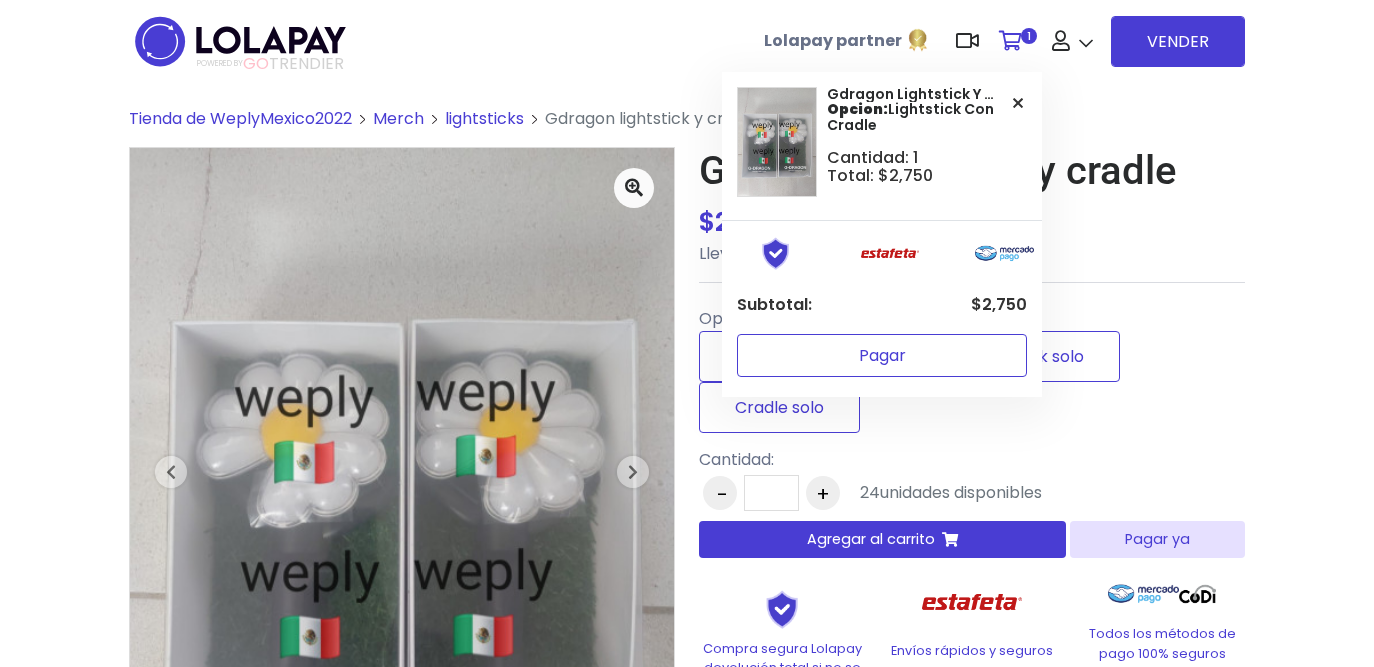 click on "Pagar" at bounding box center (882, 355) 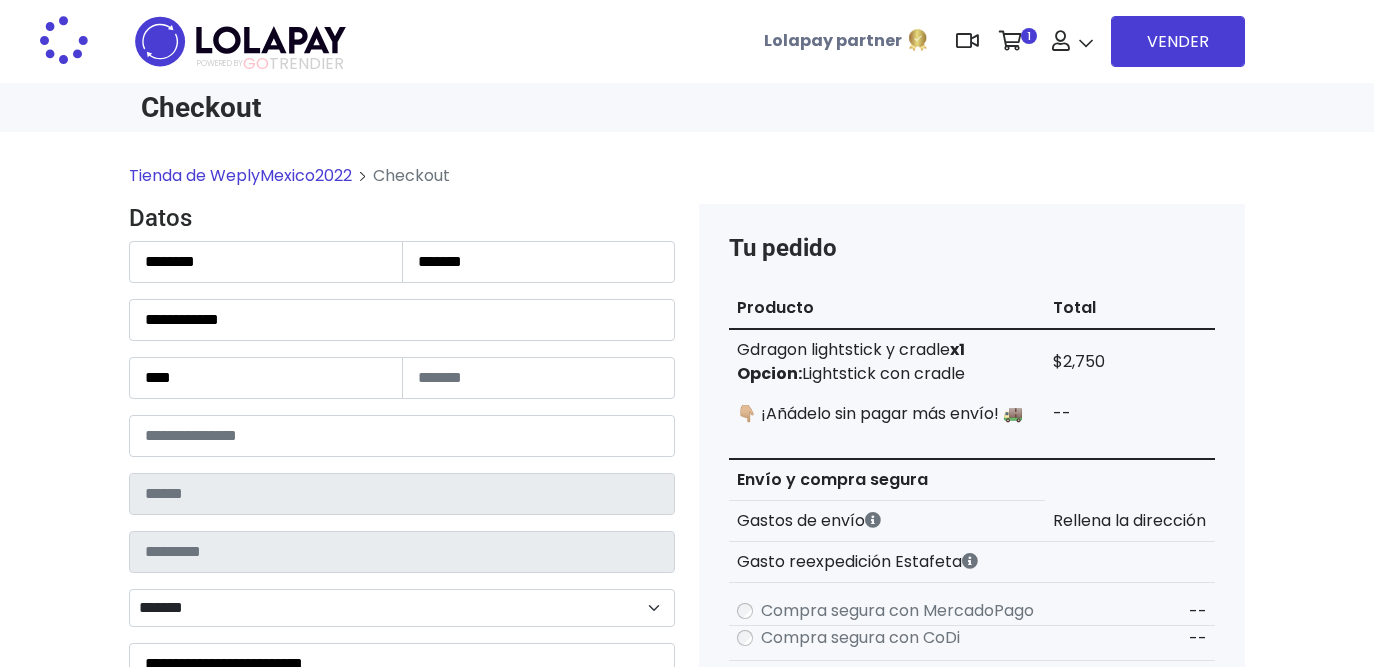 scroll, scrollTop: 0, scrollLeft: 0, axis: both 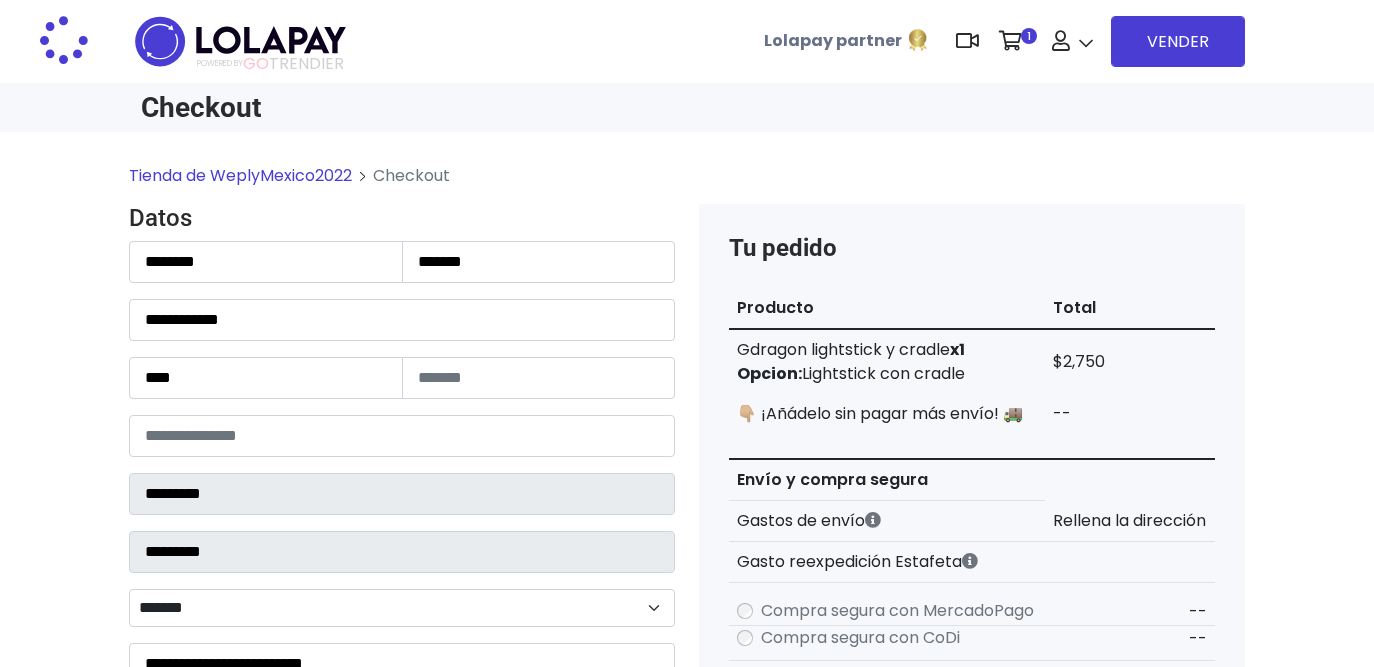 select on "*******" 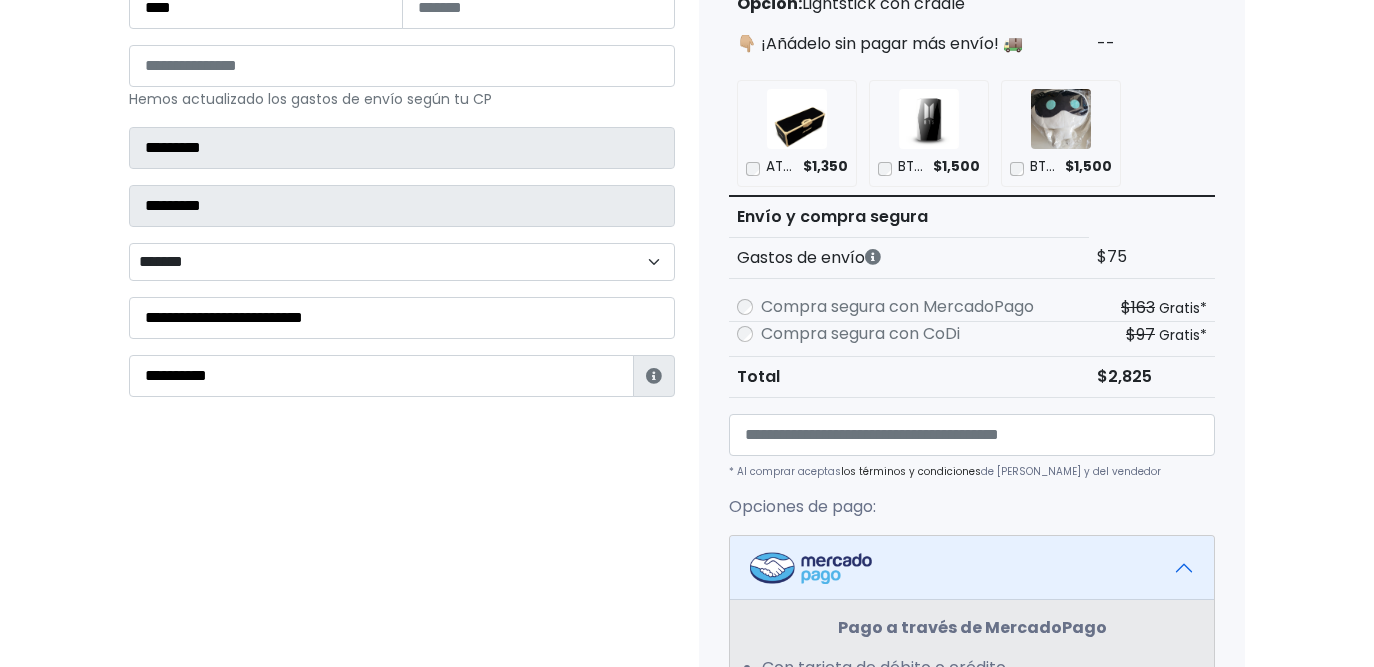 scroll, scrollTop: 364, scrollLeft: 0, axis: vertical 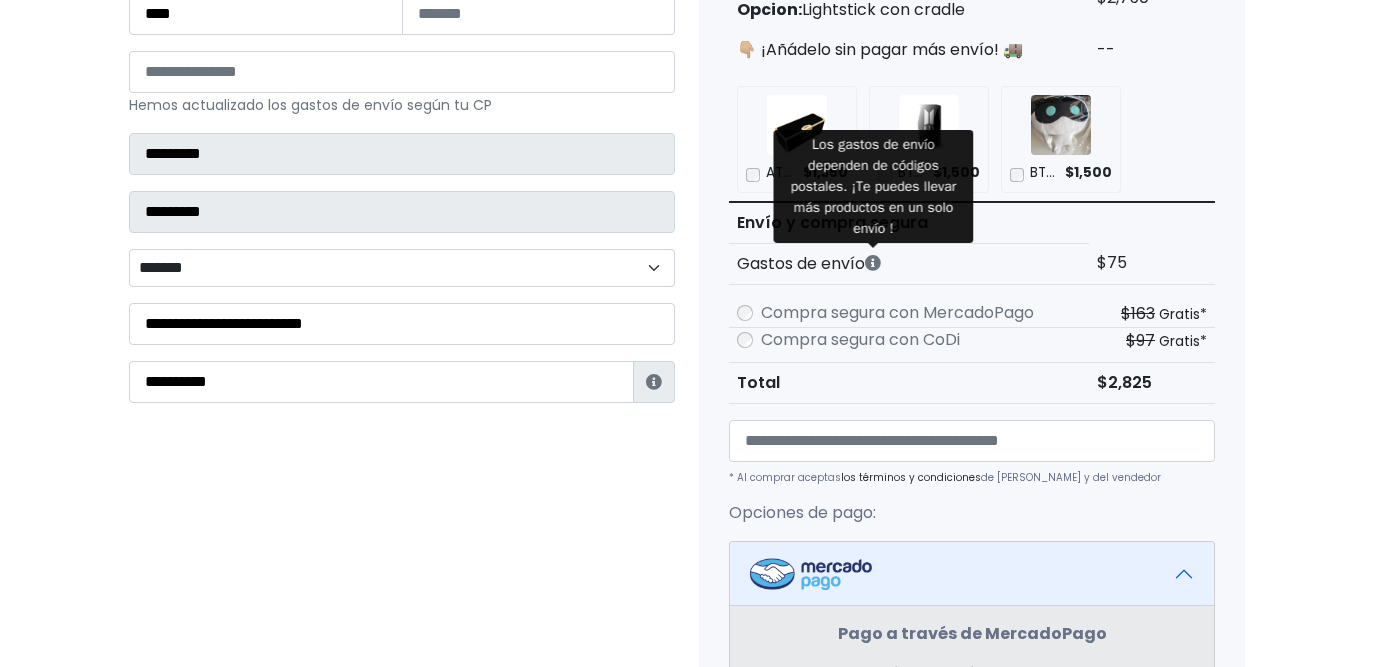 click at bounding box center (873, 263) 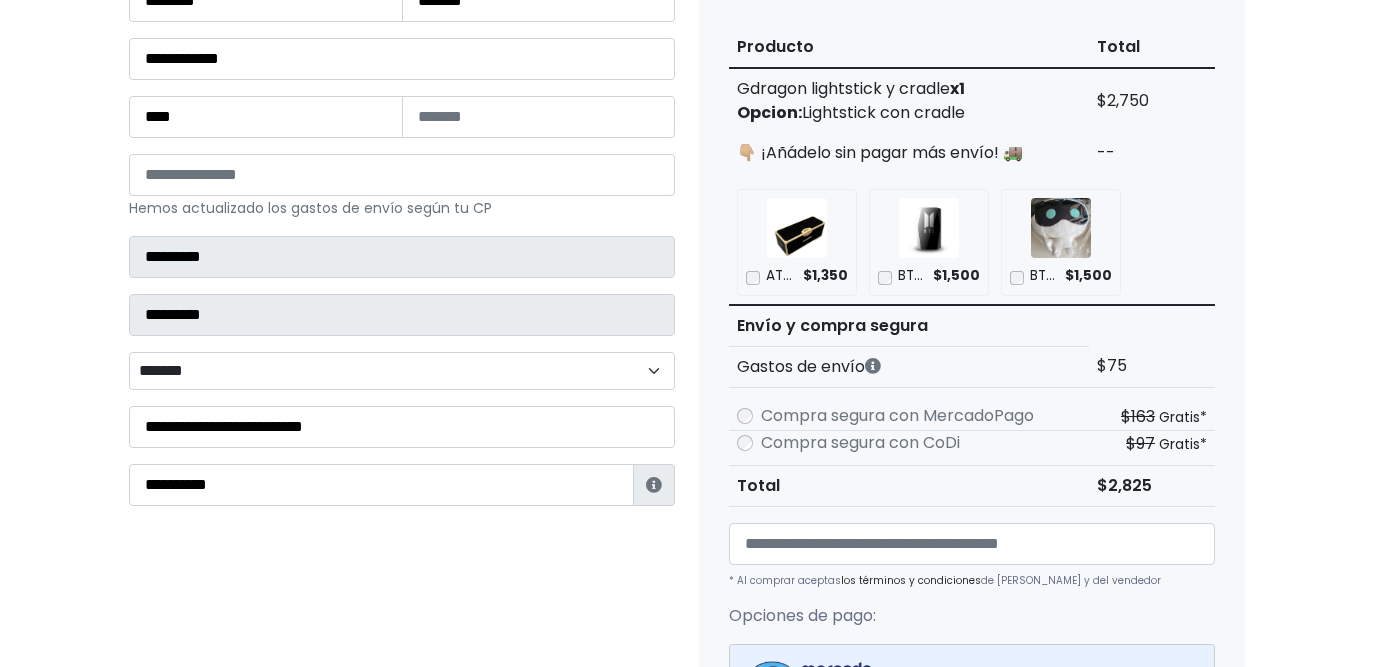 scroll, scrollTop: 0, scrollLeft: 0, axis: both 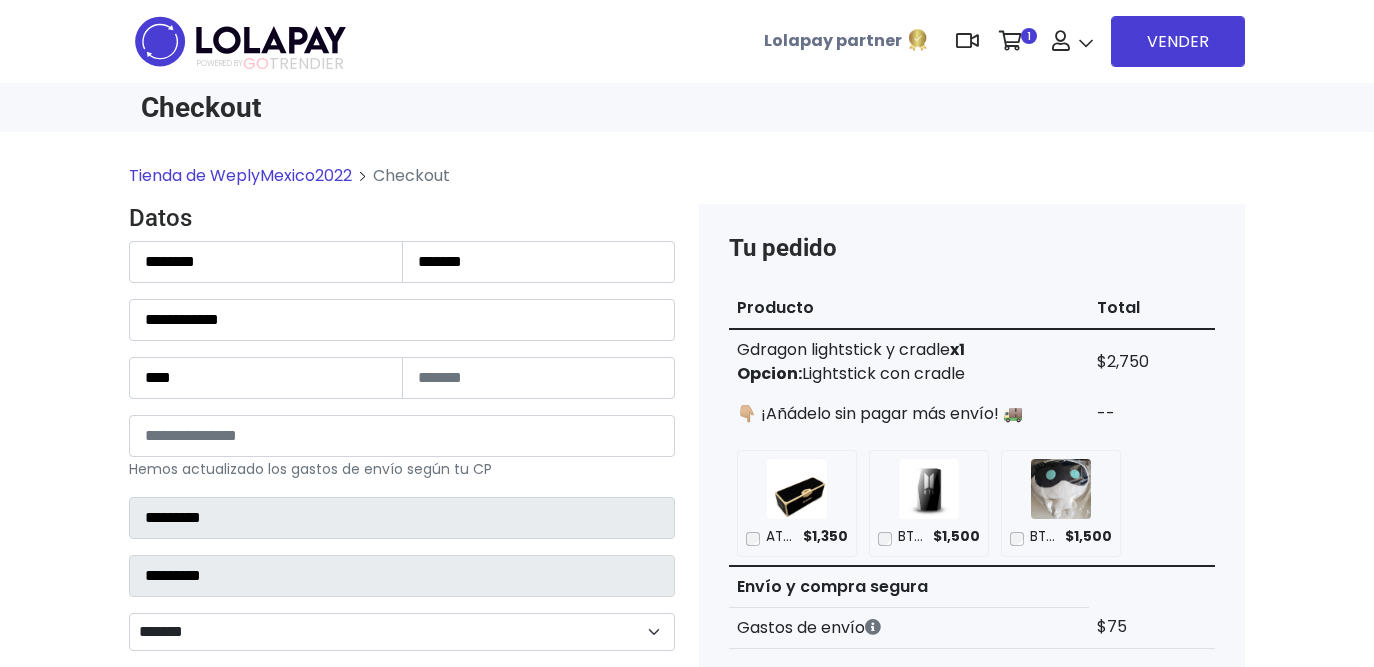 click on "Tienda de WeplyMexico2022" at bounding box center [240, 175] 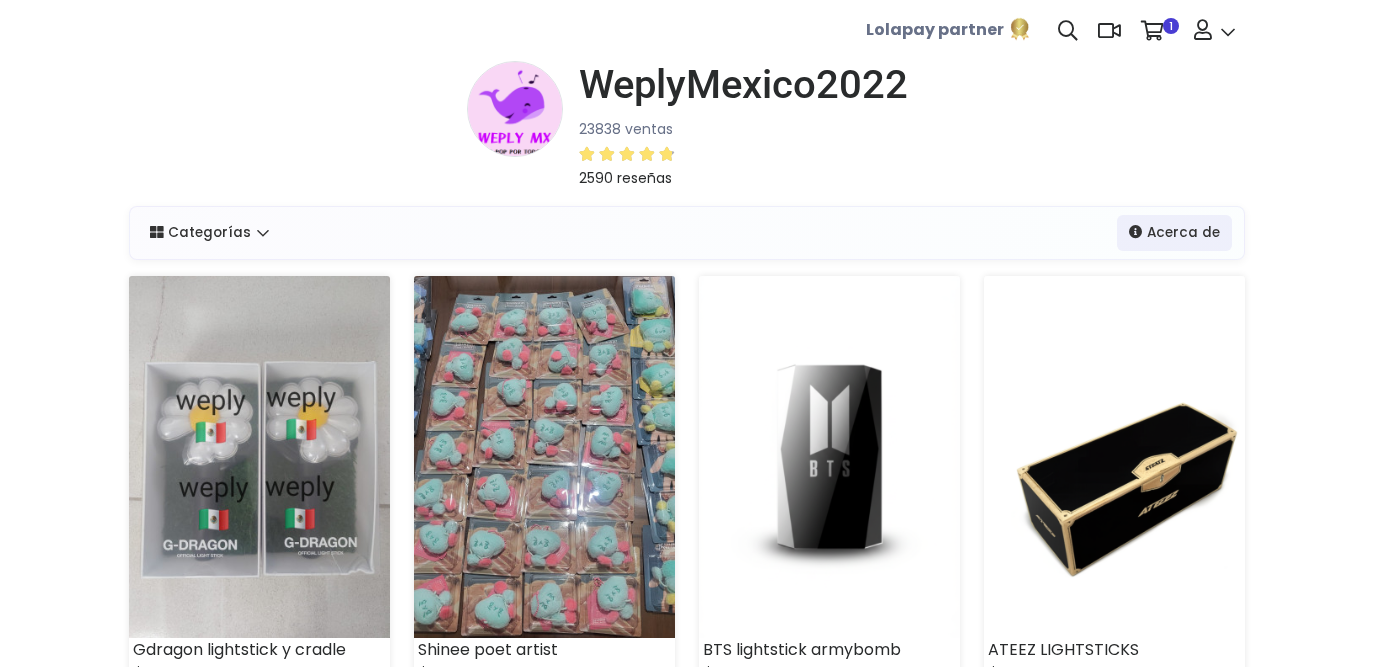 scroll, scrollTop: 0, scrollLeft: 0, axis: both 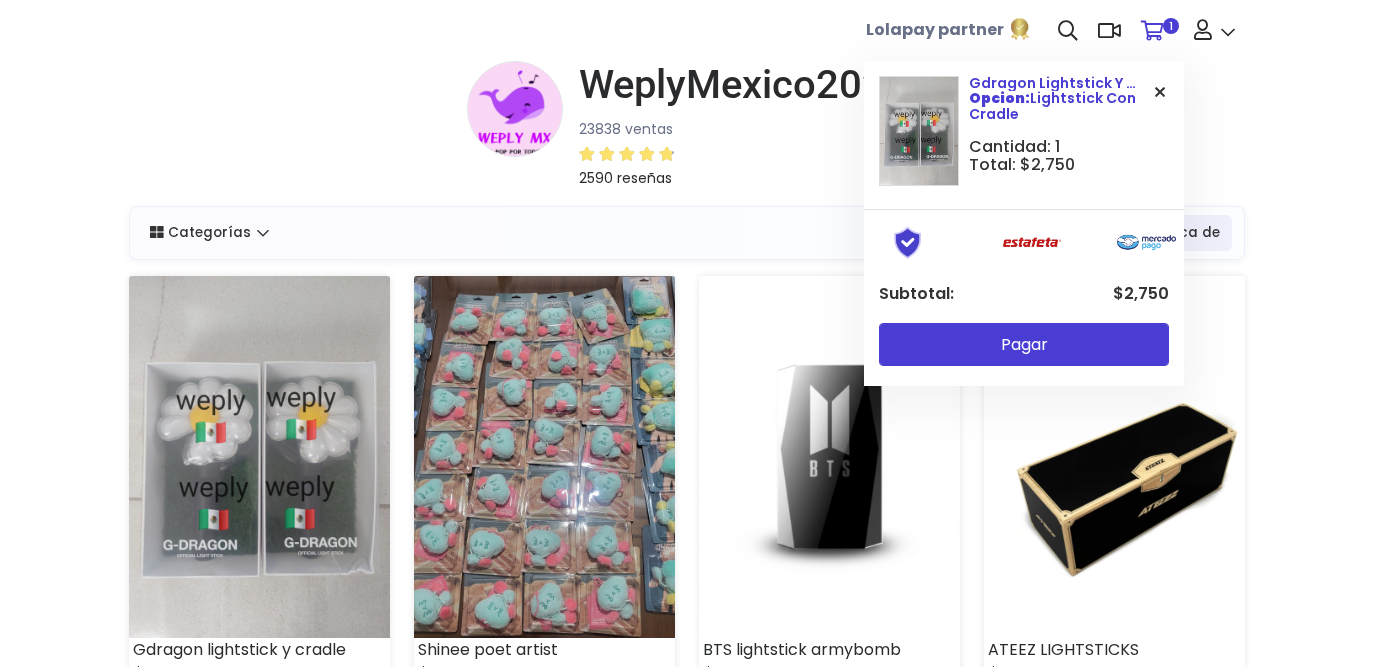 click at bounding box center [1160, 92] 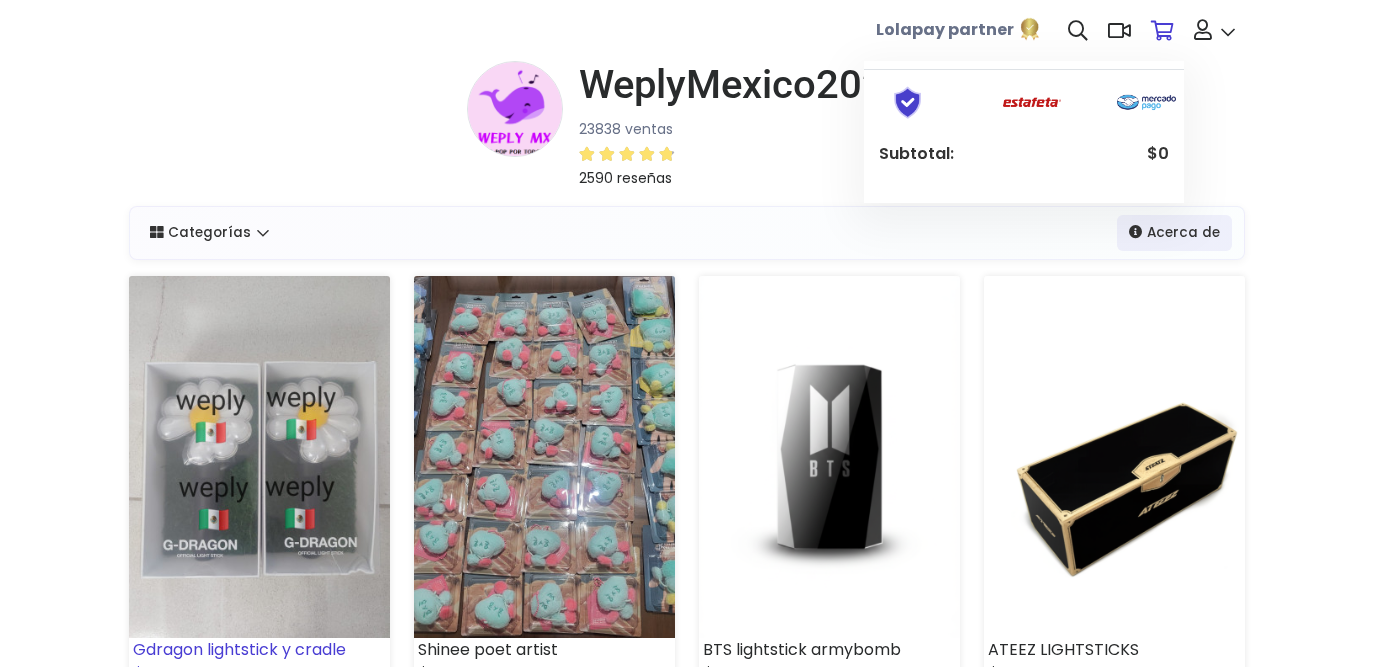click at bounding box center [259, 457] 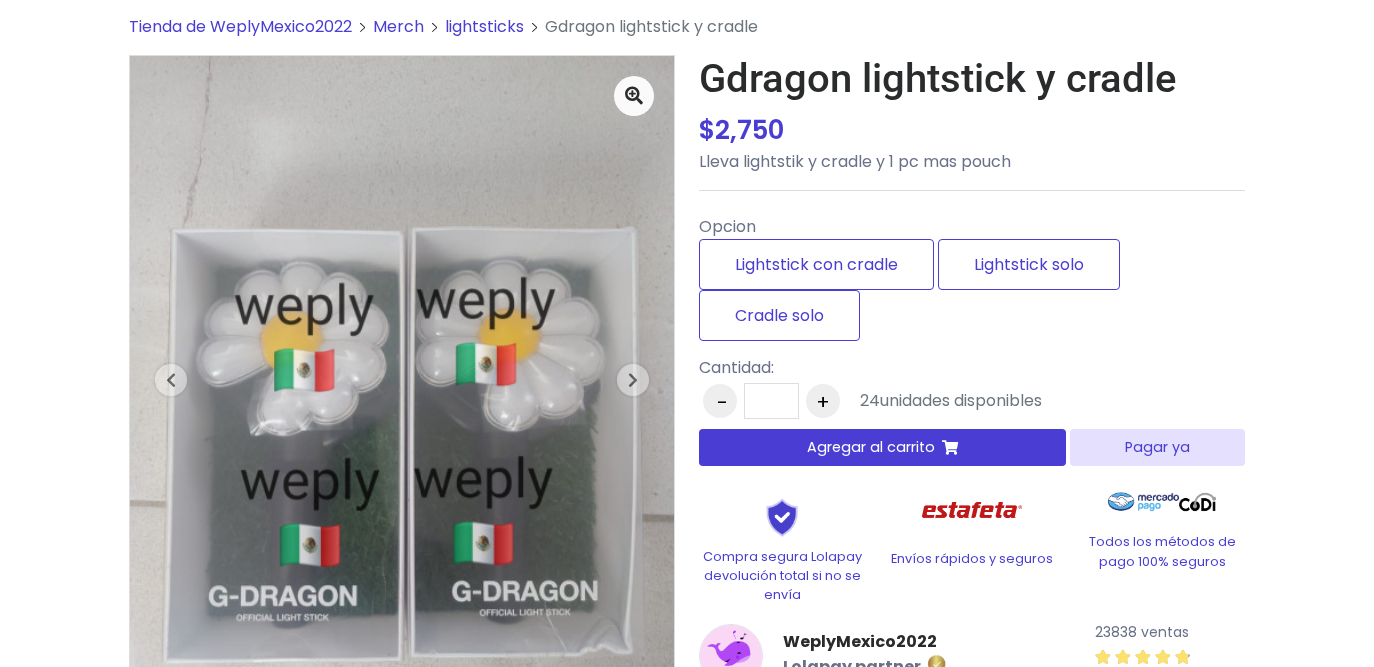 scroll, scrollTop: 95, scrollLeft: 0, axis: vertical 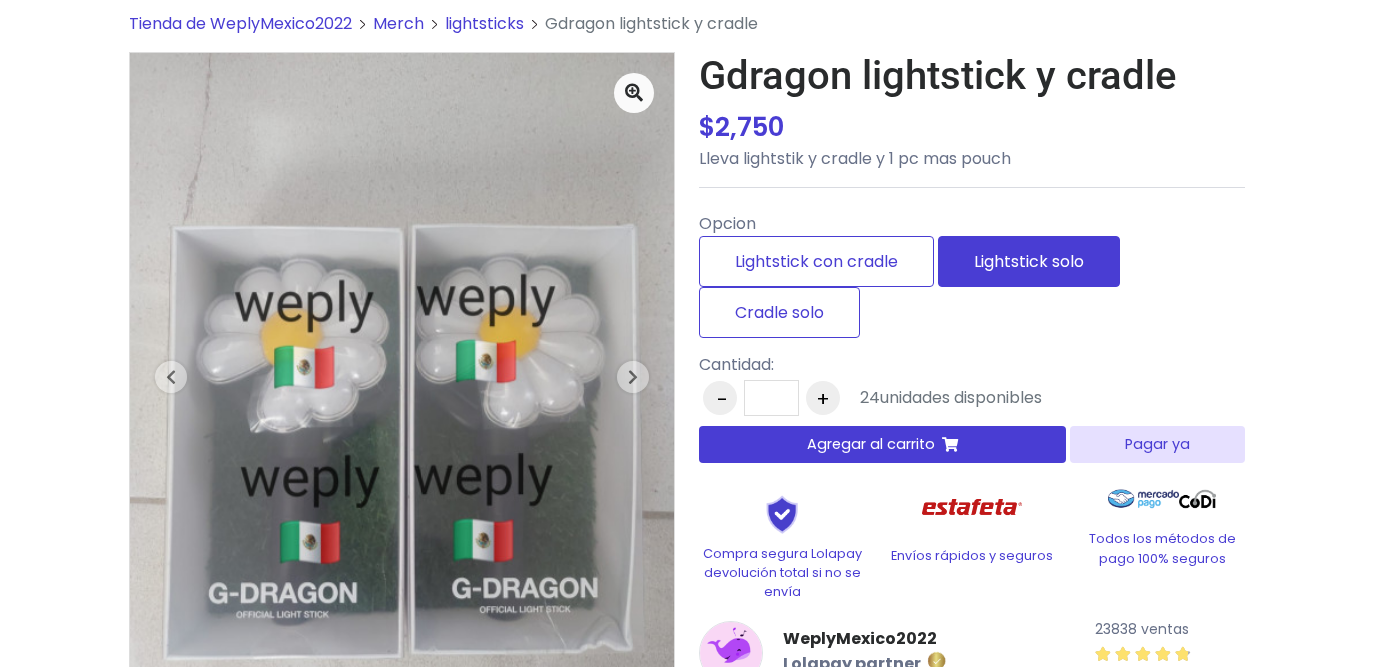 click on "Lightstick solo" at bounding box center [1029, 261] 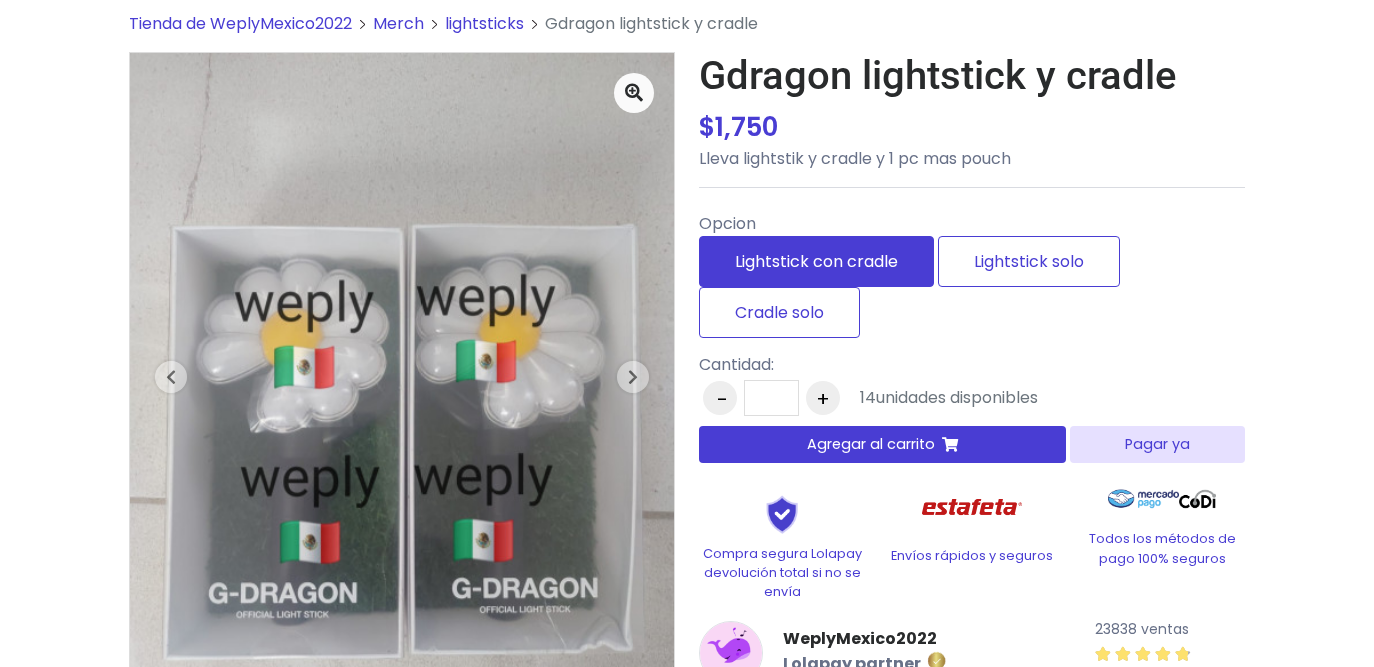 click on "Lightstick con cradle" at bounding box center (816, 261) 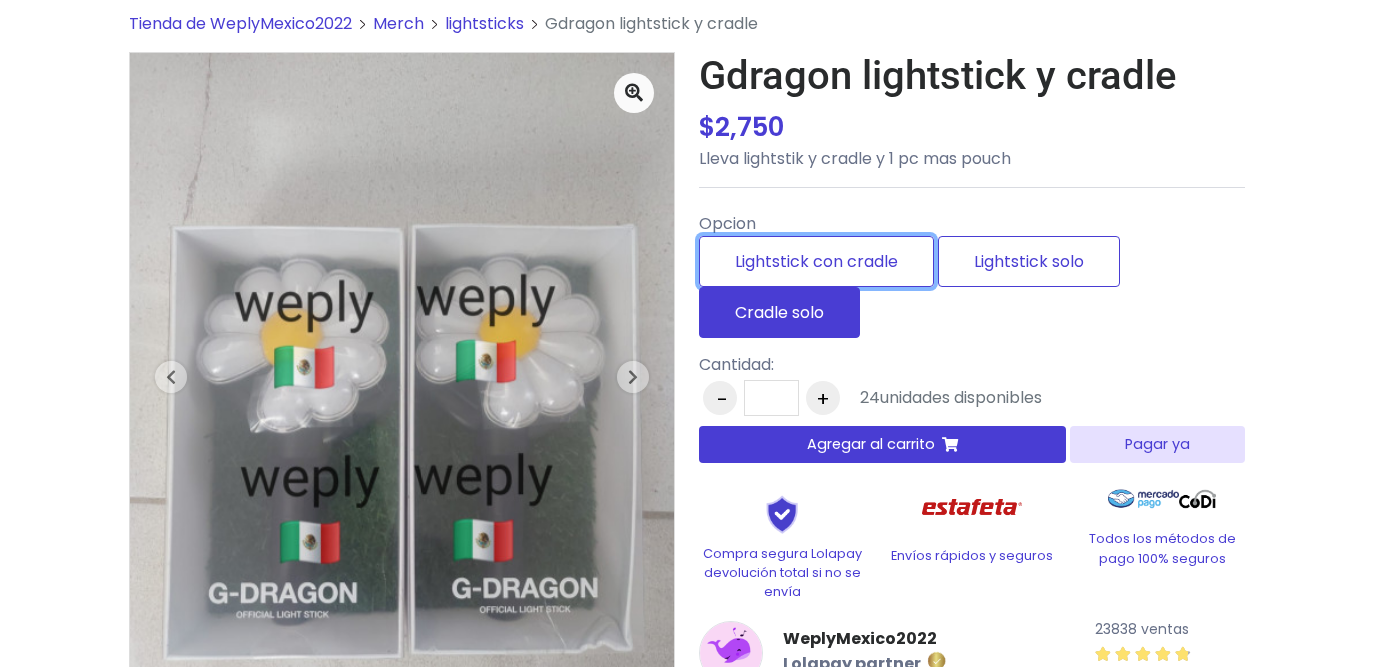 click on "Cradle solo" at bounding box center [779, 312] 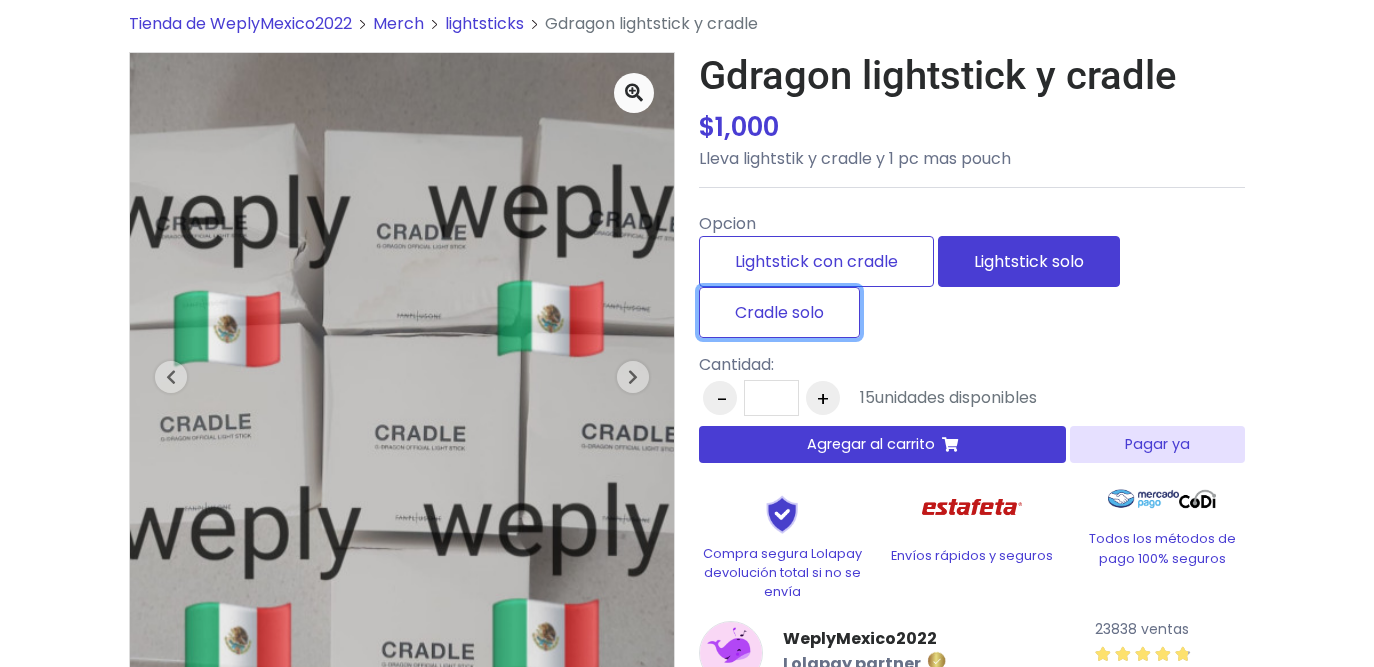 click on "Lightstick solo" at bounding box center [1029, 261] 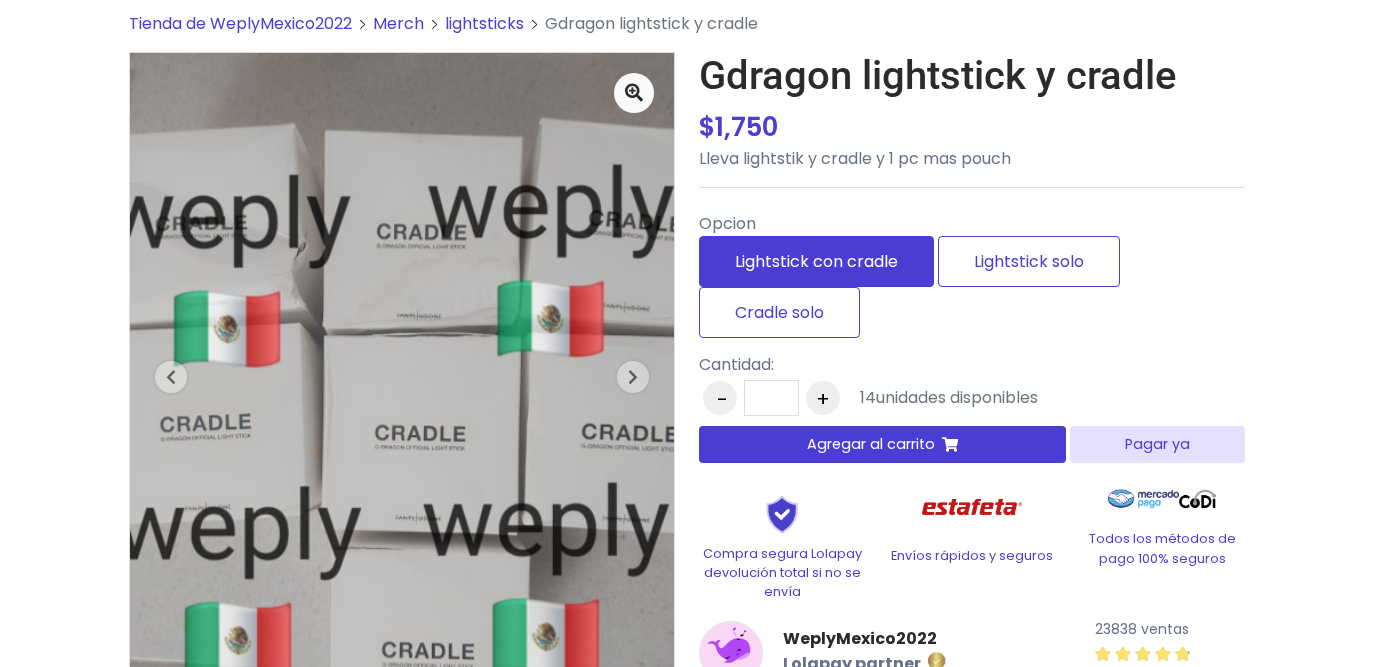 click on "Lightstick con cradle" at bounding box center (816, 261) 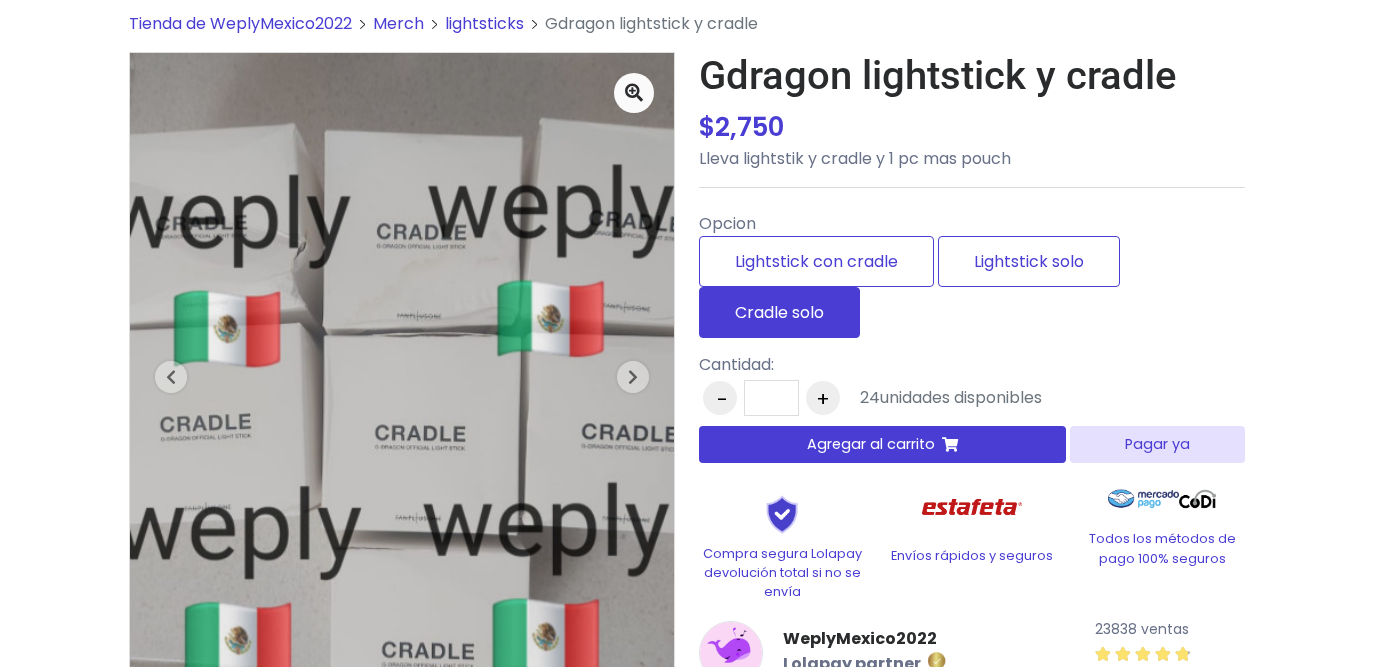 click on "Cradle solo" at bounding box center [779, 312] 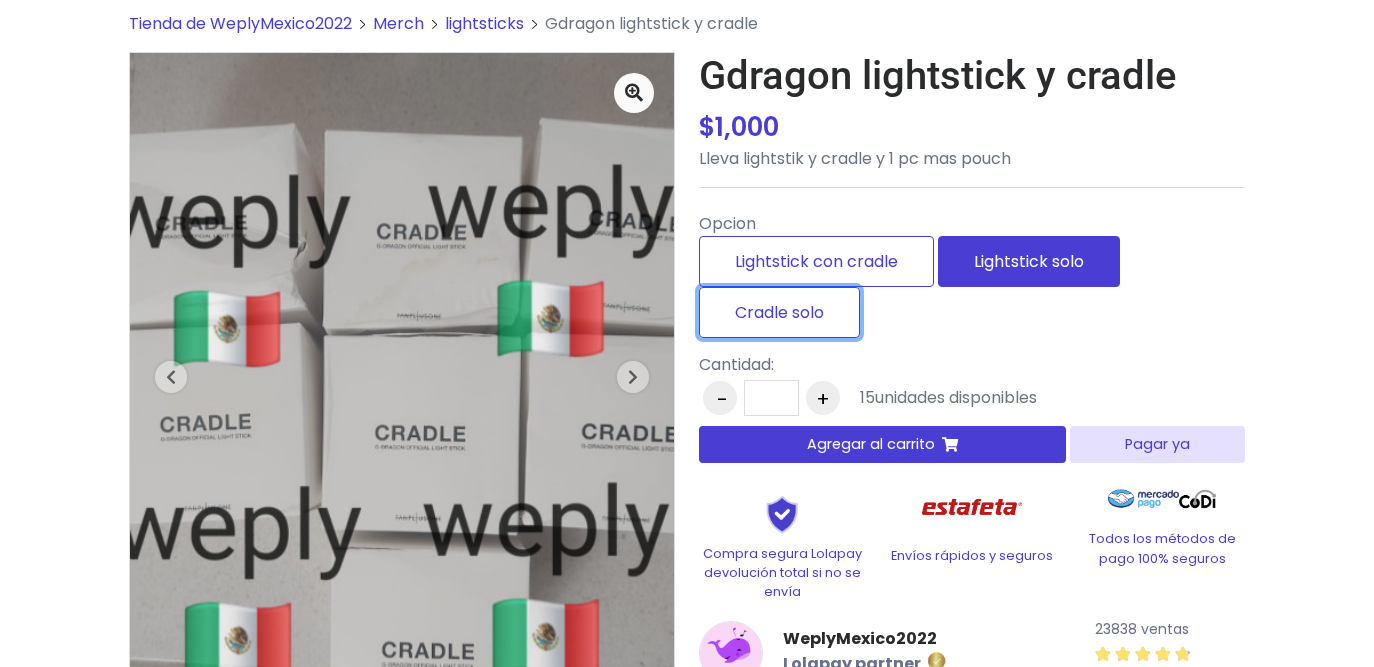 click on "Lightstick solo" at bounding box center [1029, 261] 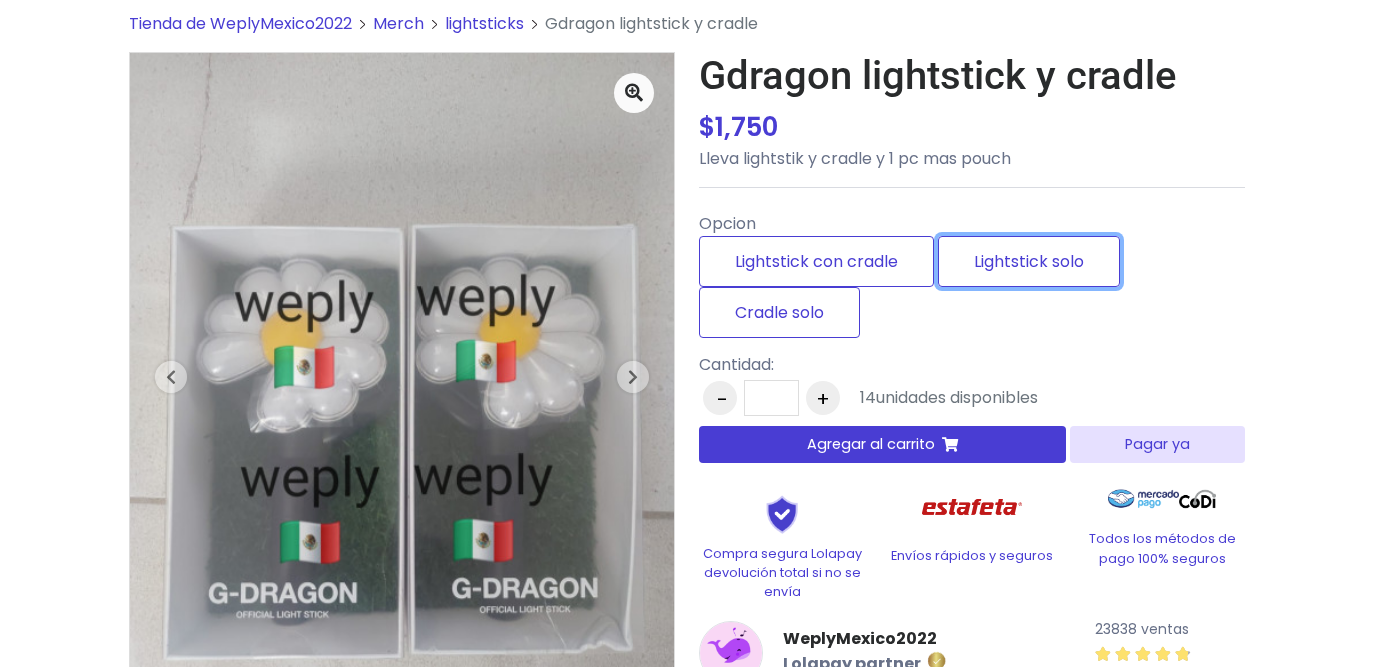 scroll, scrollTop: 0, scrollLeft: 0, axis: both 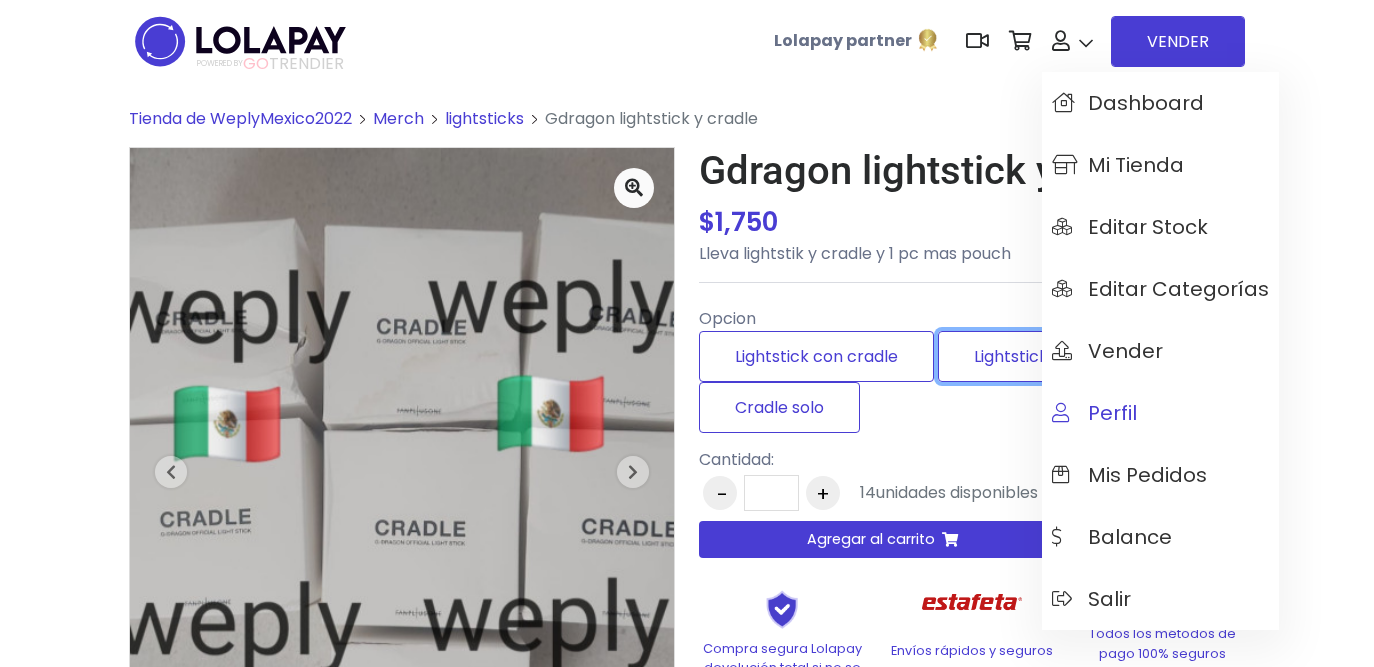 click on "Perfil" at bounding box center (1094, 413) 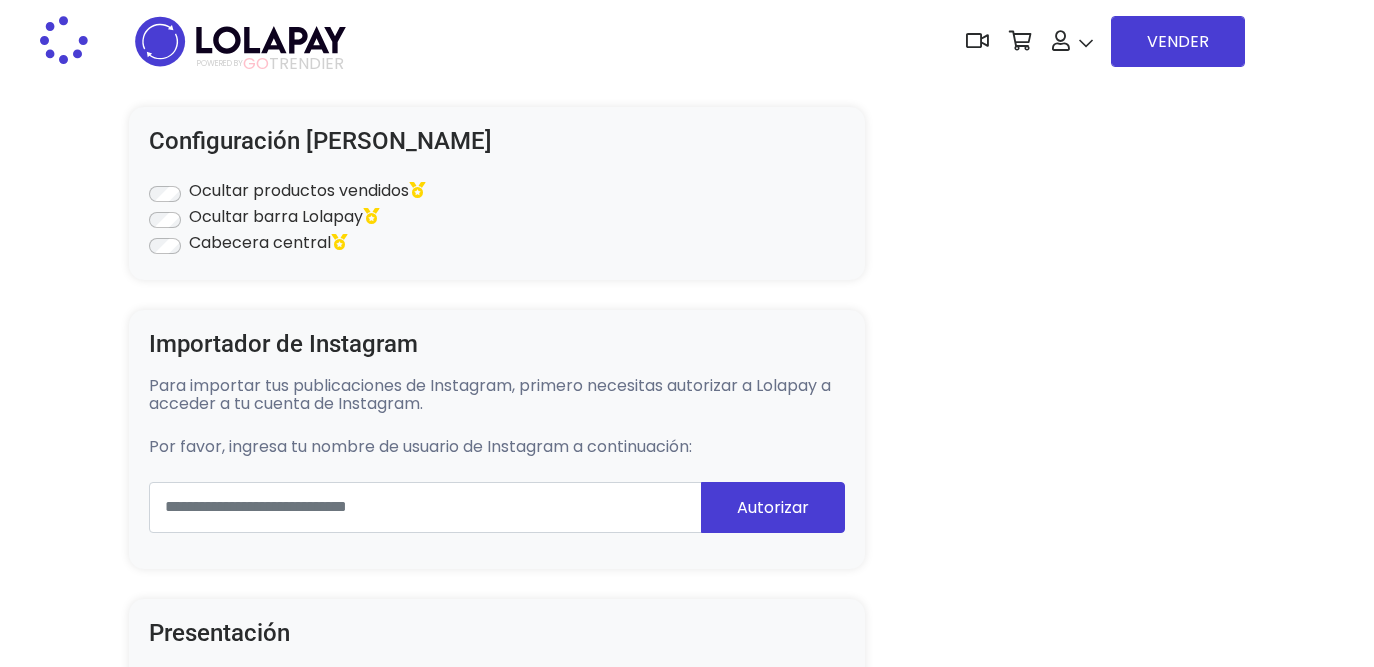 scroll, scrollTop: 0, scrollLeft: 0, axis: both 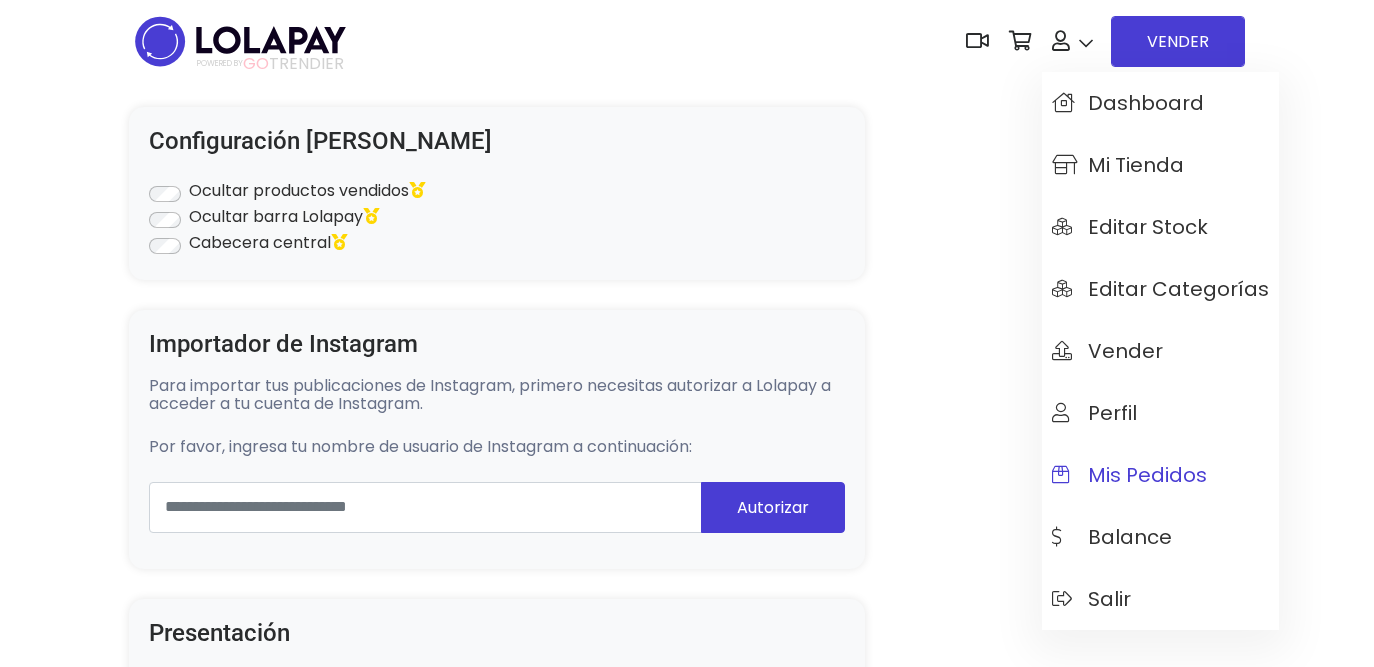 click on "Mis pedidos" at bounding box center [1129, 475] 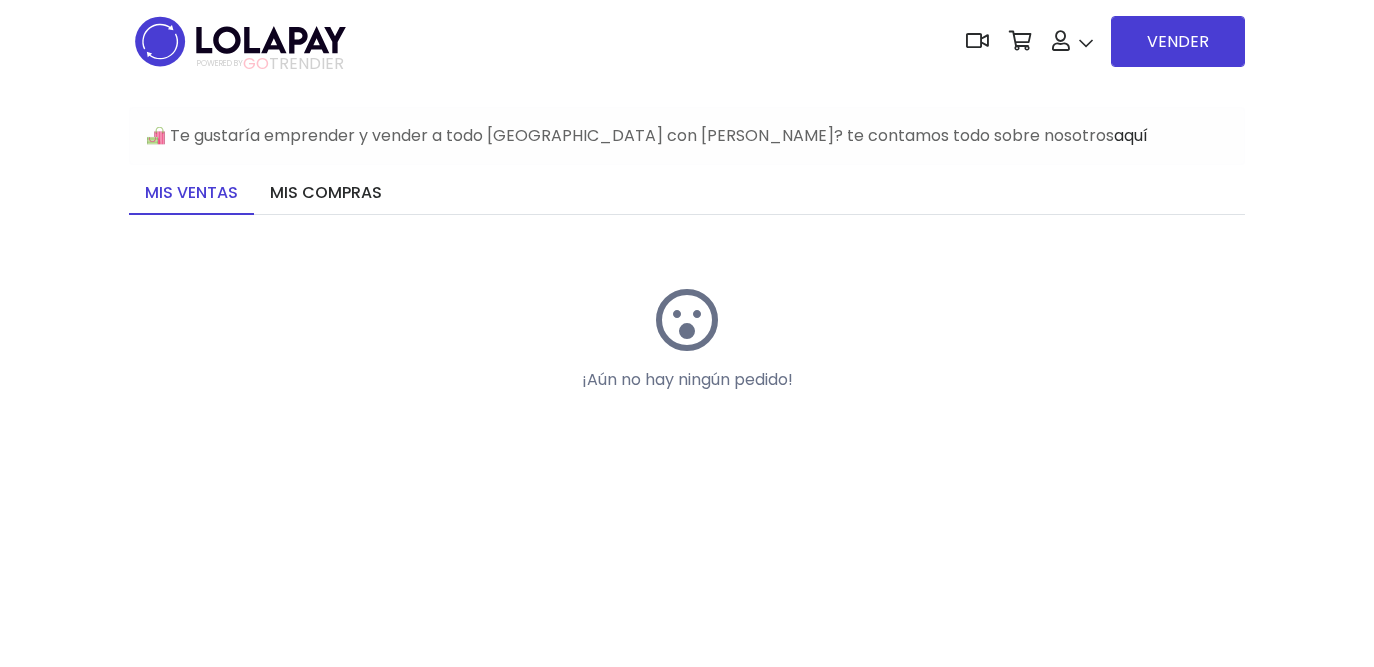 scroll, scrollTop: 0, scrollLeft: 0, axis: both 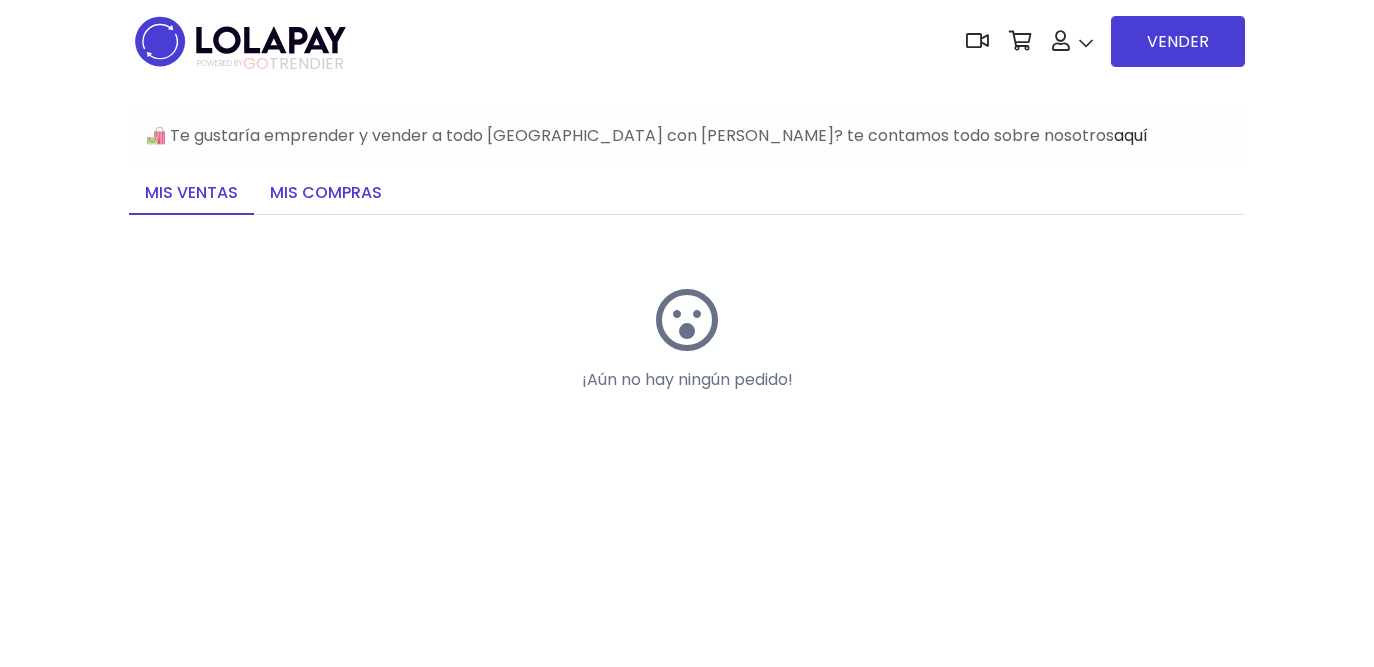 click on "Mis compras" at bounding box center [326, 194] 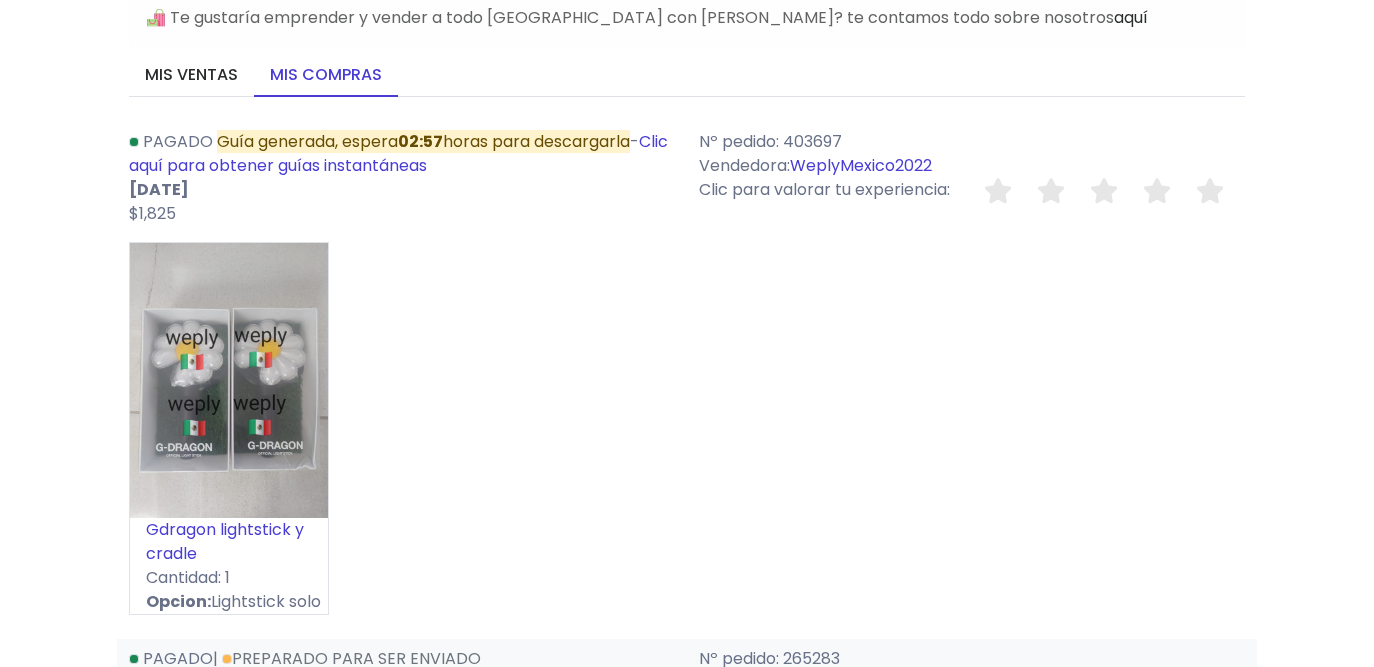 scroll, scrollTop: 148, scrollLeft: 0, axis: vertical 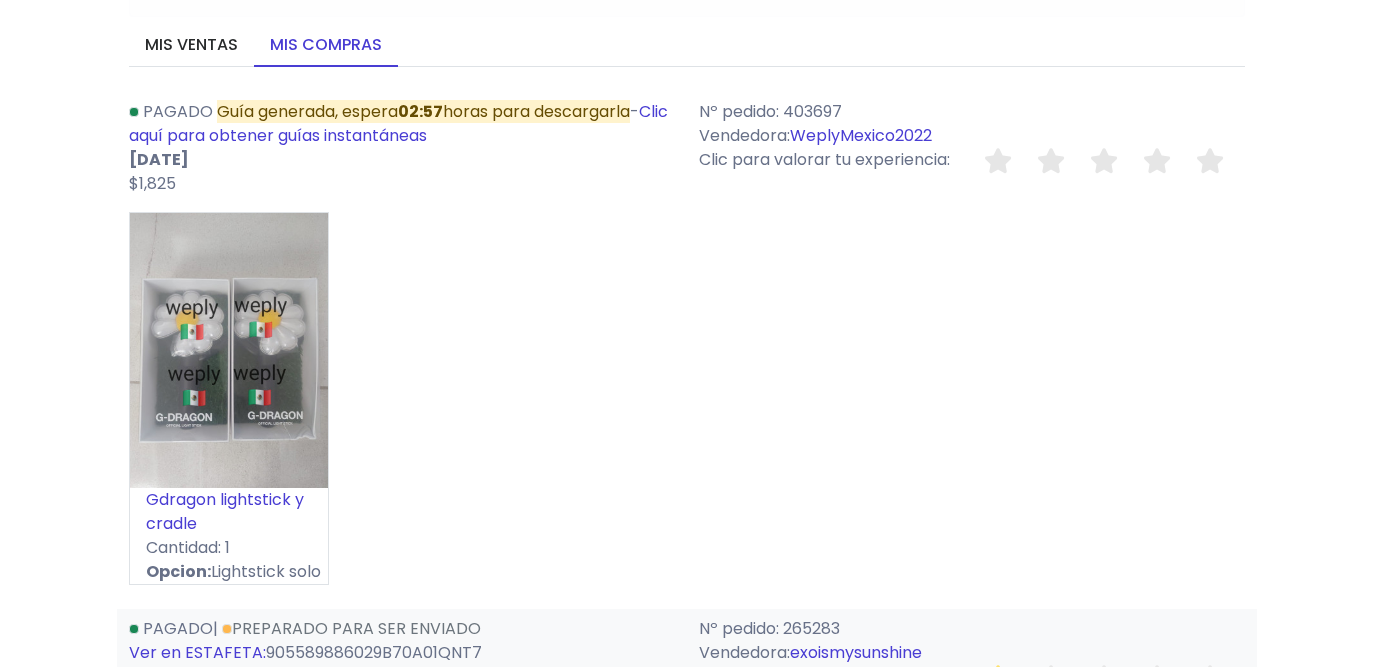 click on "Gdragon lightstick y cradle" at bounding box center [225, 511] 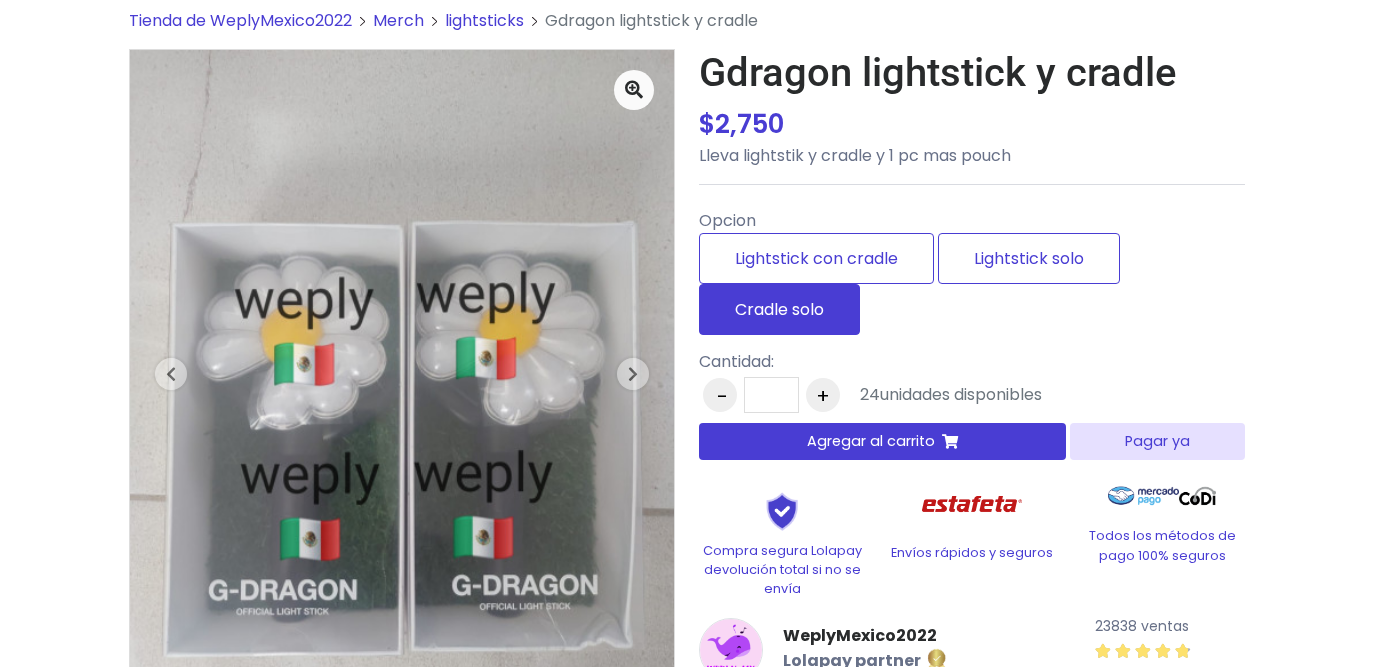 scroll, scrollTop: 0, scrollLeft: 0, axis: both 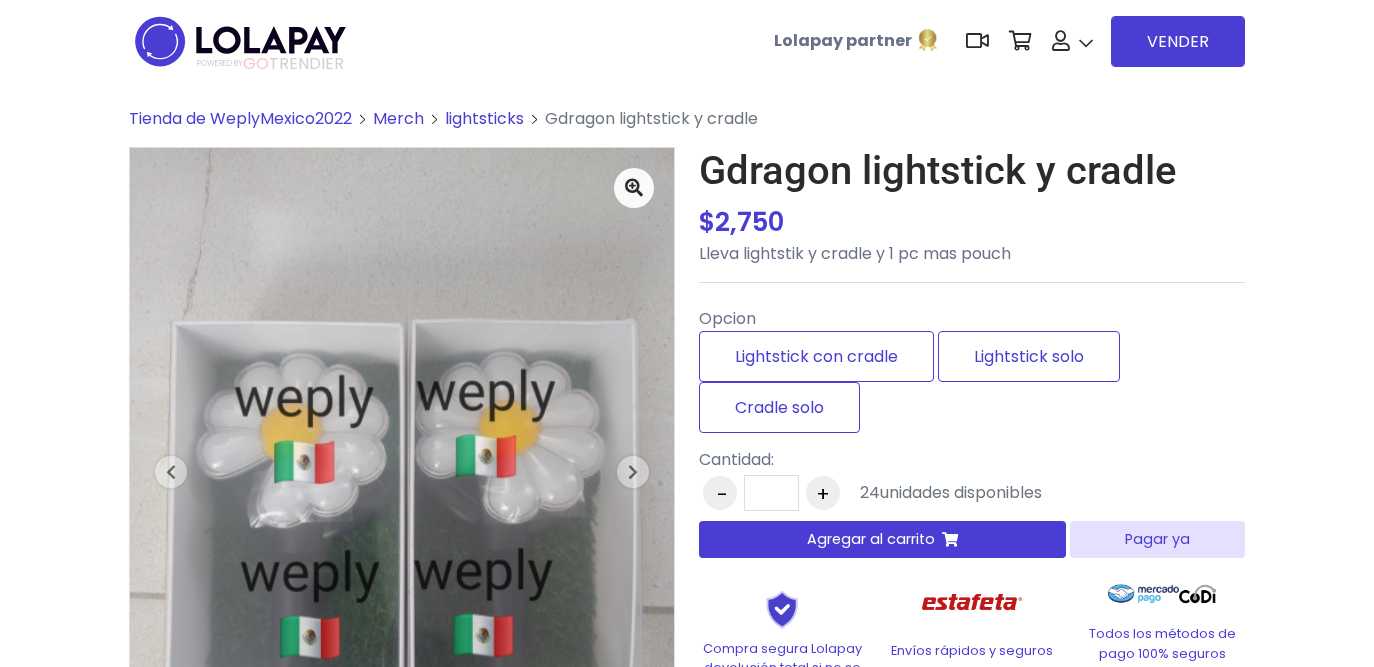 click on "Tienda de WeplyMexico2022" at bounding box center [240, 118] 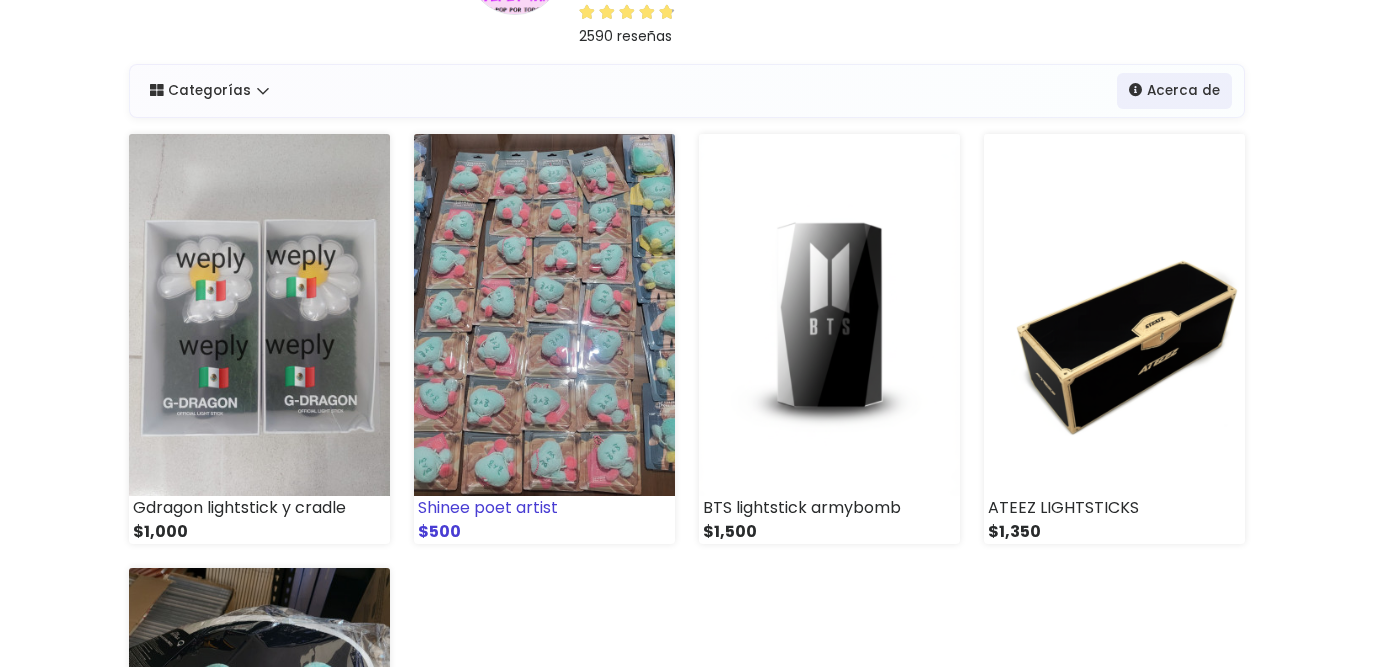 scroll, scrollTop: 146, scrollLeft: 0, axis: vertical 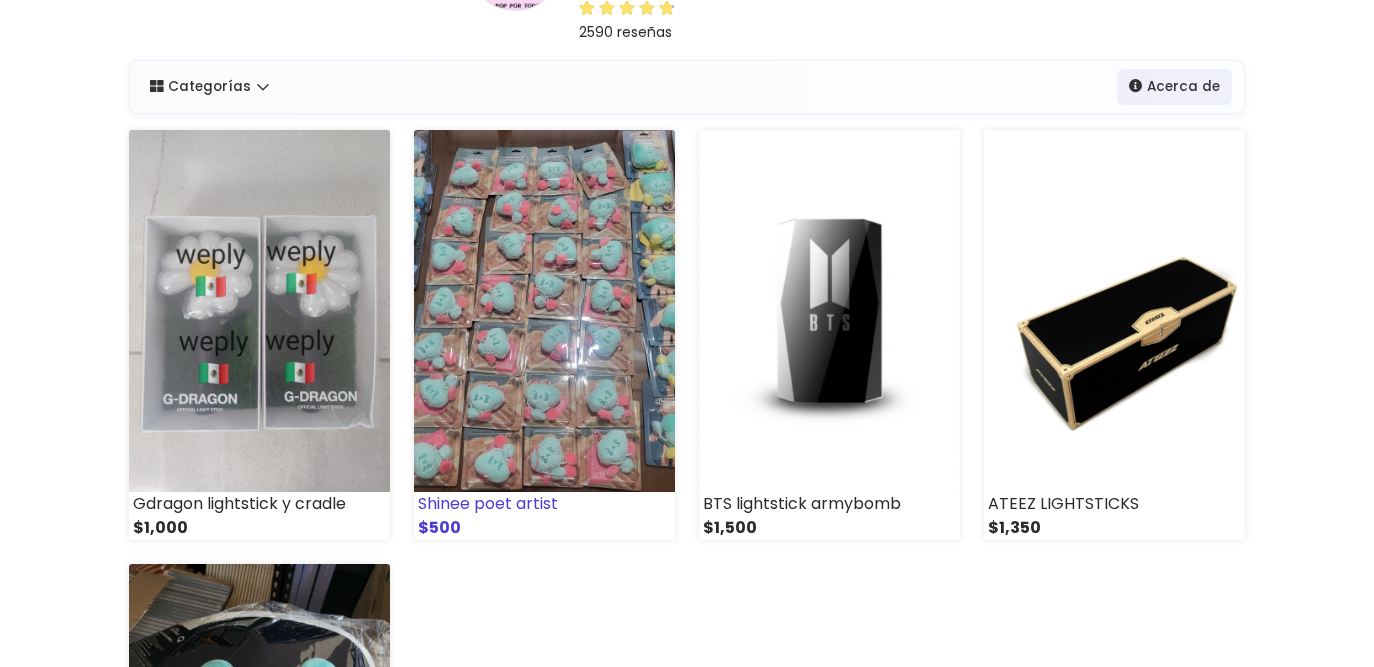 click at bounding box center (544, 311) 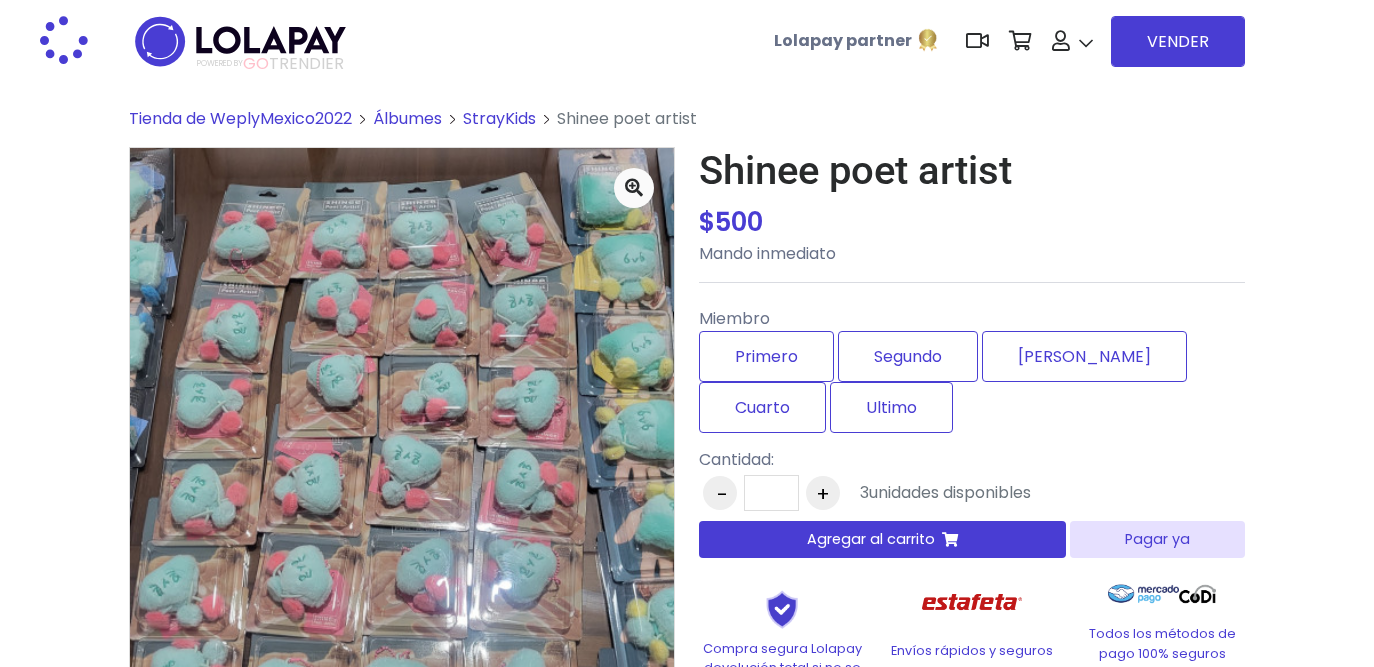 scroll, scrollTop: 0, scrollLeft: 0, axis: both 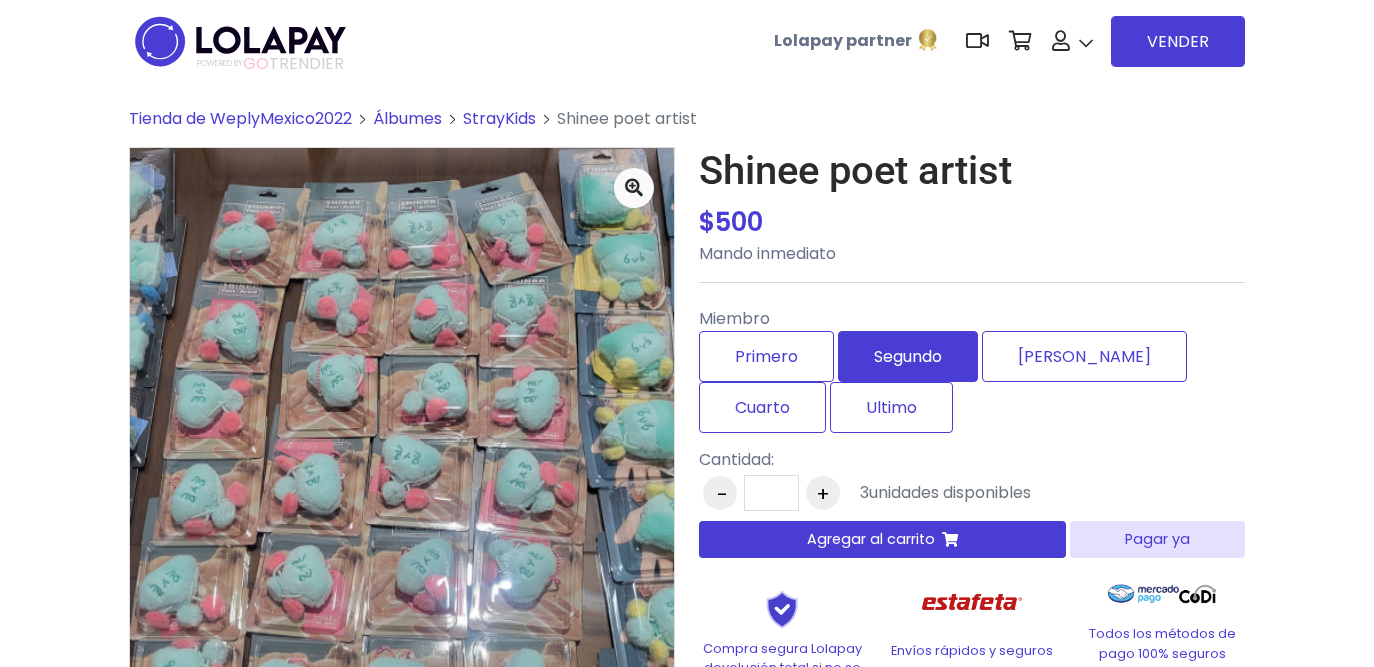 click on "Segundo" at bounding box center [908, 356] 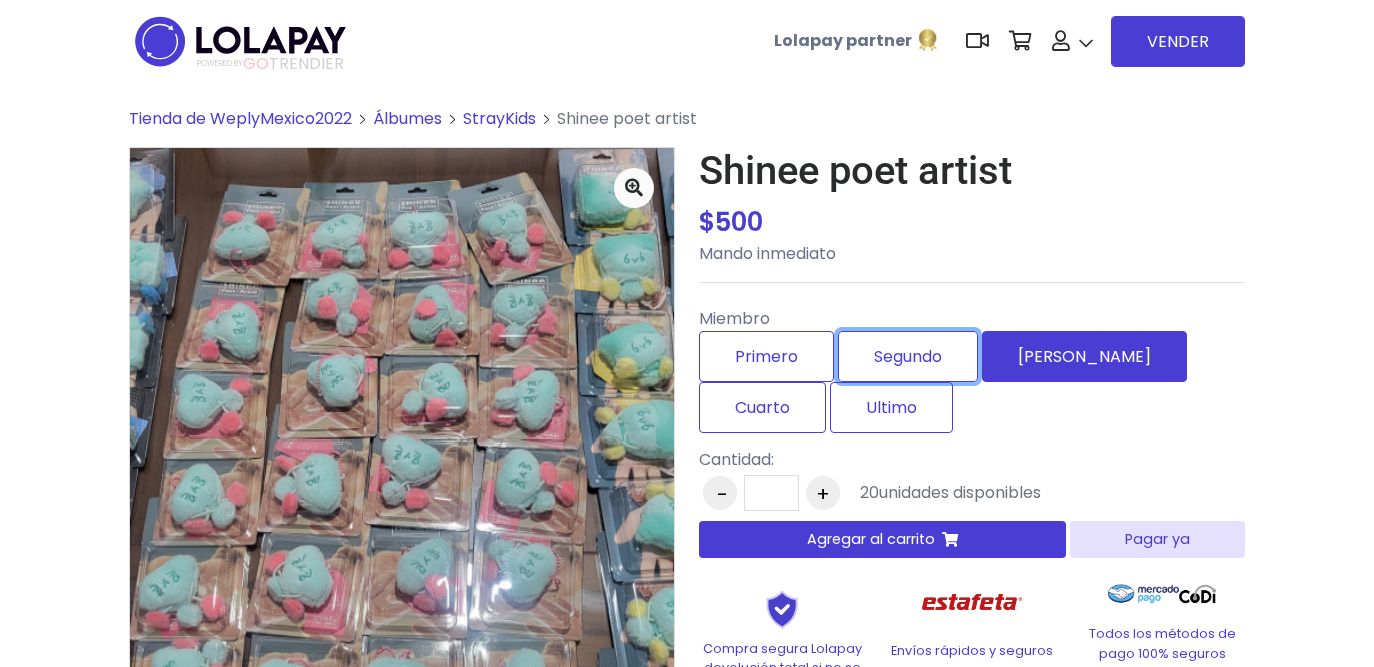 click on "Tercero" at bounding box center (1084, 356) 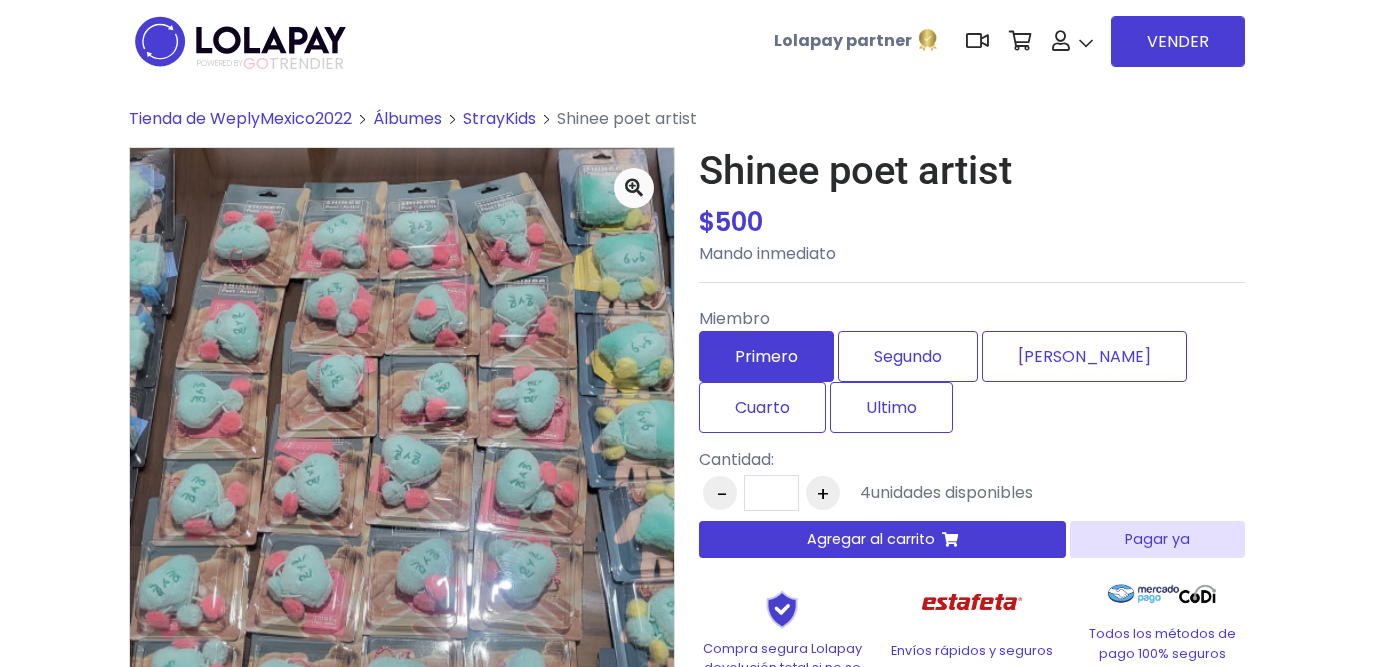 click on "Primero" at bounding box center (766, 356) 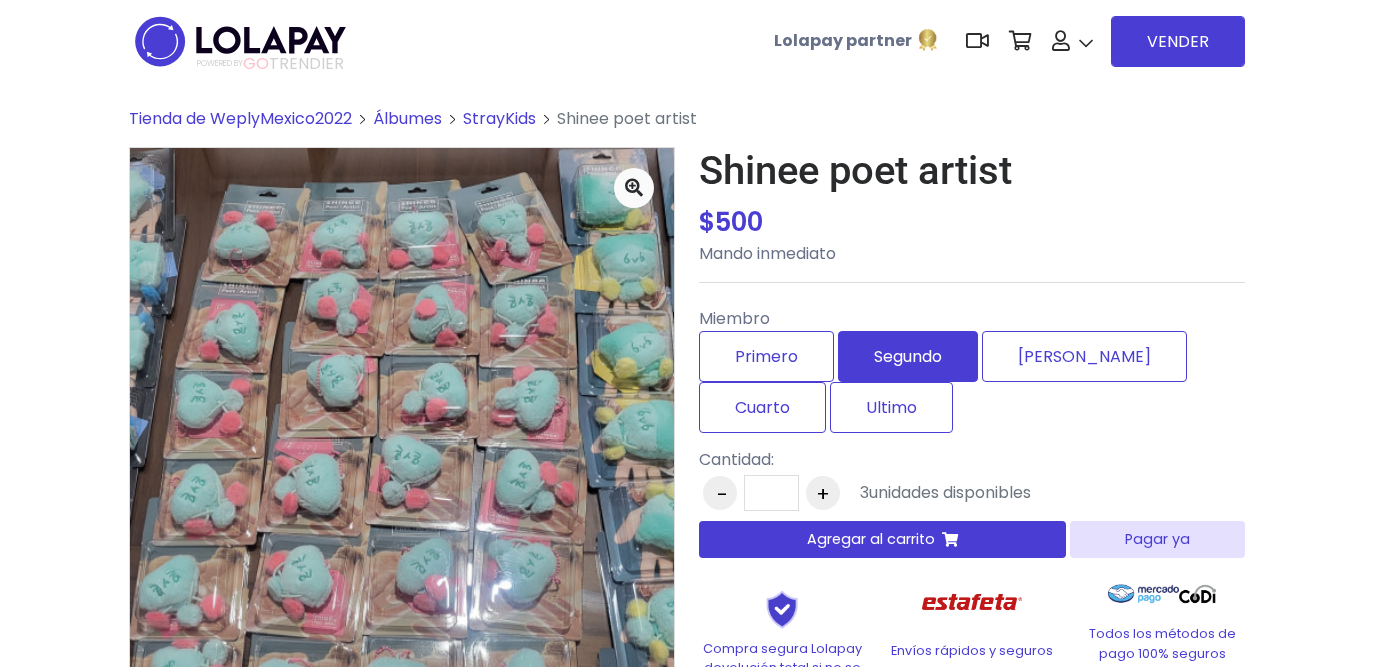 click on "Segundo" at bounding box center (908, 356) 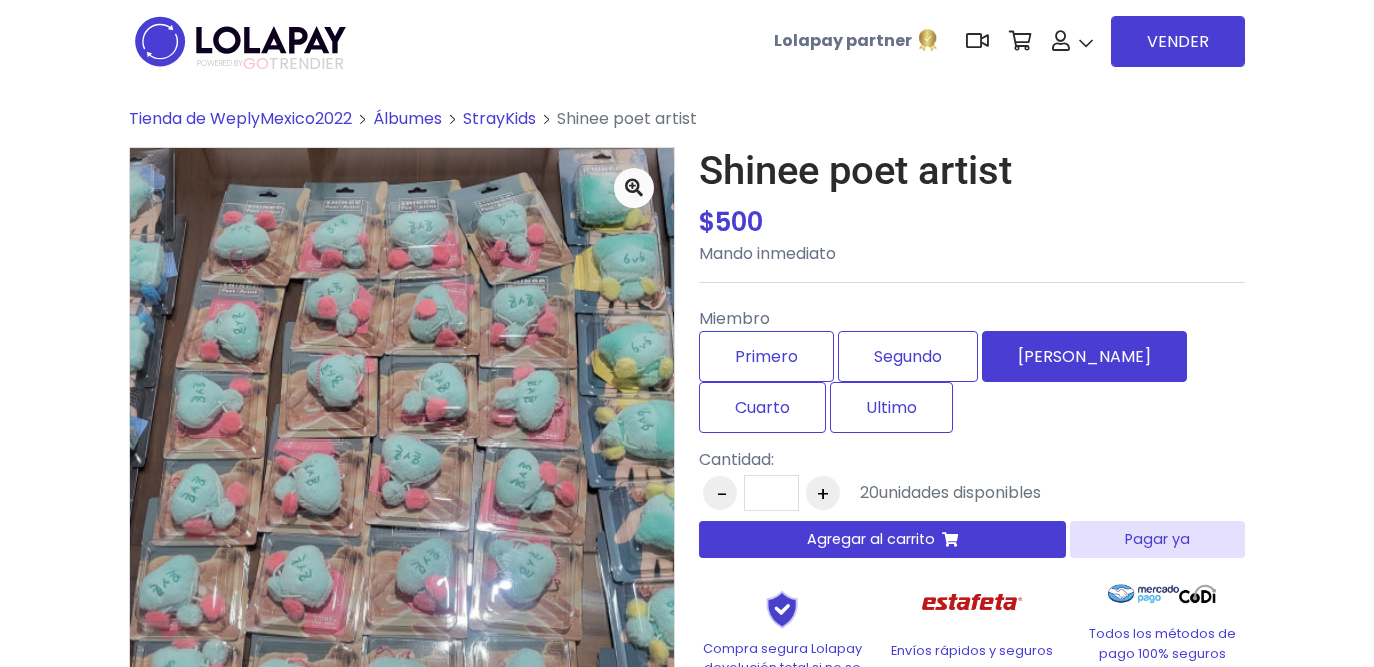 click on "Tercero" at bounding box center [1084, 356] 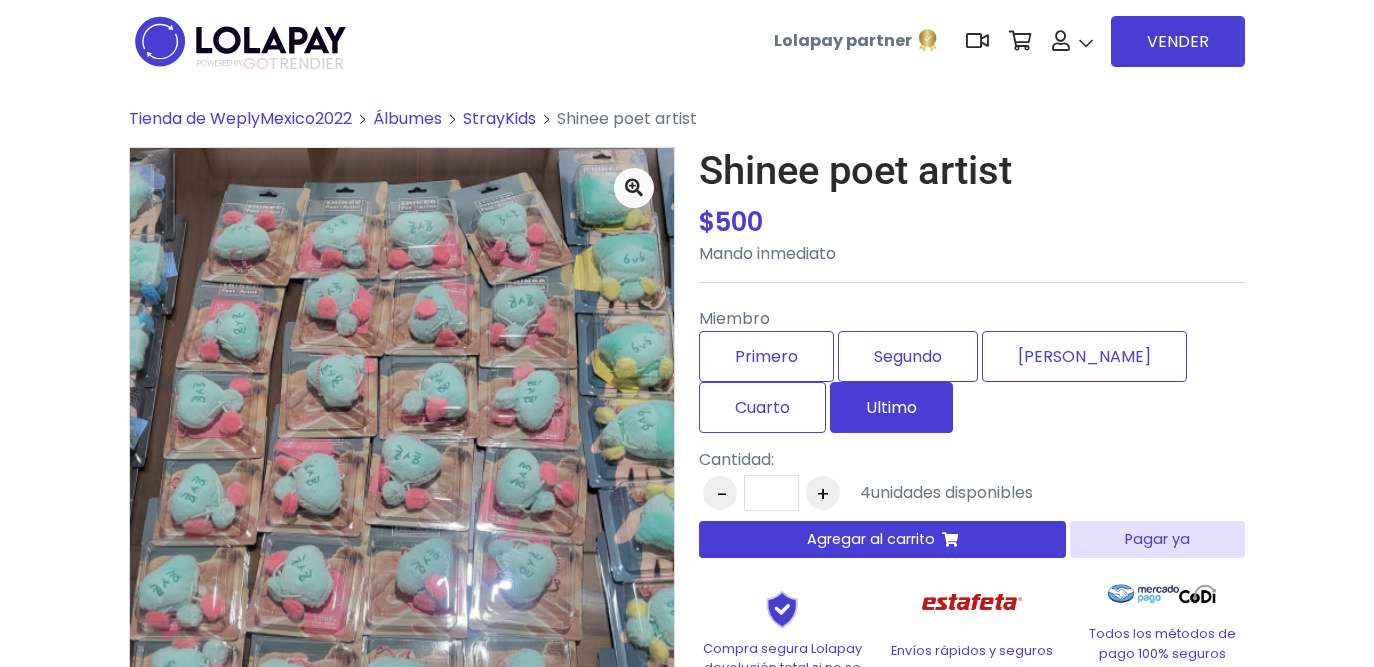 click on "Ultimo" at bounding box center (891, 407) 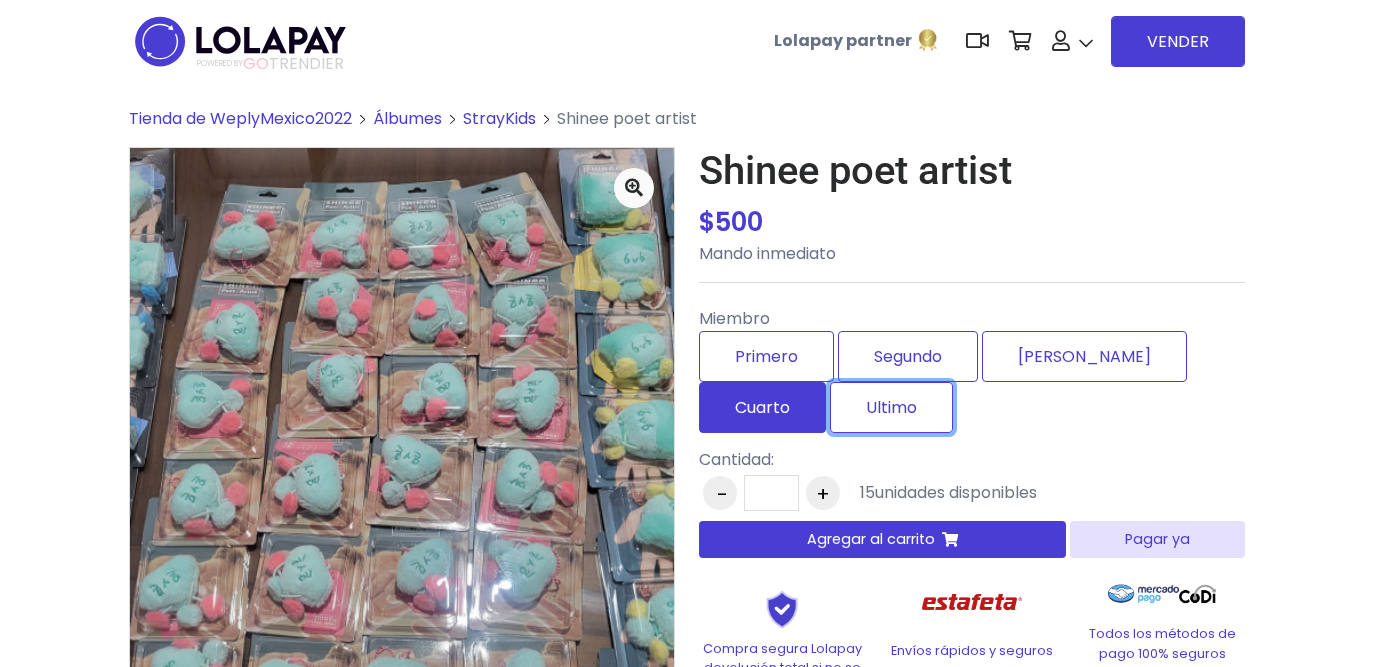 click on "Cuarto" at bounding box center (762, 407) 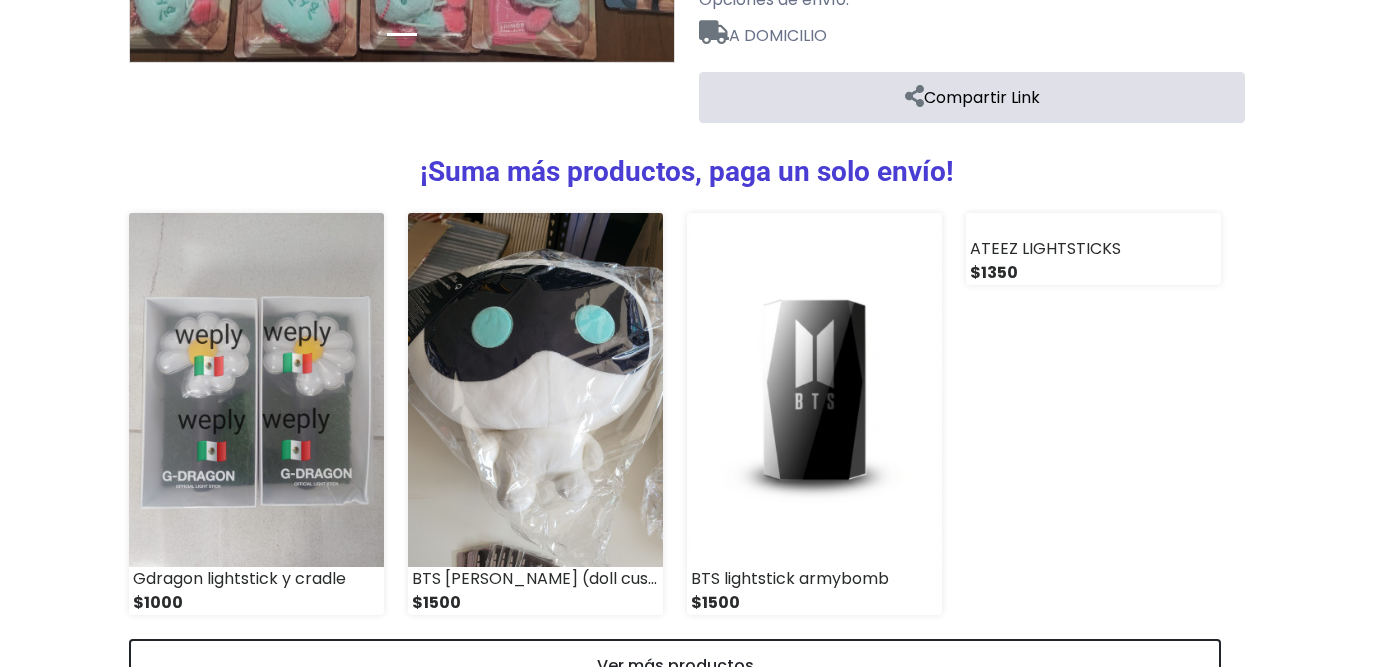 scroll, scrollTop: 841, scrollLeft: 0, axis: vertical 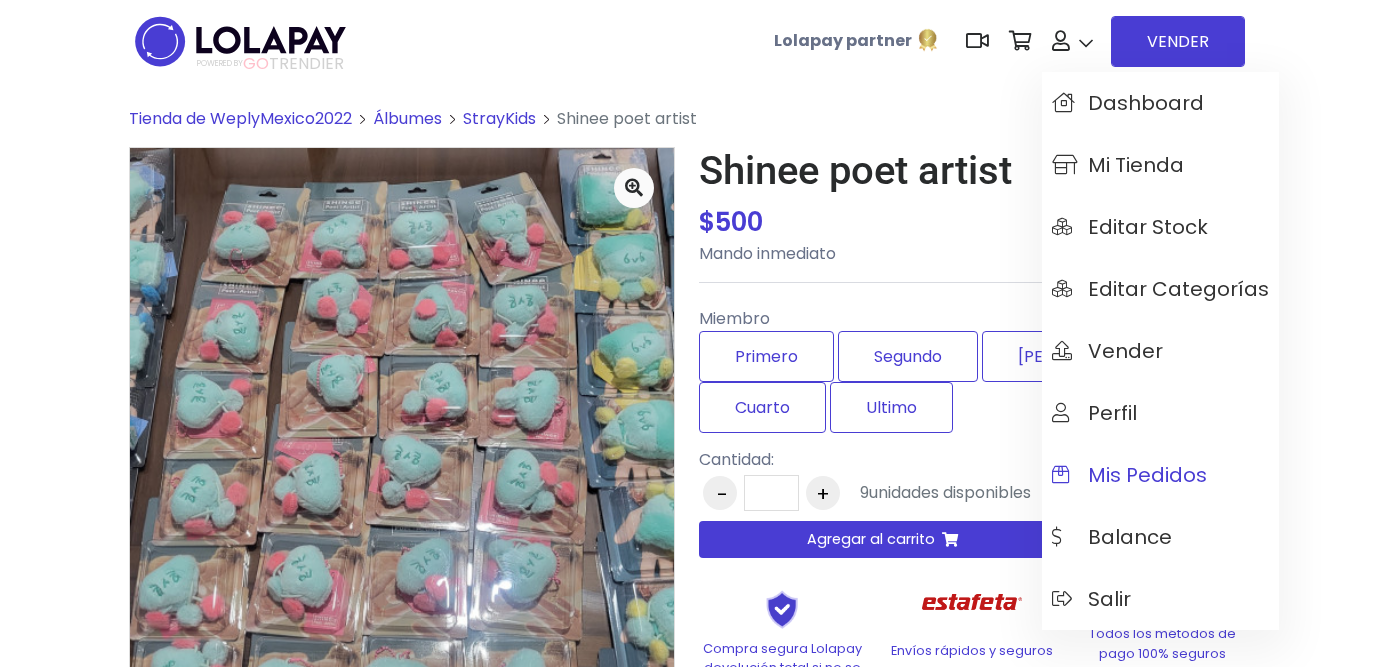 click on "Mis pedidos" at bounding box center (1129, 475) 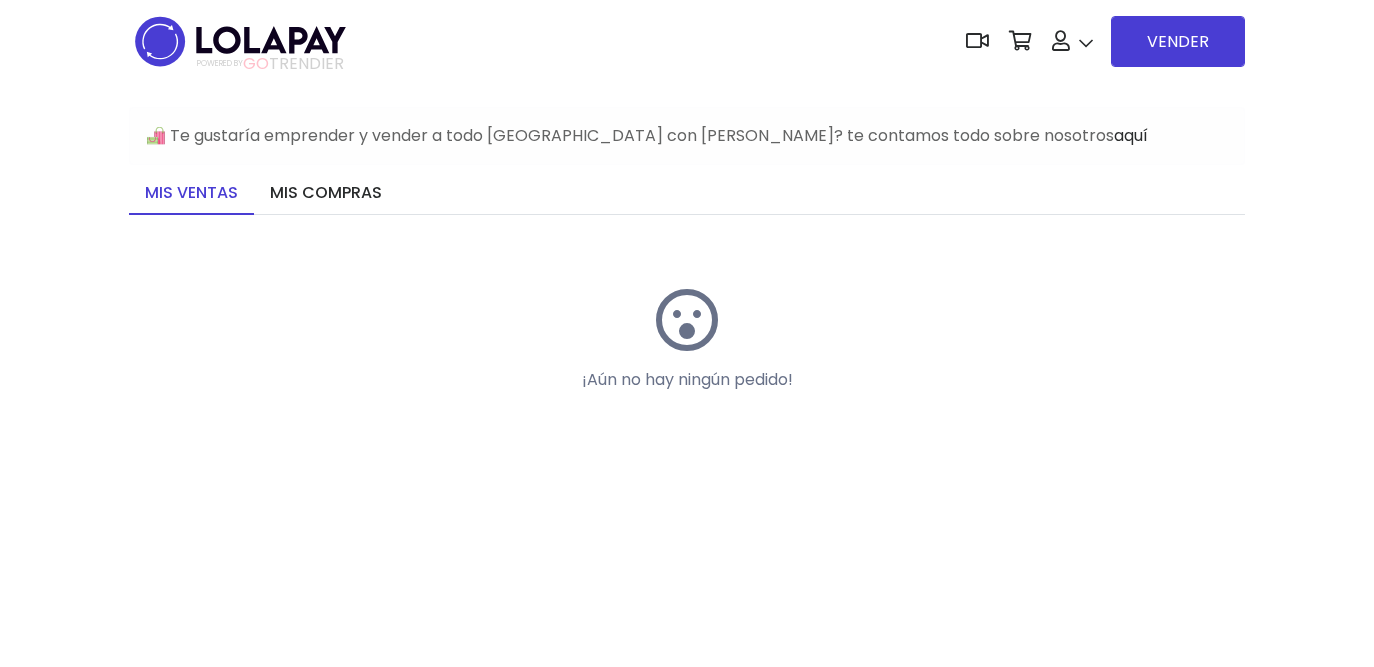 scroll, scrollTop: 0, scrollLeft: 0, axis: both 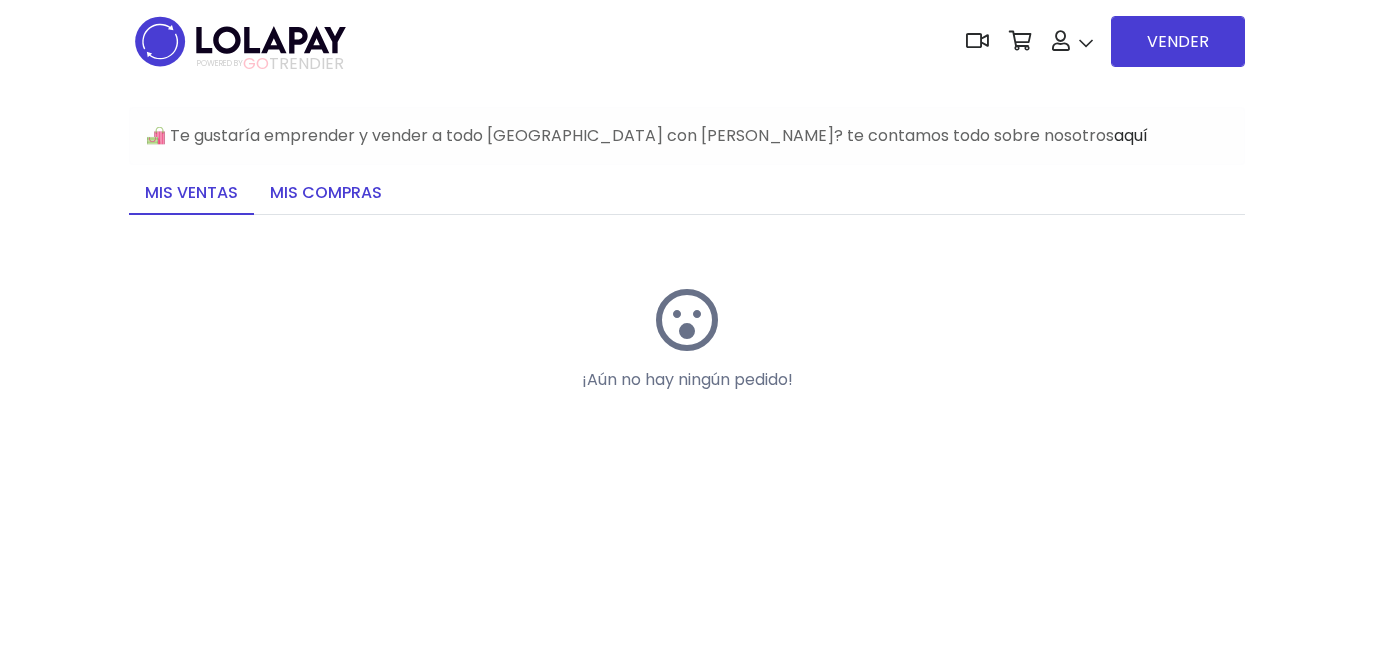 click on "Mis compras" at bounding box center [326, 194] 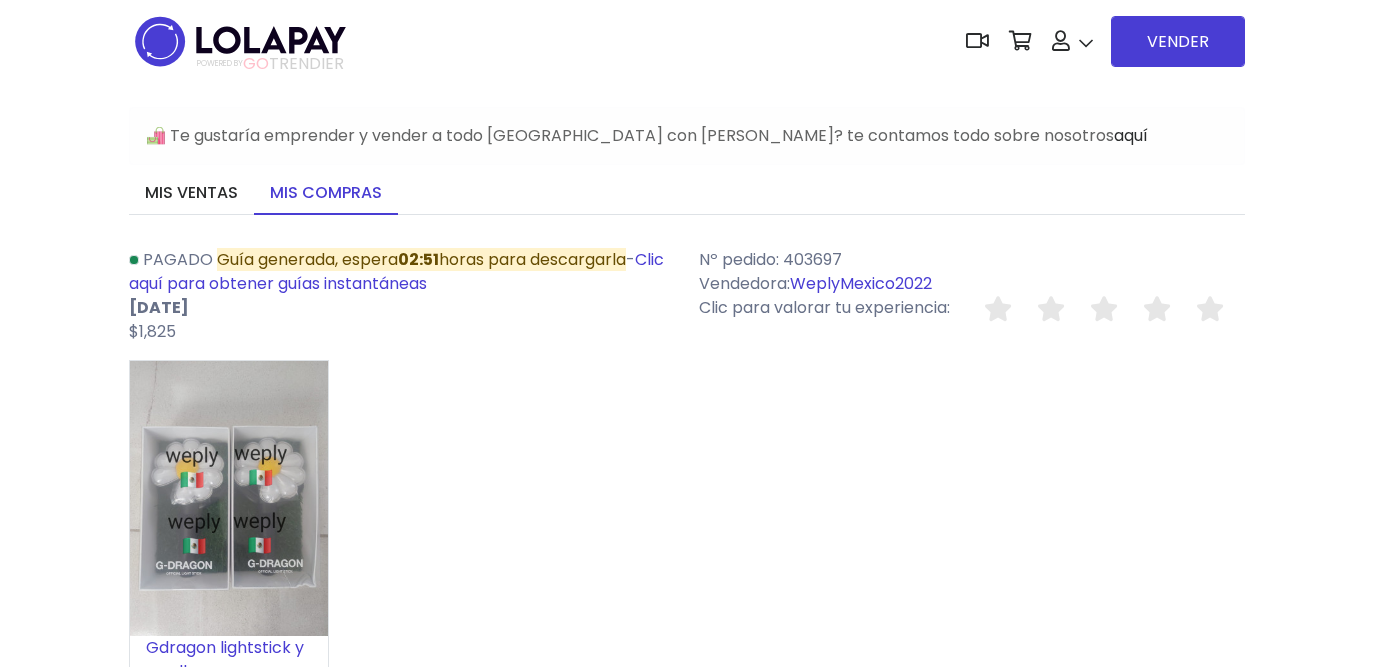 scroll, scrollTop: 0, scrollLeft: 0, axis: both 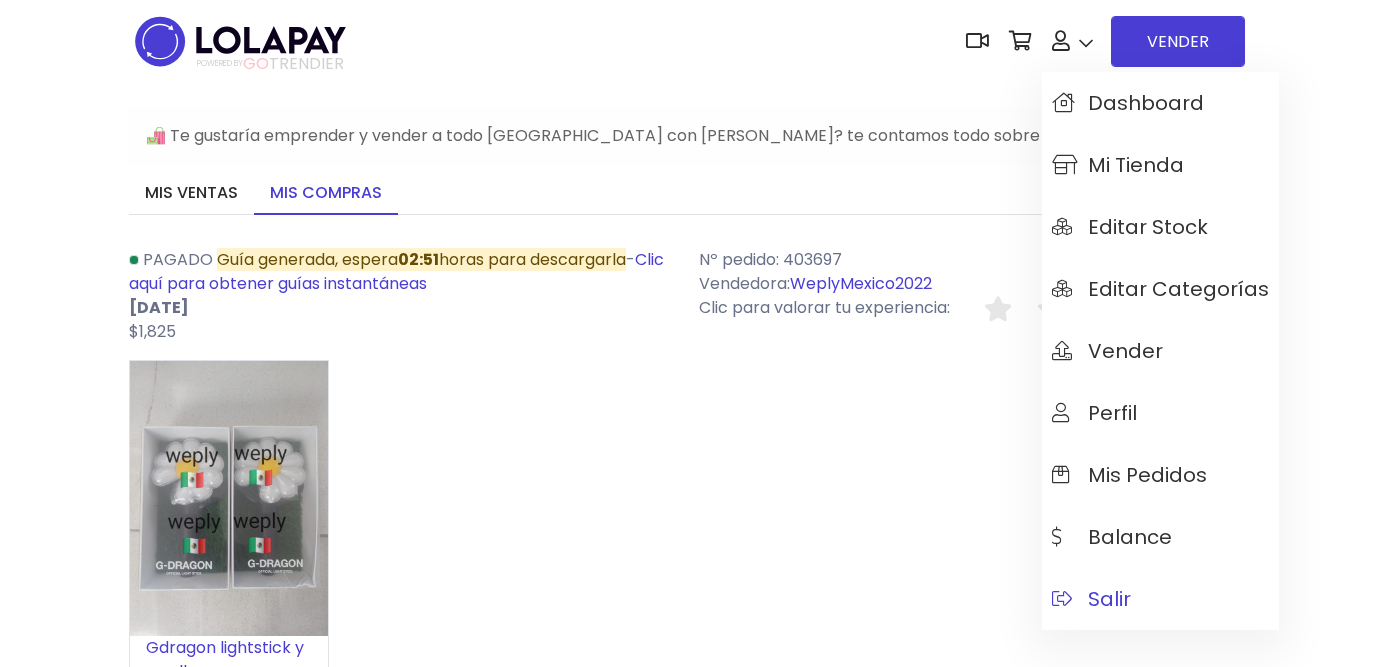 click on "Salir" at bounding box center (1091, 599) 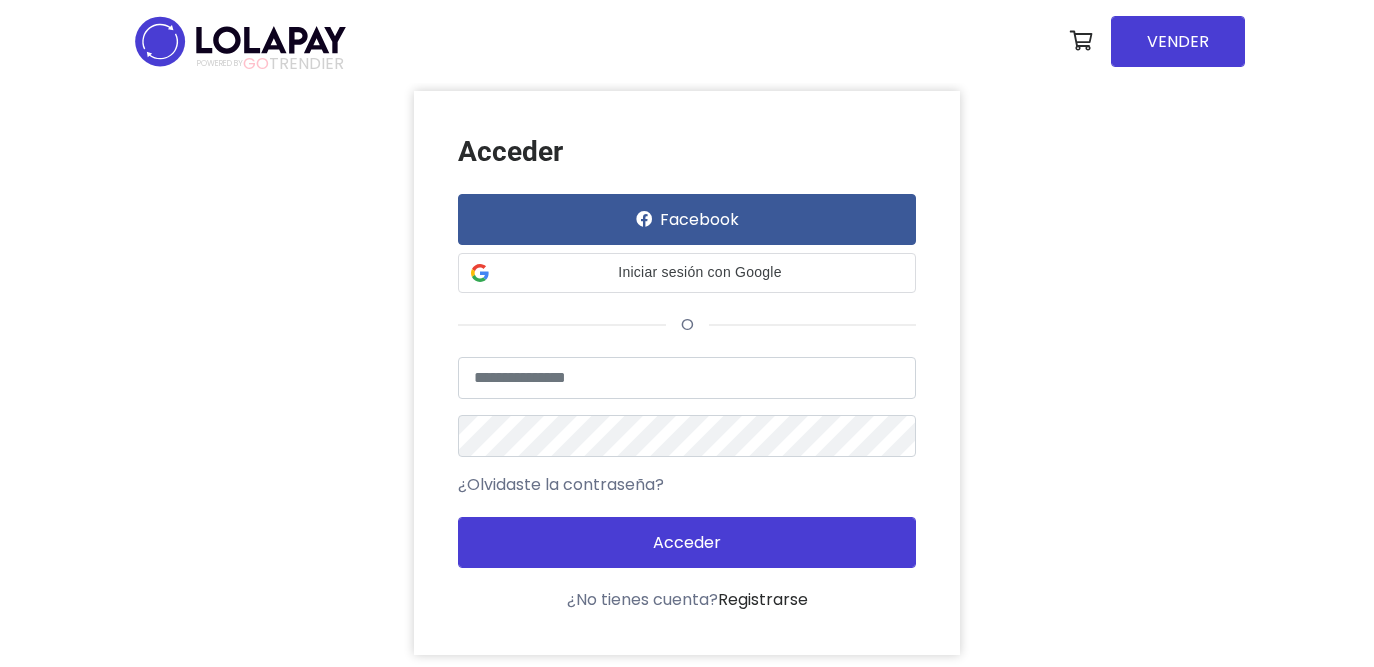 scroll, scrollTop: 0, scrollLeft: 0, axis: both 